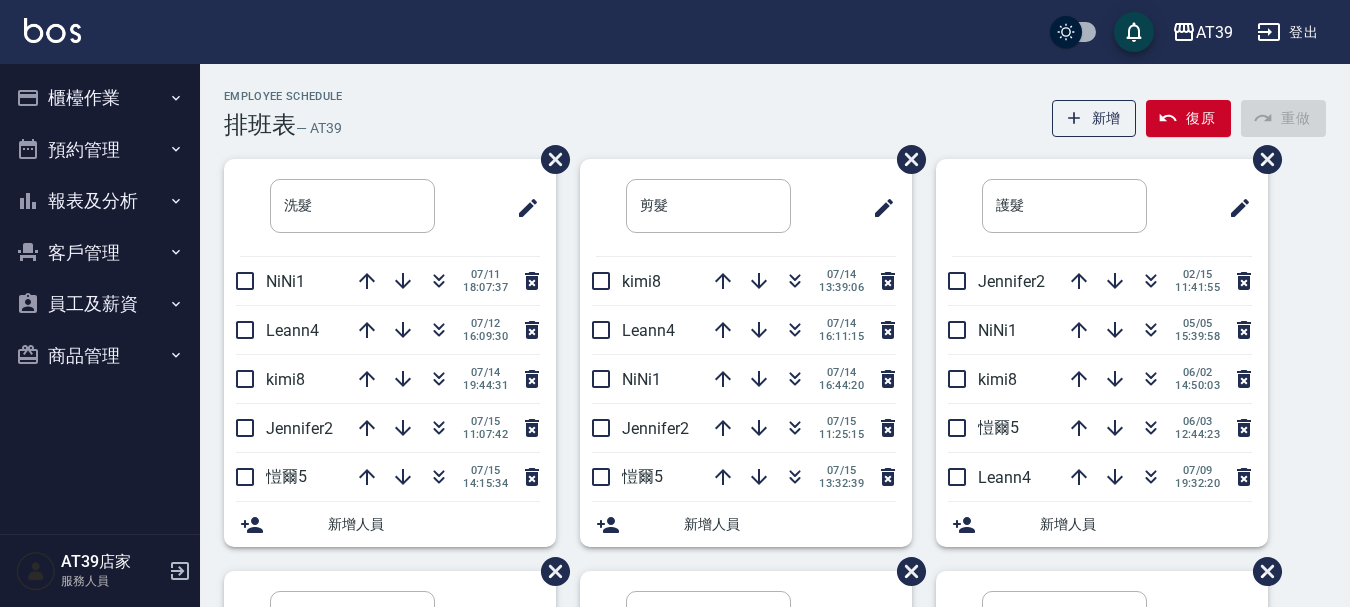 scroll, scrollTop: 0, scrollLeft: 0, axis: both 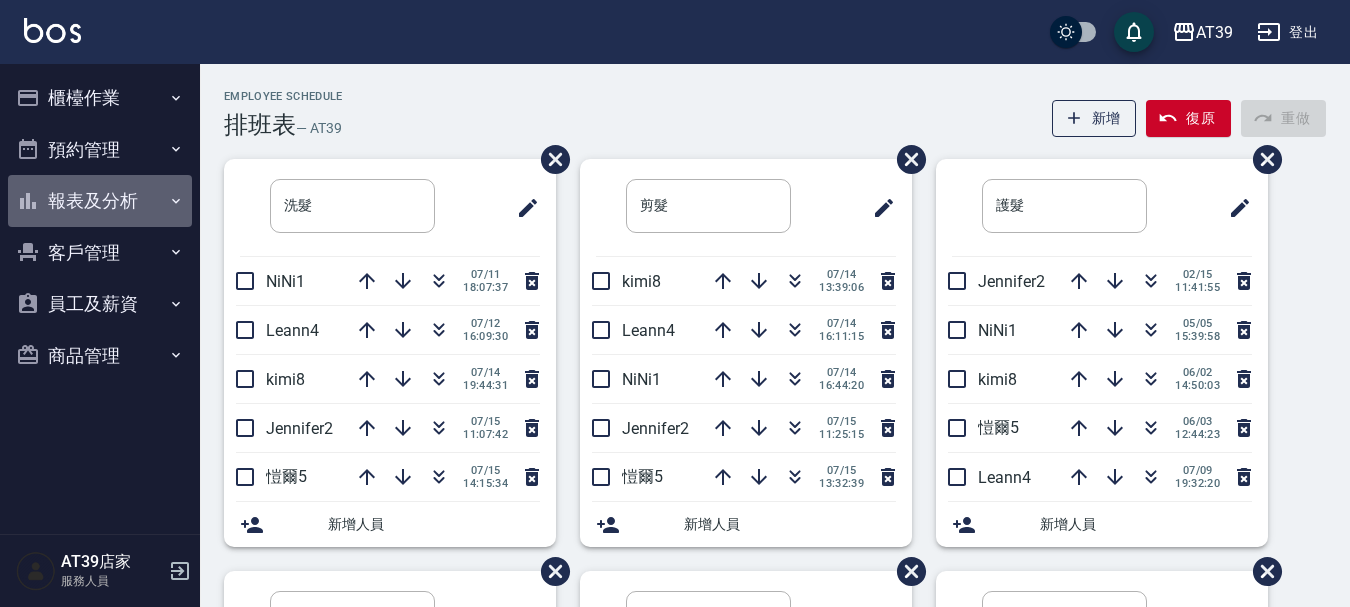 click on "報表及分析" at bounding box center [100, 201] 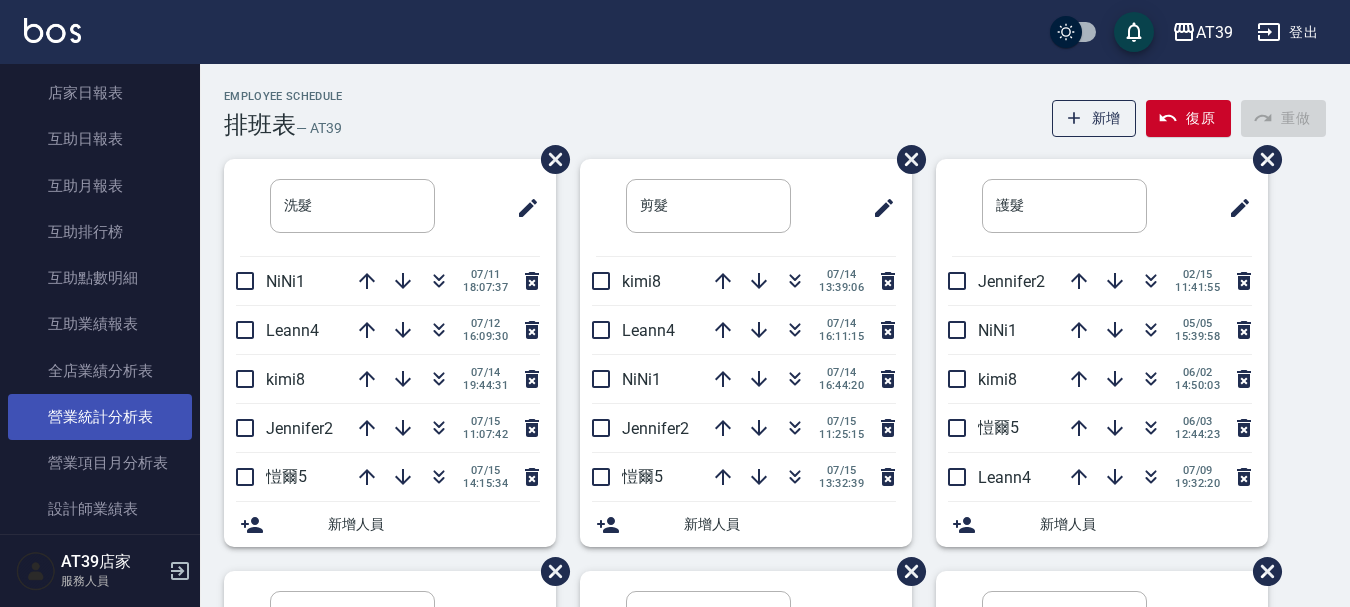 scroll, scrollTop: 300, scrollLeft: 0, axis: vertical 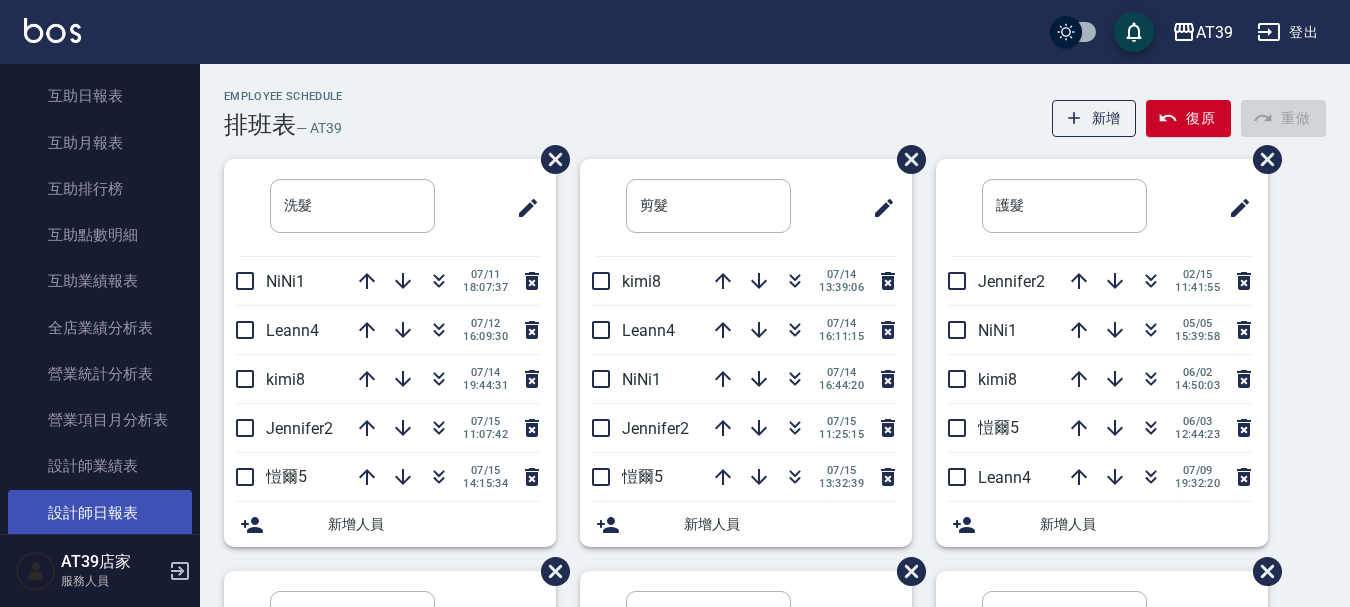 click on "設計師日報表" at bounding box center [100, 513] 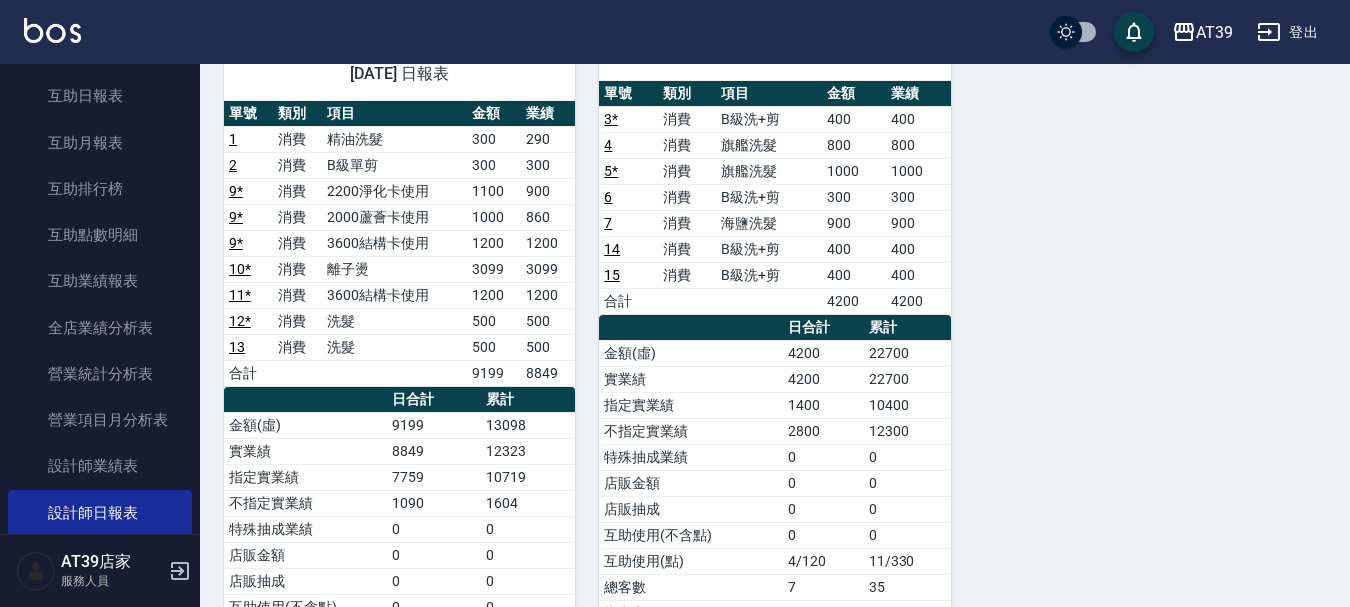 scroll, scrollTop: 0, scrollLeft: 0, axis: both 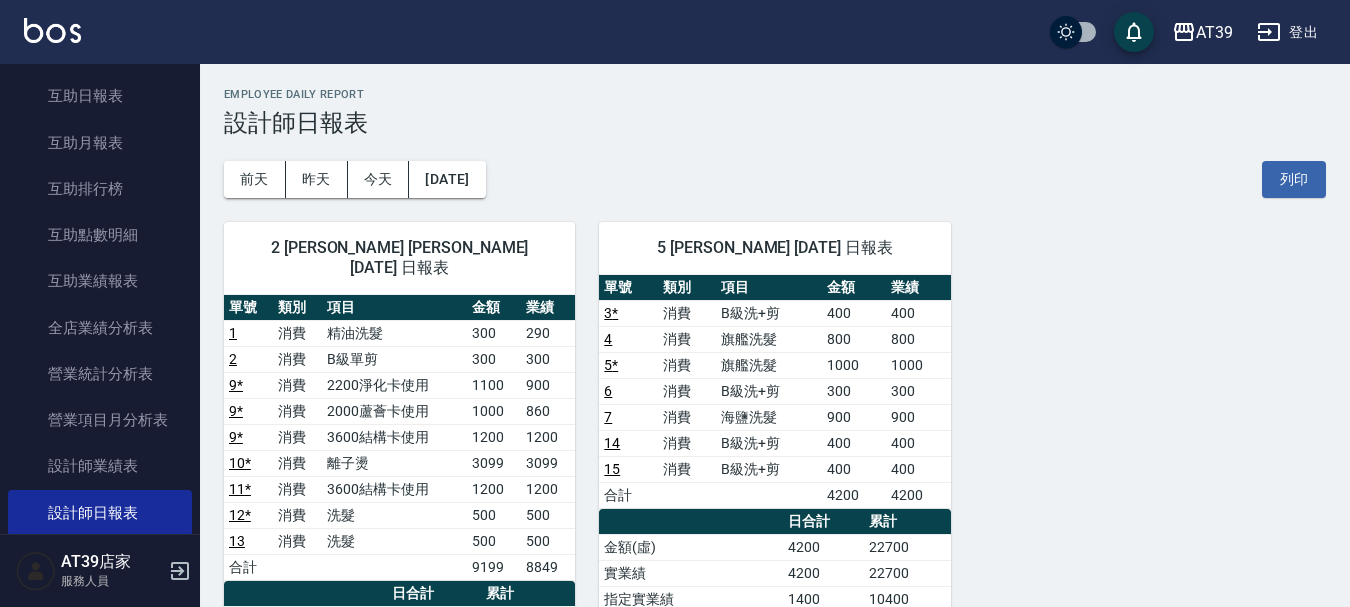 click at bounding box center [52, 30] 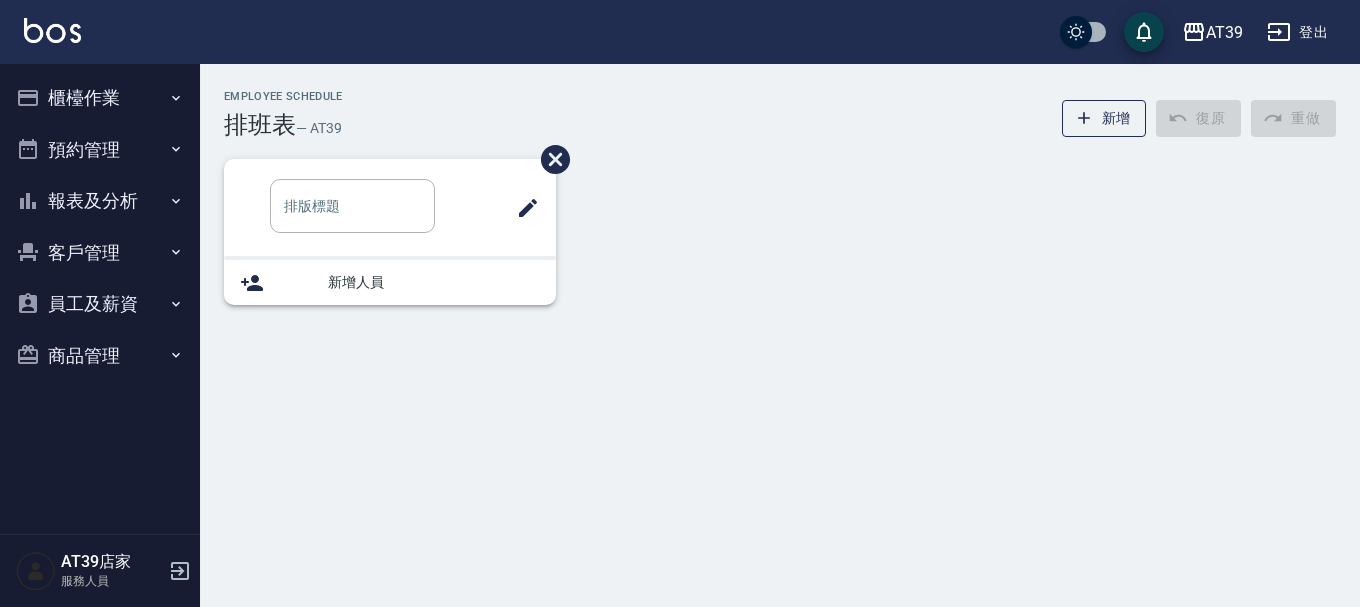 type on "洗髮" 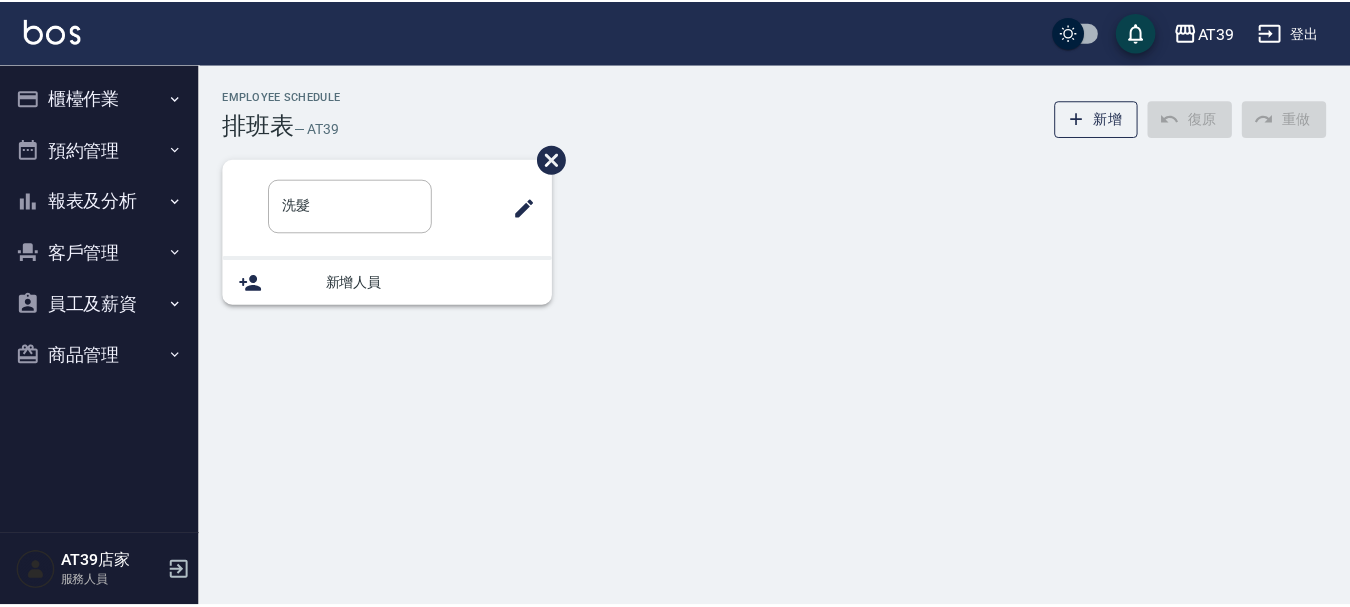 scroll, scrollTop: 0, scrollLeft: 0, axis: both 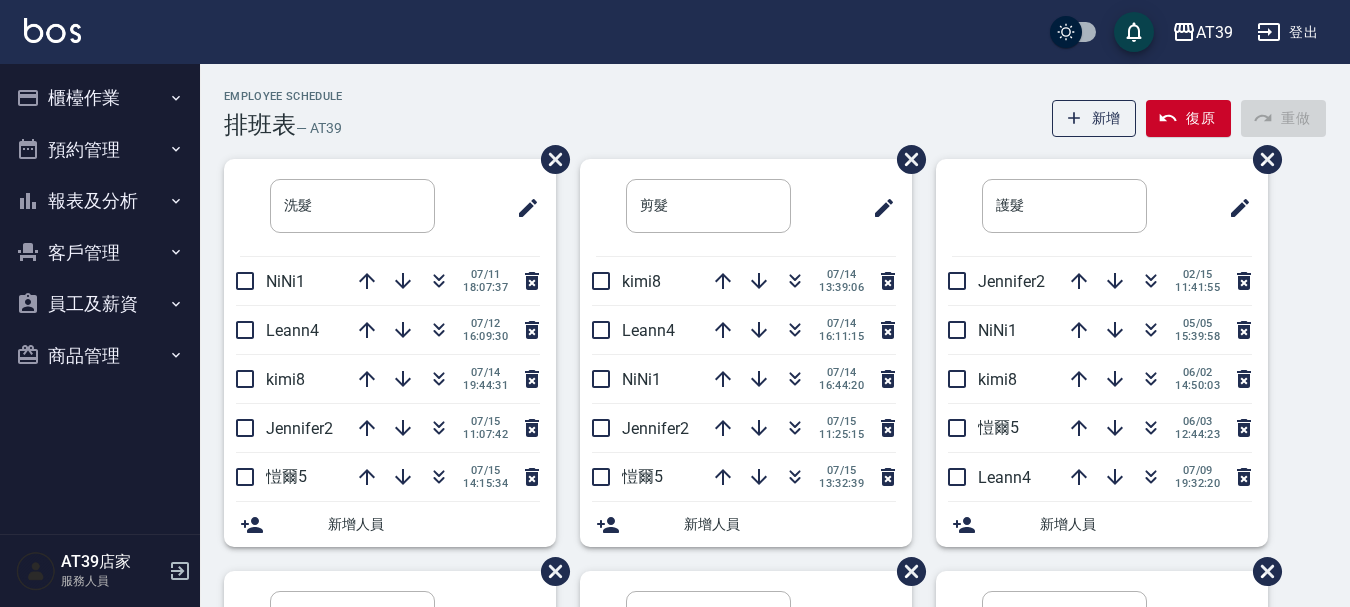 drag, startPoint x: 0, startPoint y: 0, endPoint x: 273, endPoint y: 7, distance: 273.08972 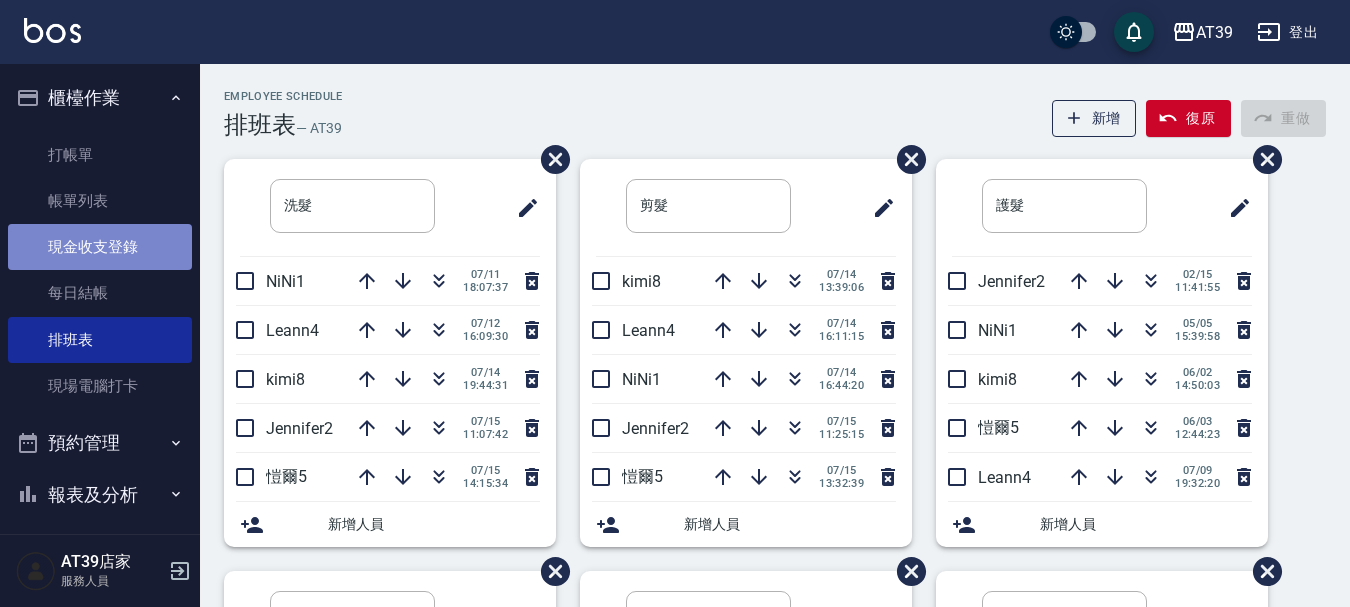 click on "現金收支登錄" at bounding box center (100, 247) 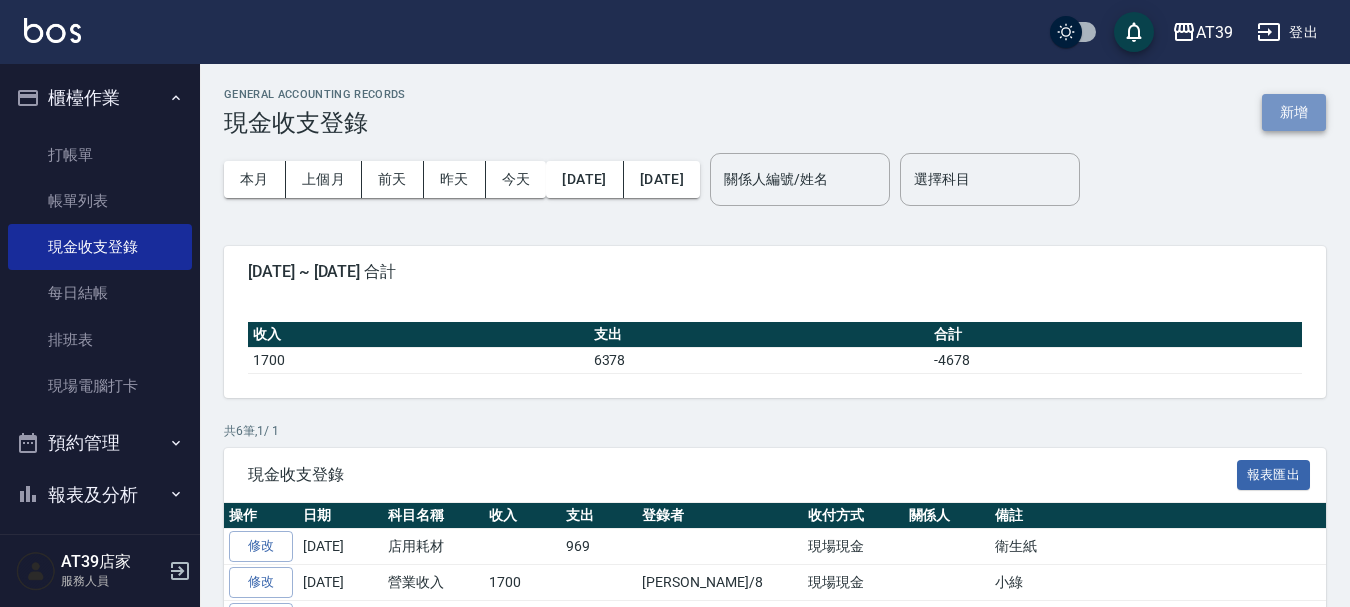 click on "新增" at bounding box center (1294, 112) 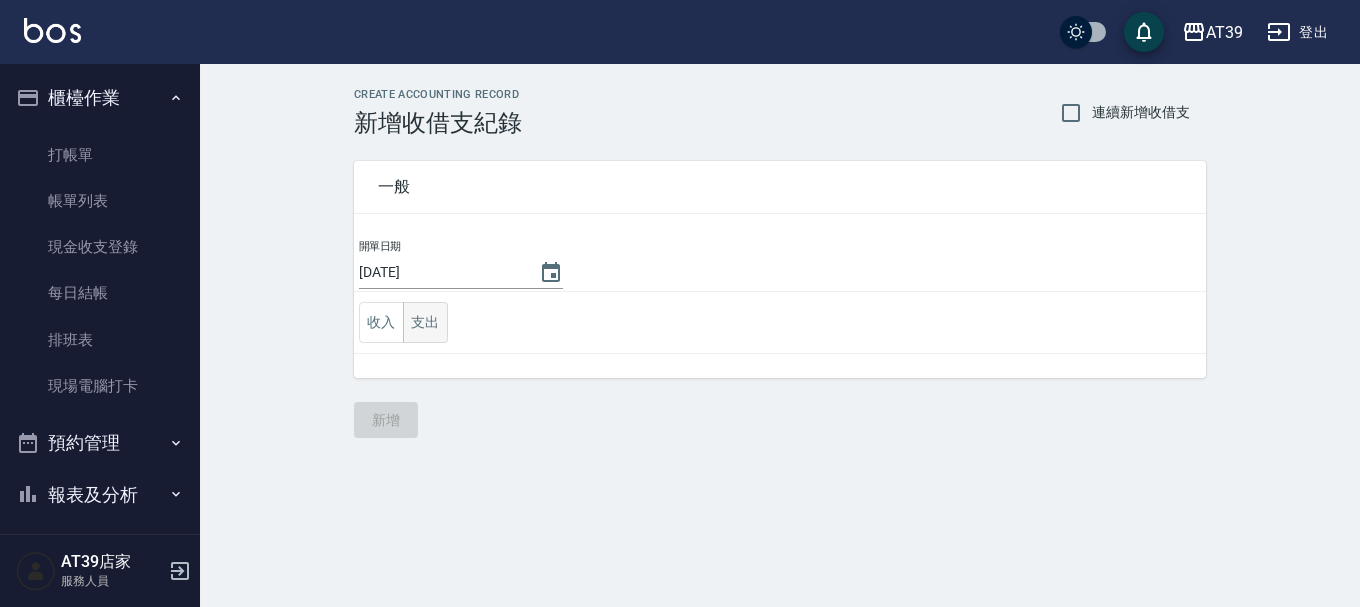 click on "支出" at bounding box center (425, 322) 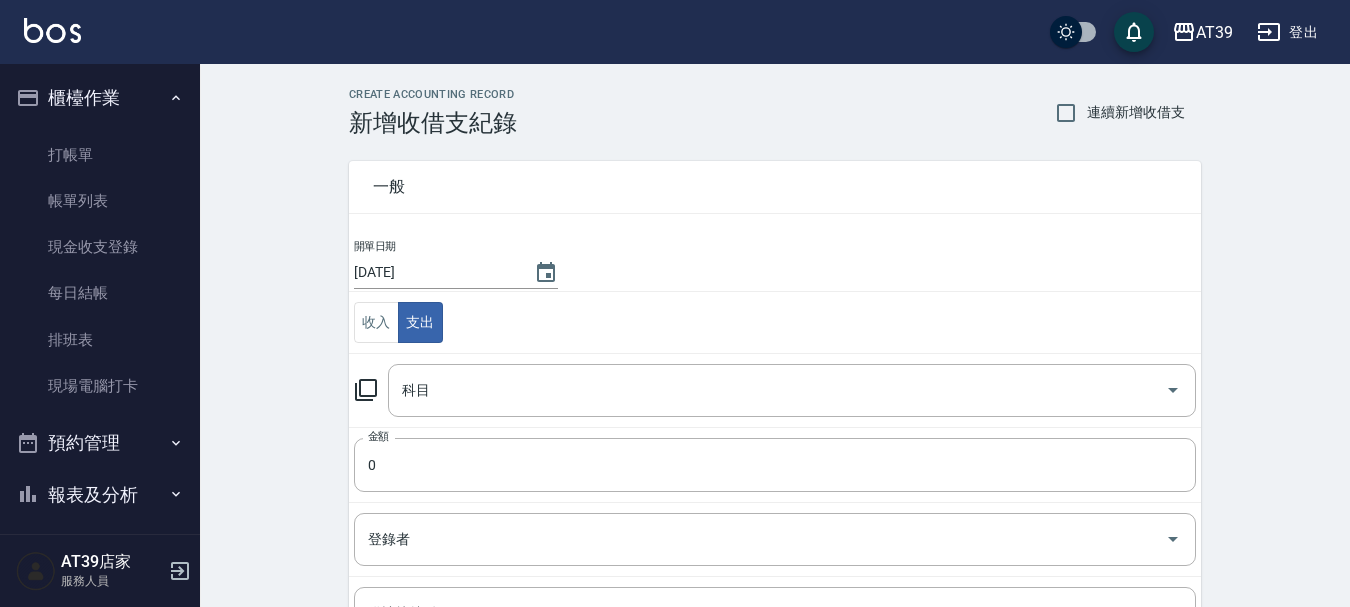 click 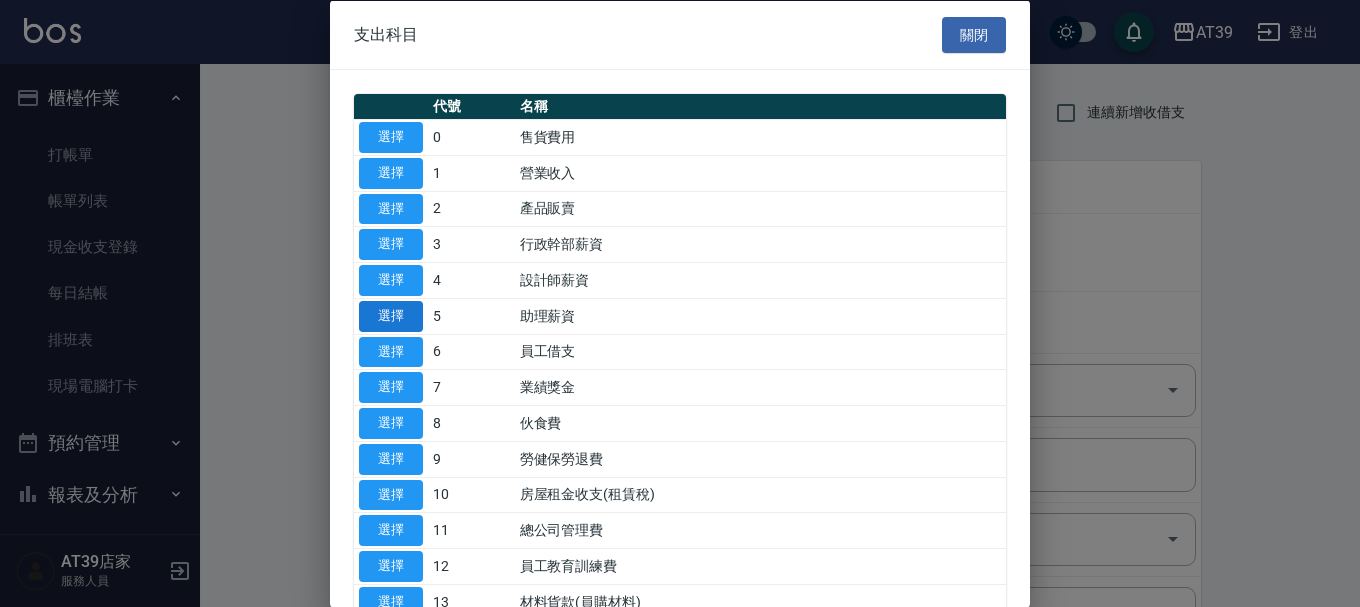click on "選擇" at bounding box center [391, 315] 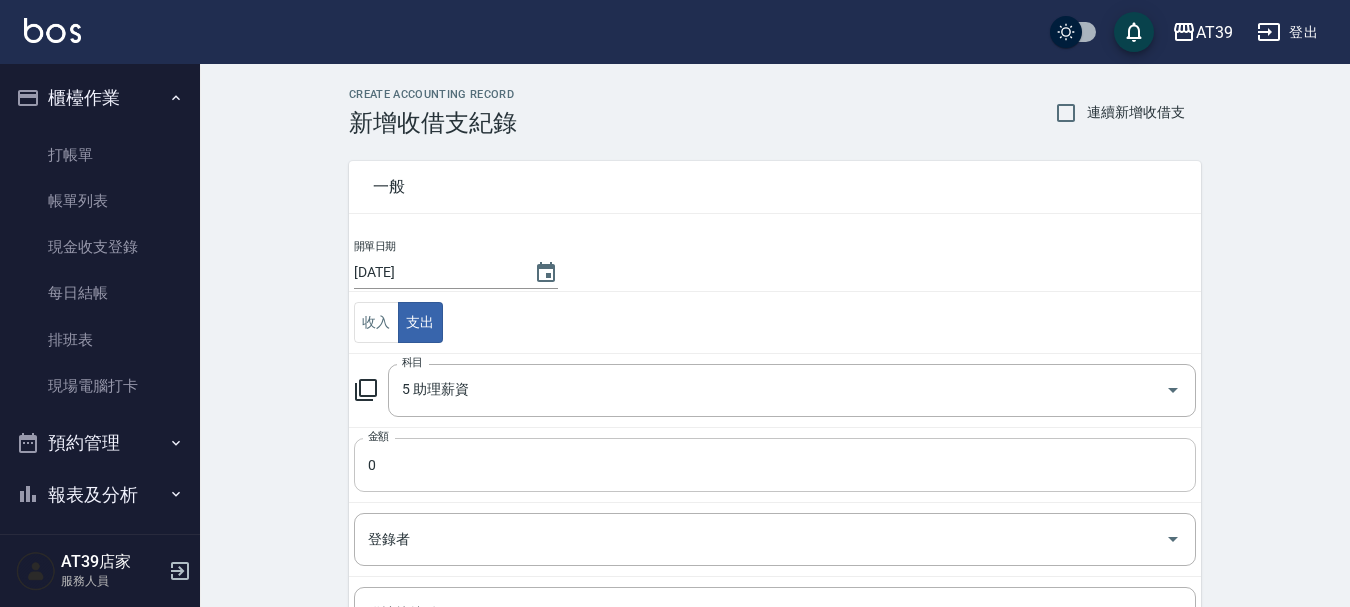click on "0" at bounding box center (775, 465) 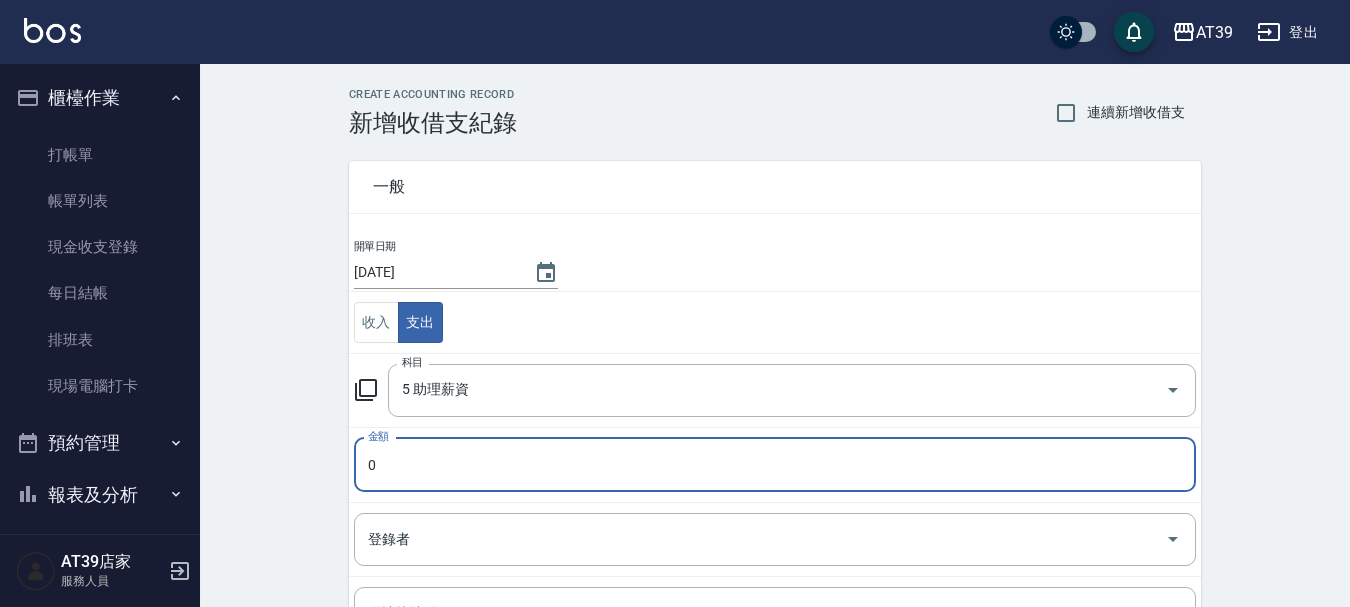 click on "0" at bounding box center [775, 465] 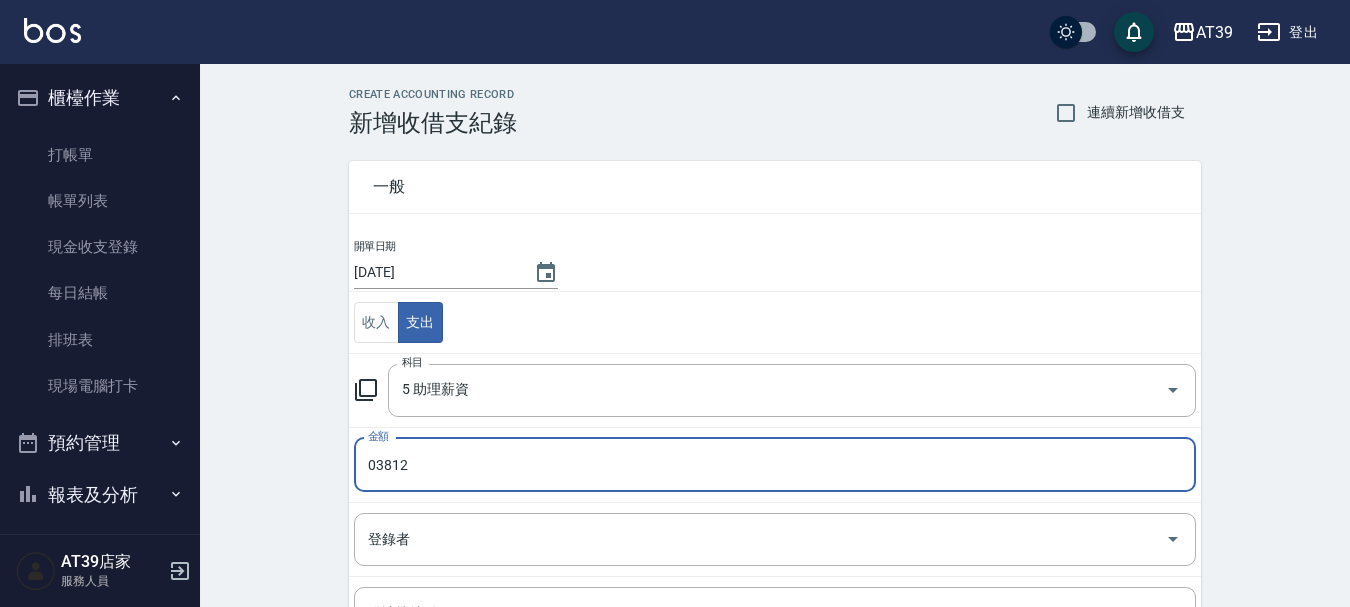 click on "03812" at bounding box center [775, 465] 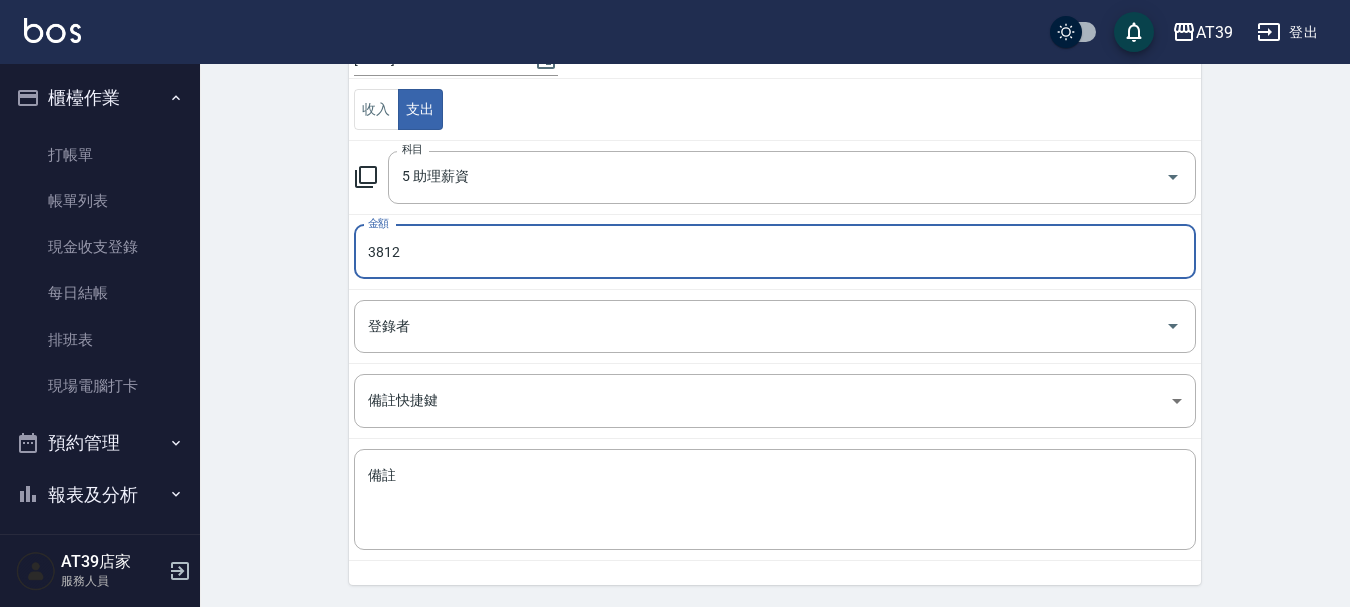 scroll, scrollTop: 276, scrollLeft: 0, axis: vertical 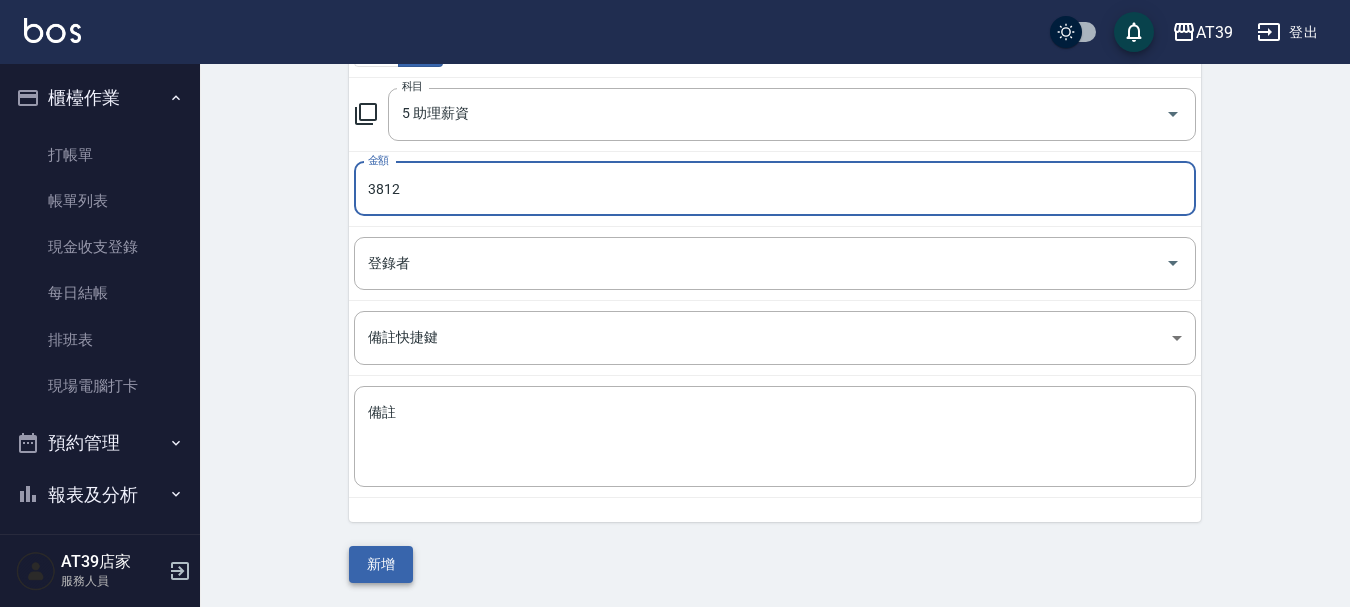 type on "3812" 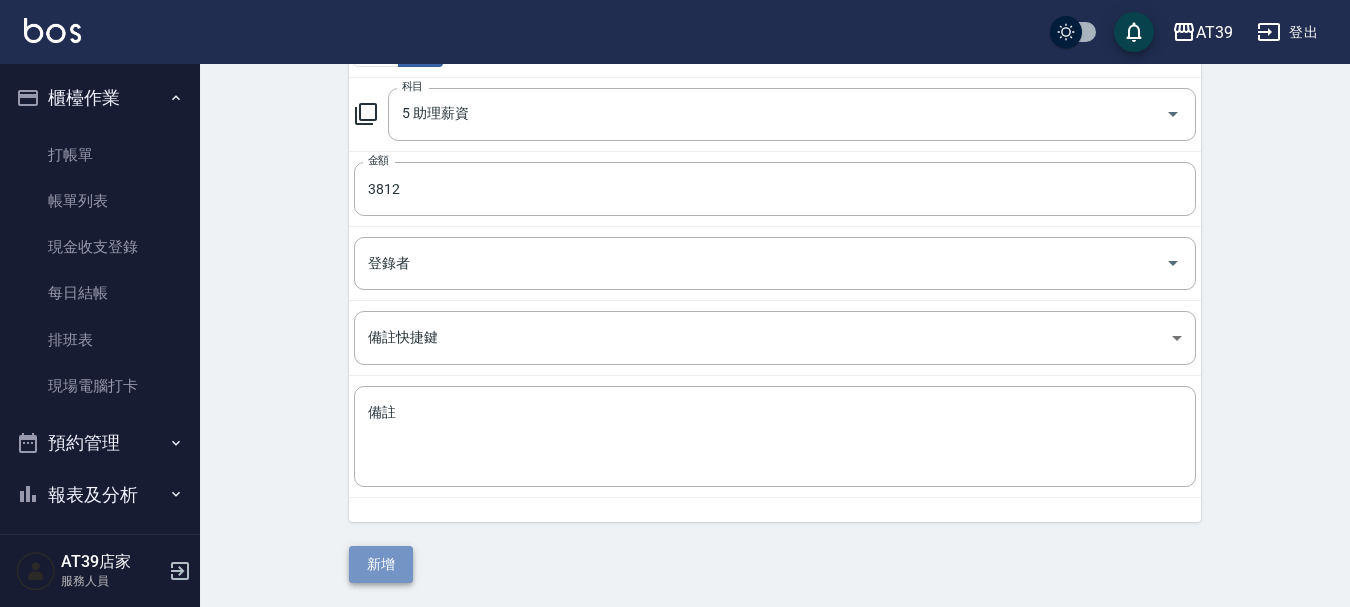 click on "新增" at bounding box center [381, 564] 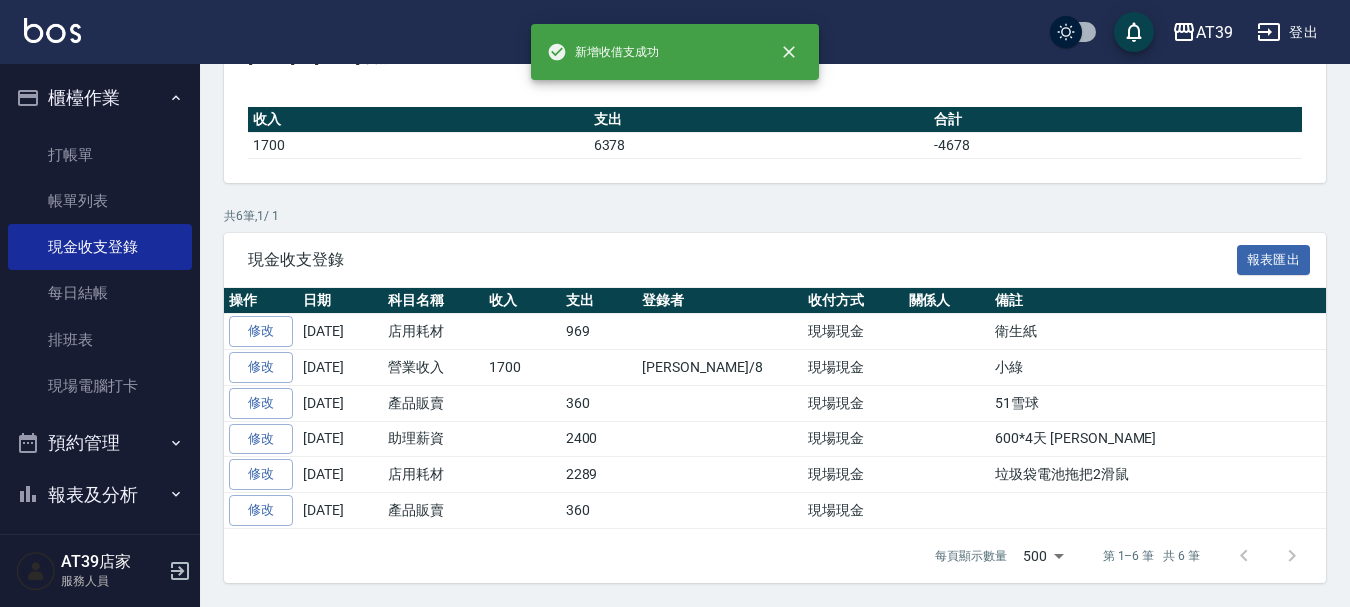 scroll, scrollTop: 0, scrollLeft: 0, axis: both 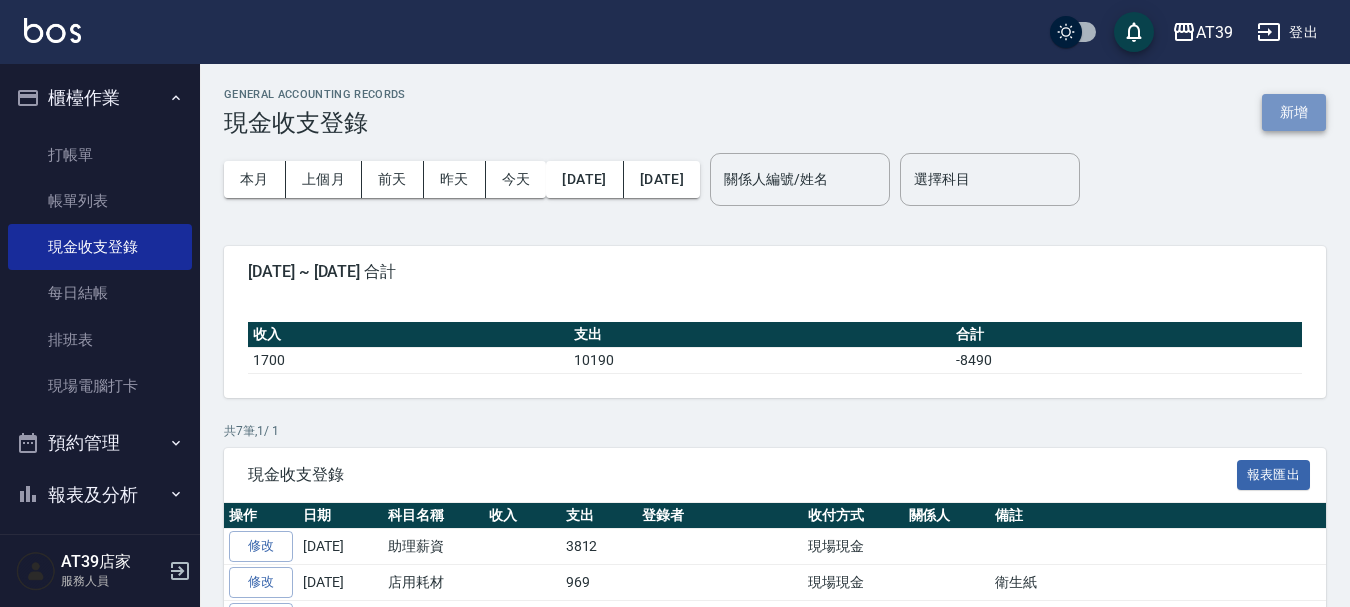 click on "新增" at bounding box center [1294, 112] 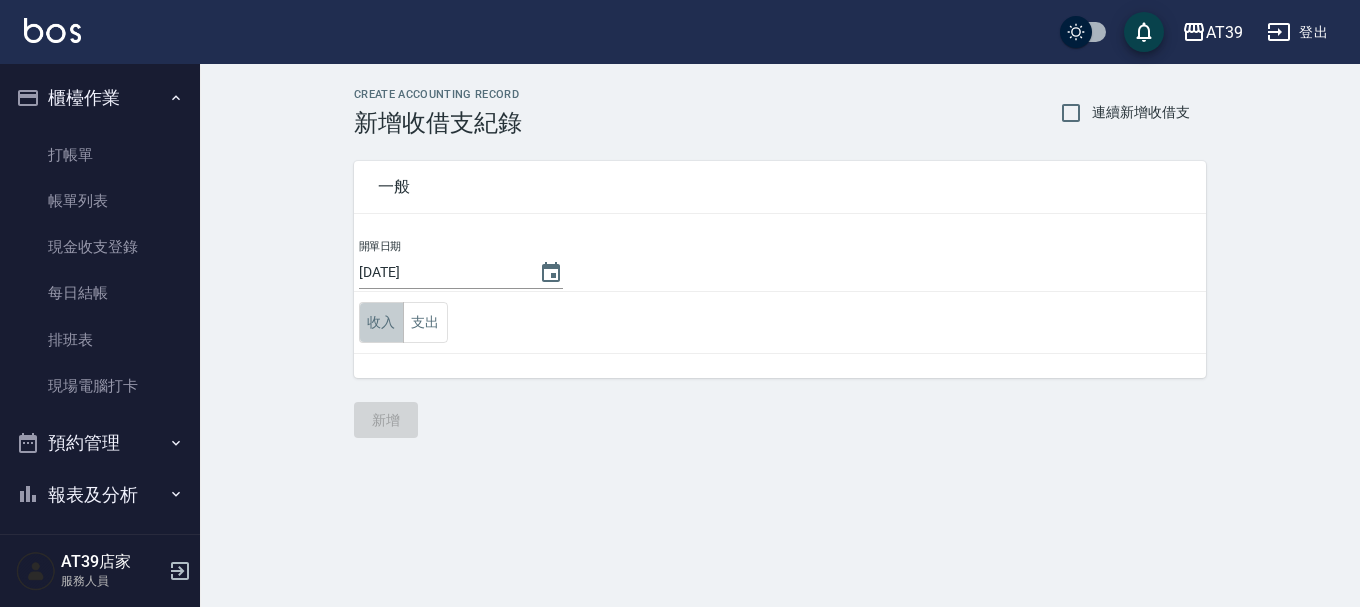 click on "收入" at bounding box center [381, 322] 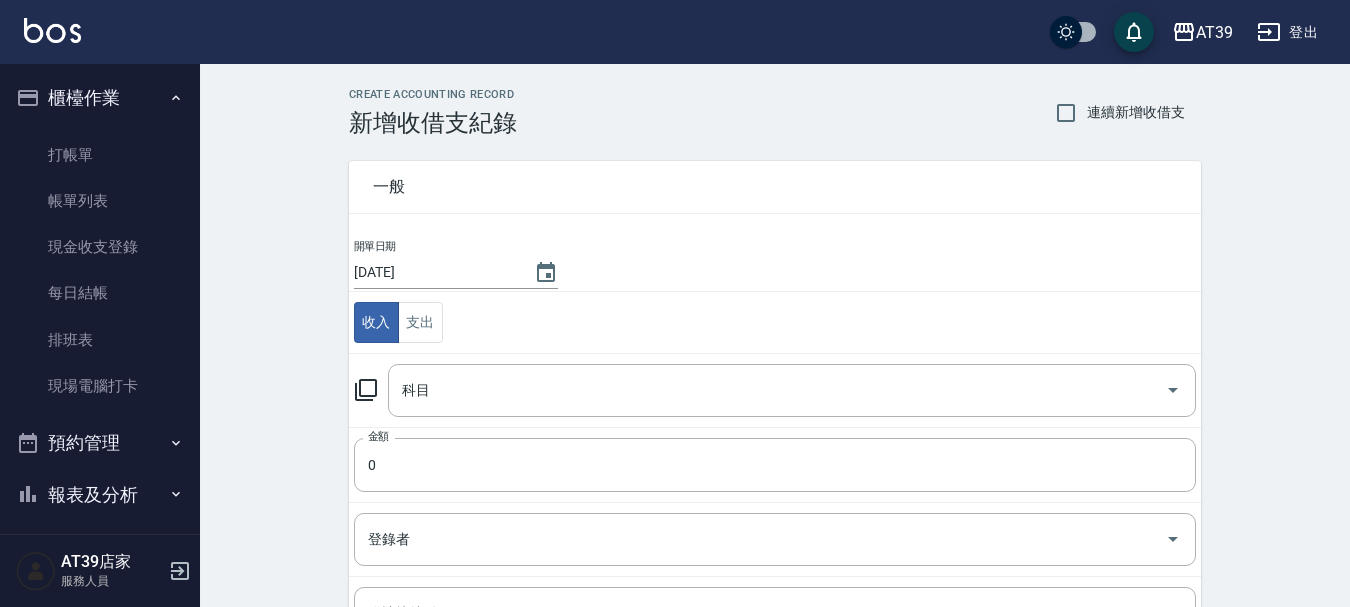click 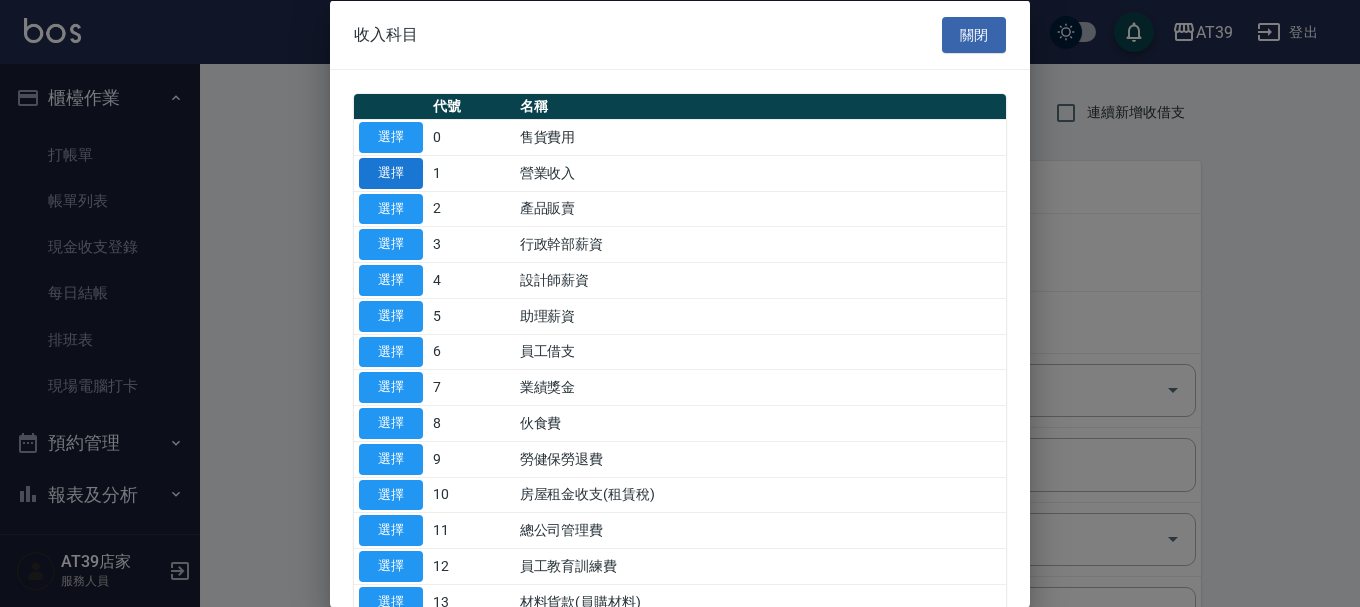 click on "選擇" at bounding box center (391, 172) 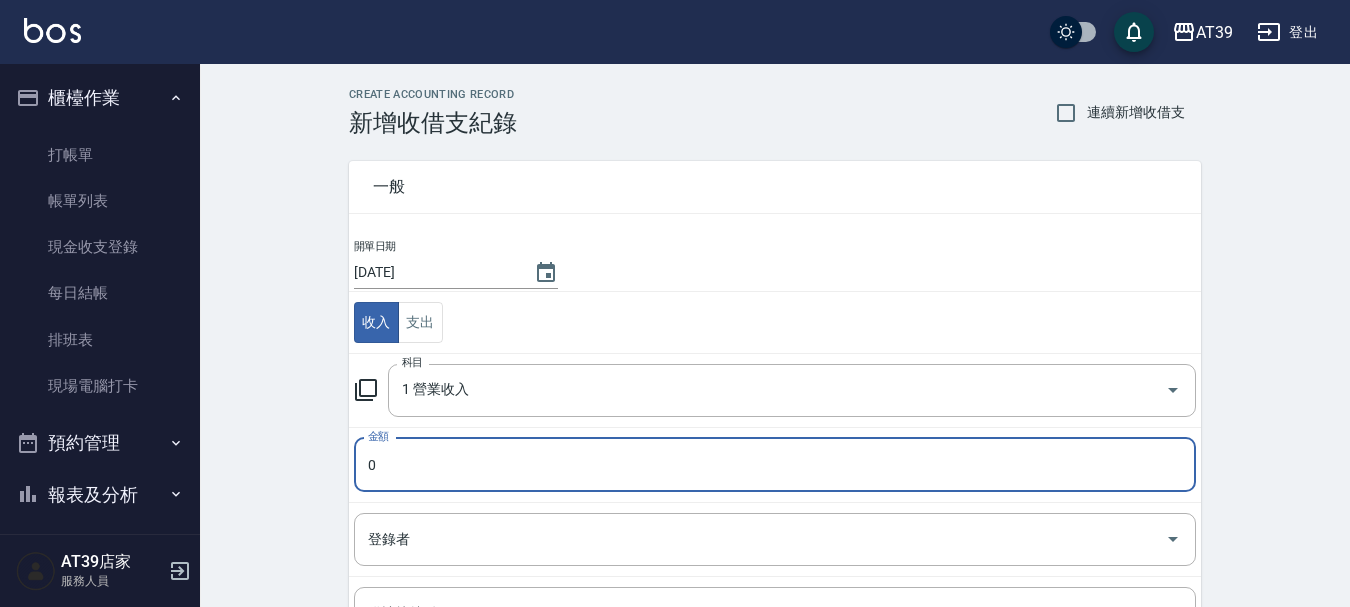 click on "0" at bounding box center (775, 465) 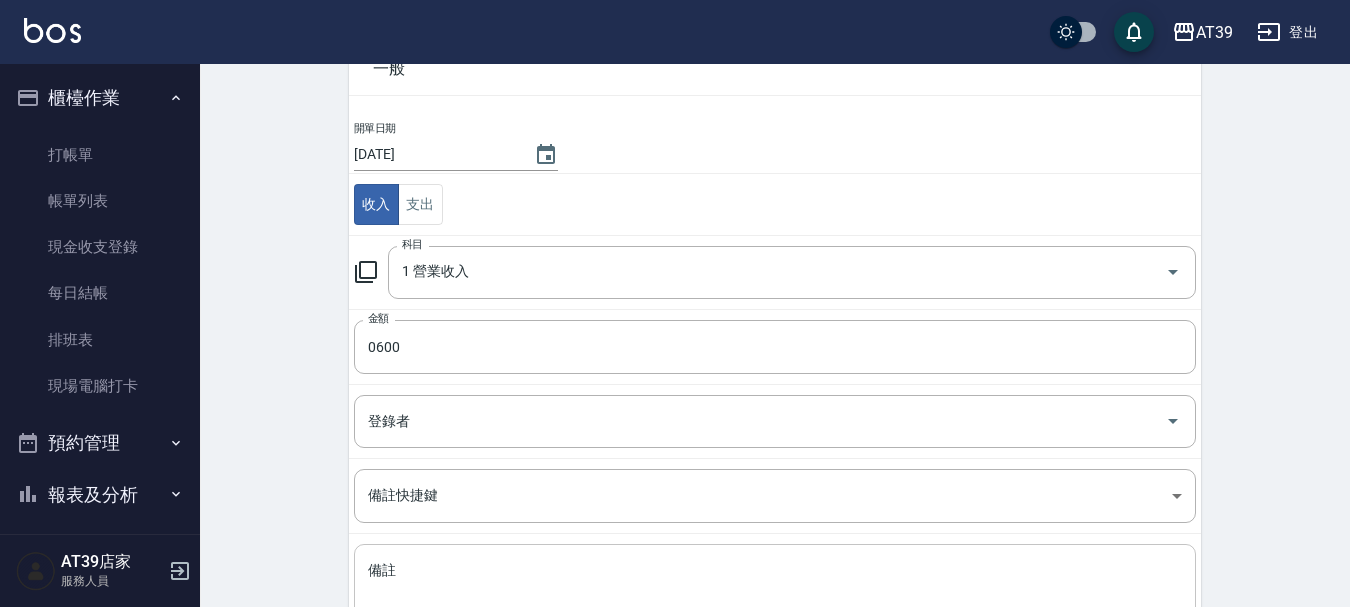 scroll, scrollTop: 276, scrollLeft: 0, axis: vertical 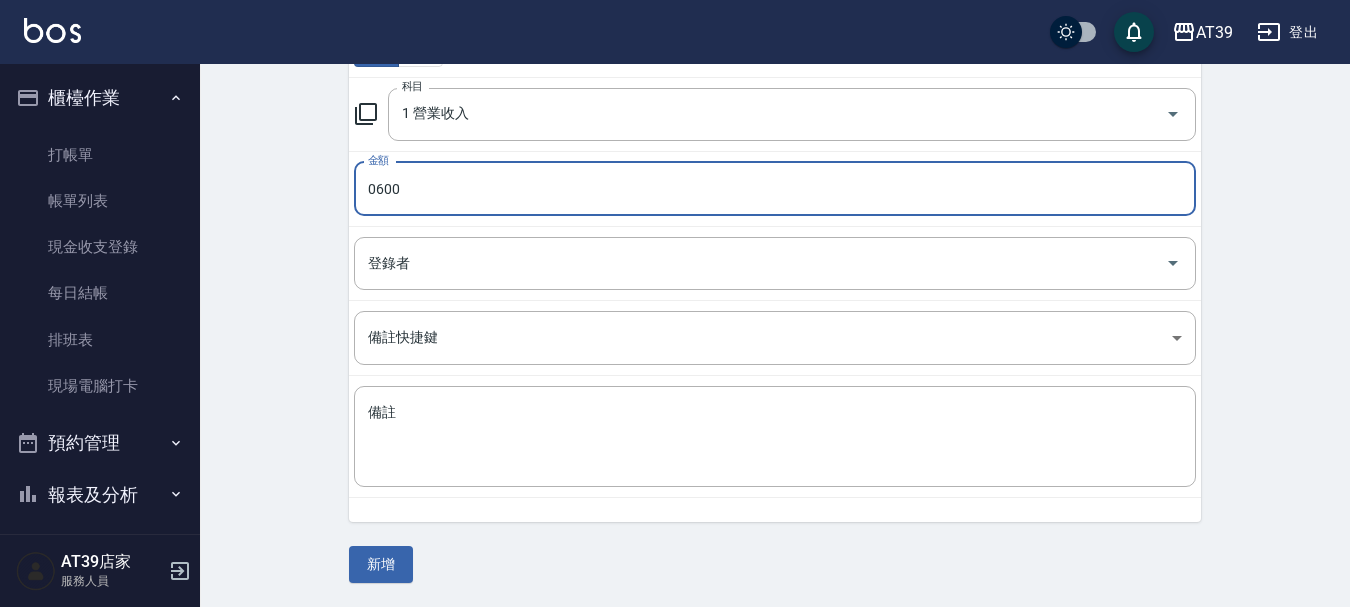 click on "0600" at bounding box center [775, 189] 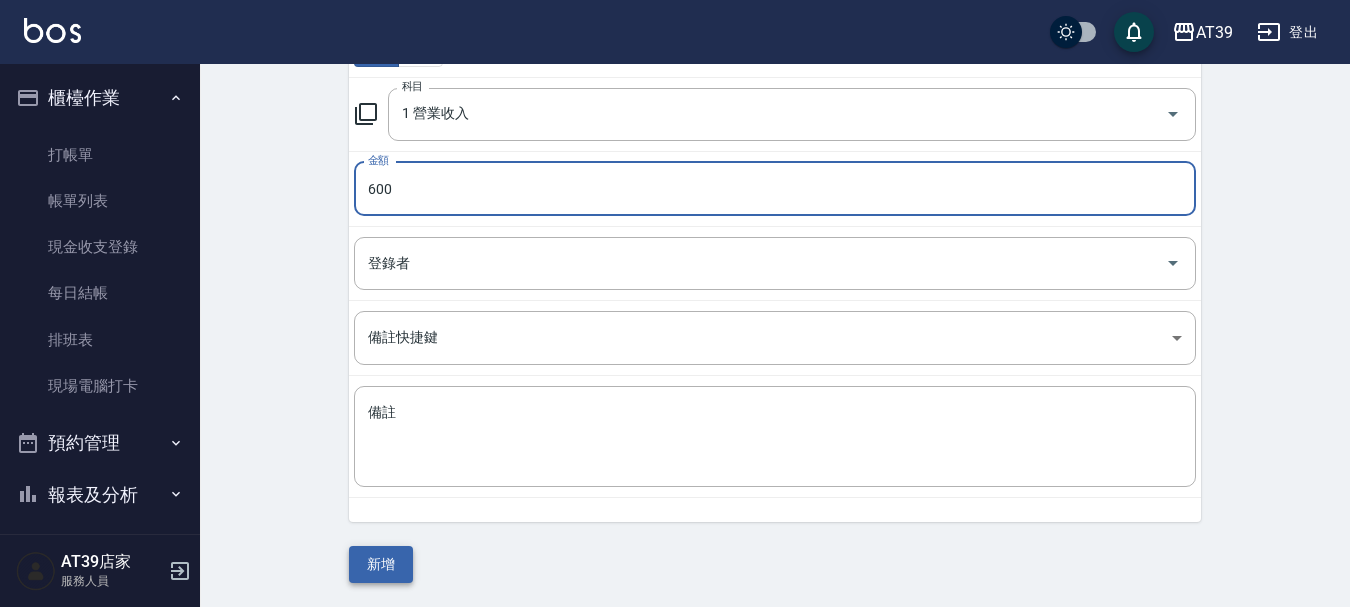 type on "600" 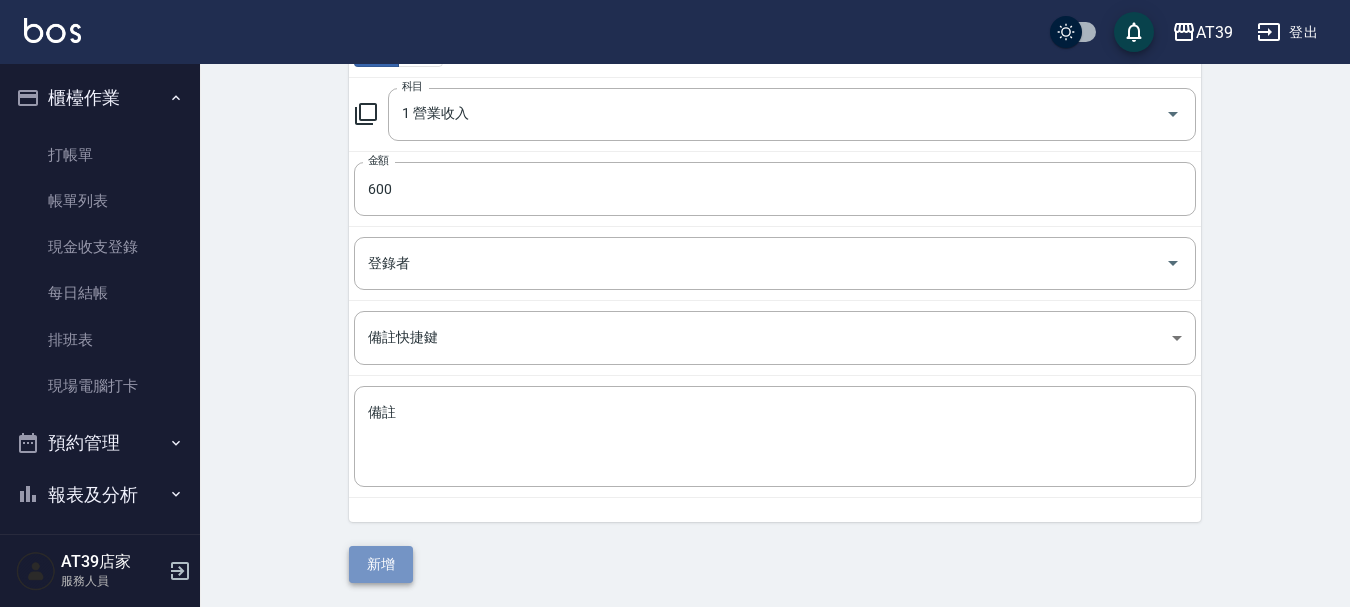 click on "新增" at bounding box center [381, 564] 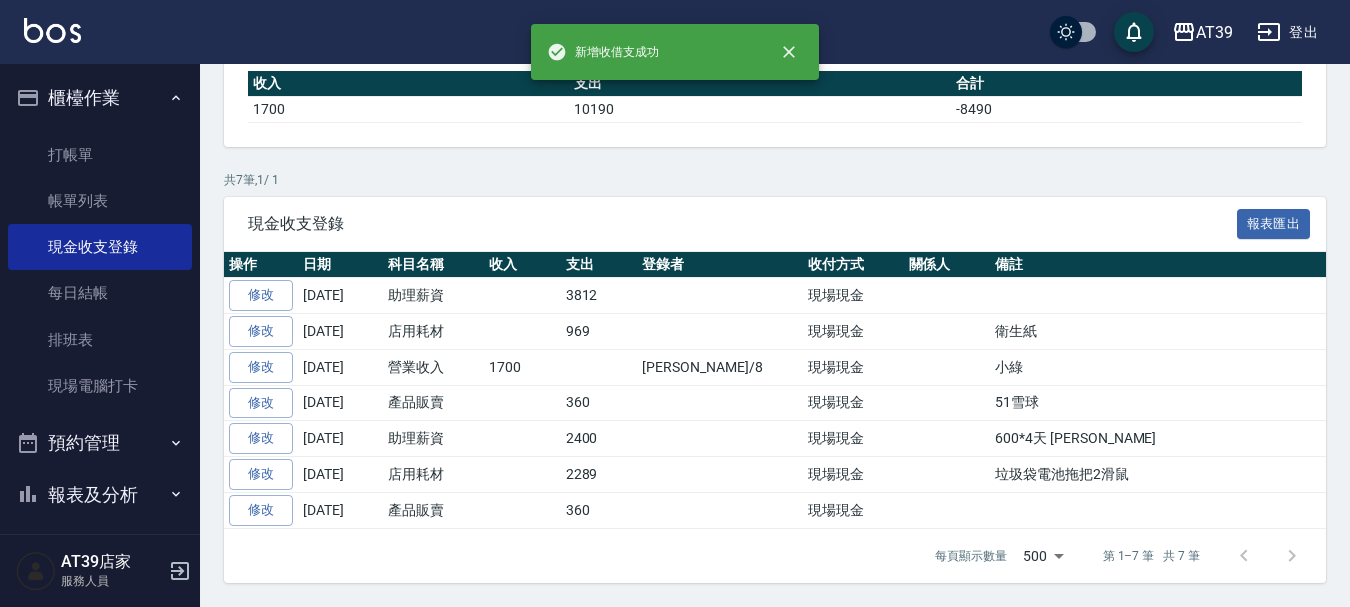 scroll, scrollTop: 0, scrollLeft: 0, axis: both 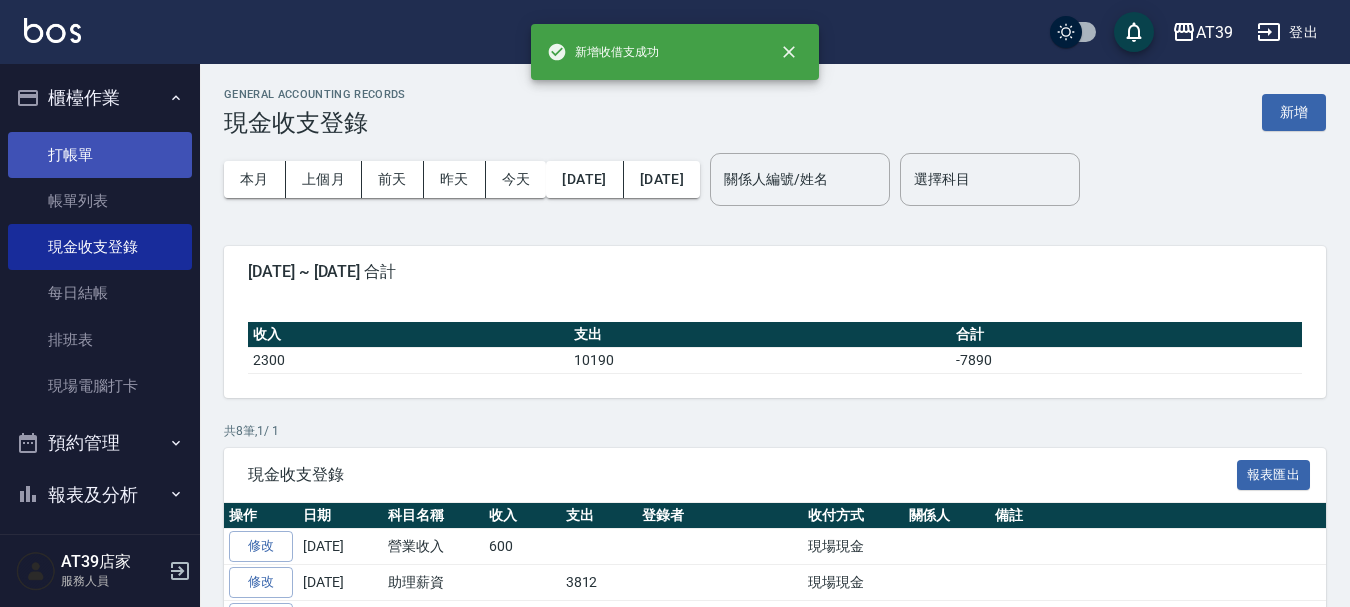 click on "打帳單" at bounding box center [100, 155] 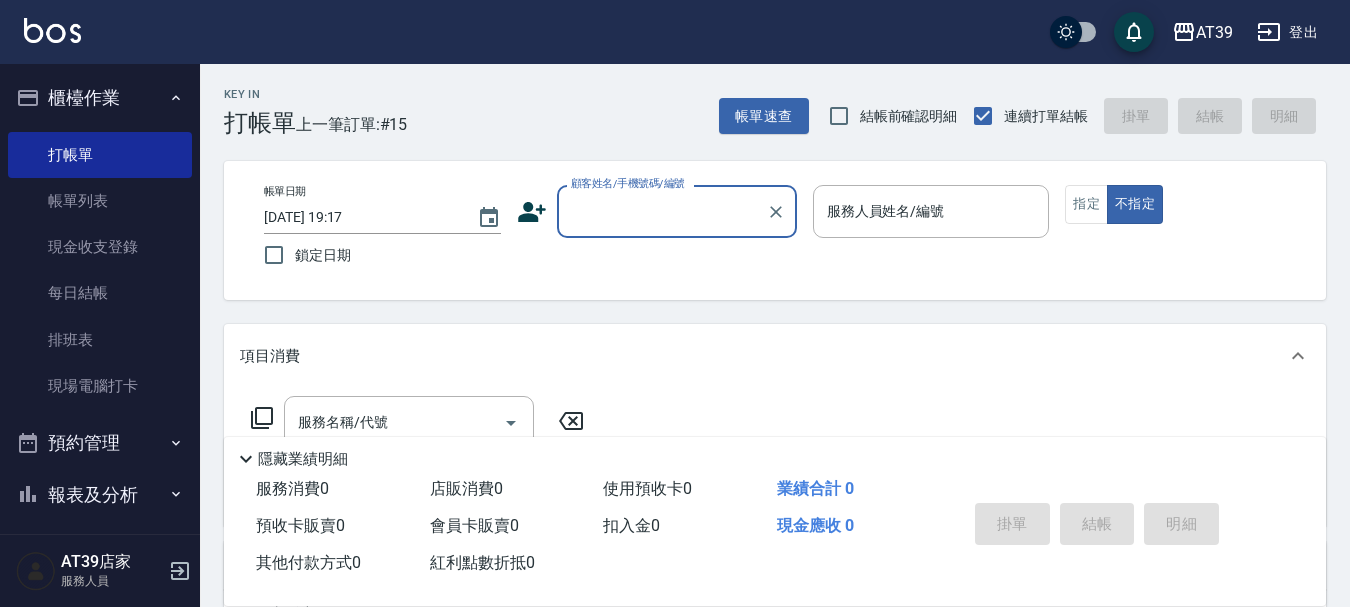 click on "顧客姓名/手機號碼/編號" at bounding box center [662, 211] 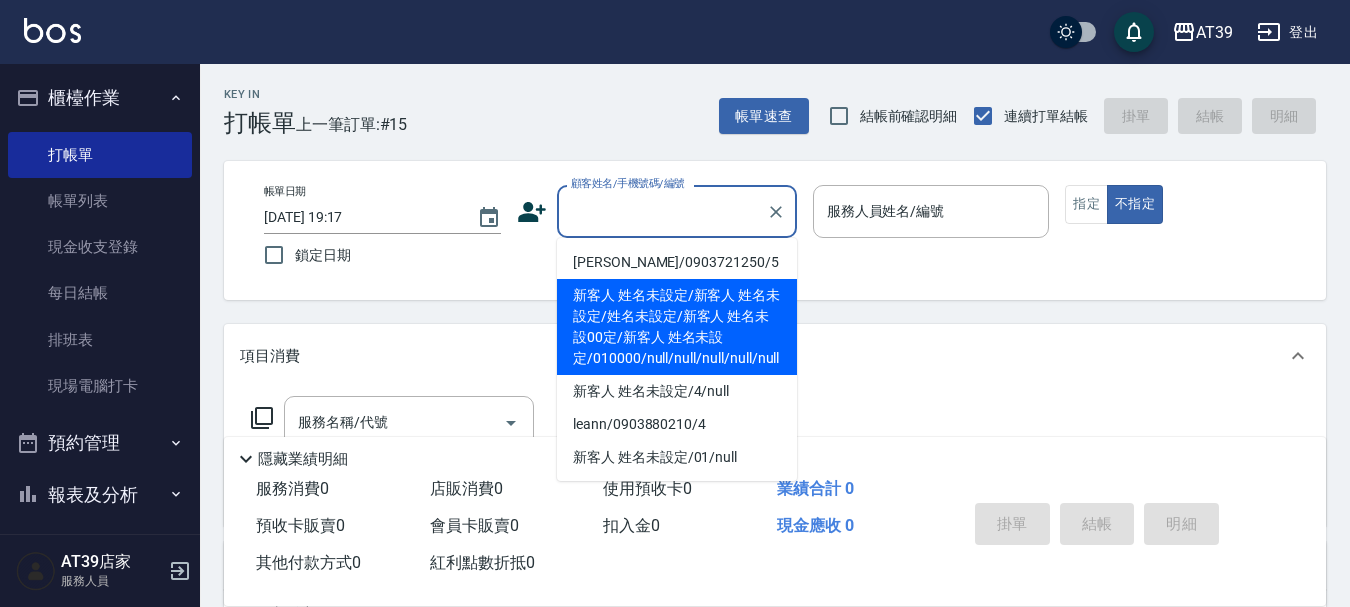 click on "新客人 姓名未設定/新客人 姓名未設定/姓名未設定/新客人 姓名未設00定/新客人 姓名未設定/010000/null/null/null/null/null" at bounding box center (677, 327) 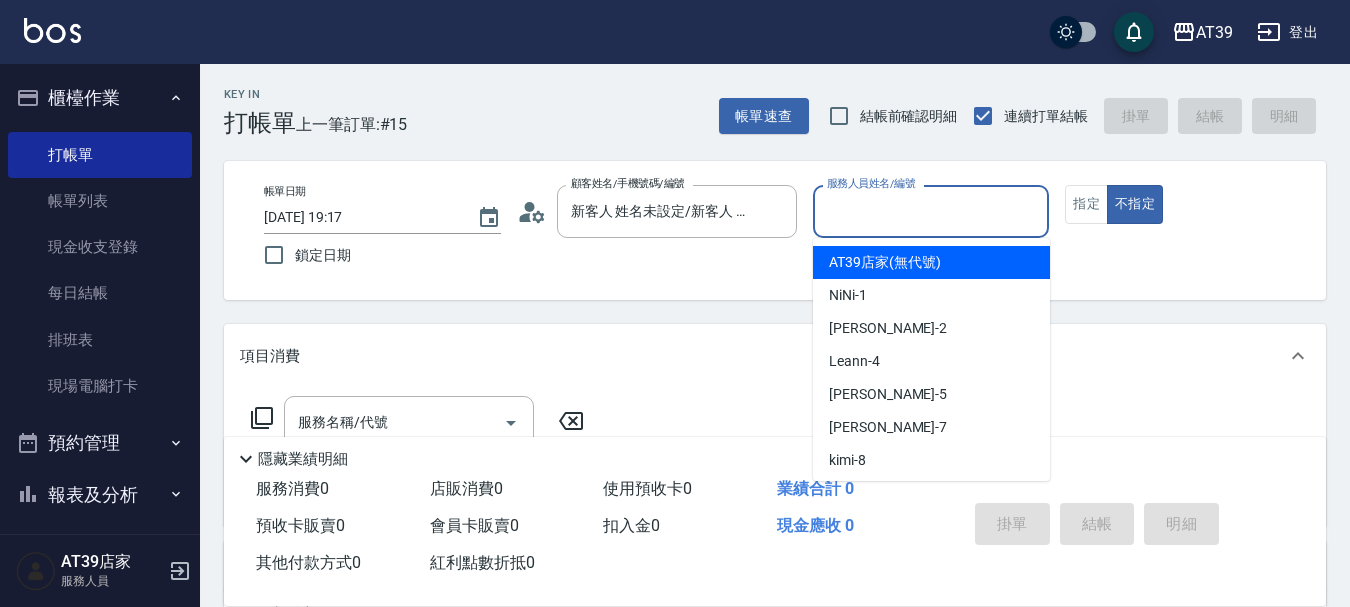 click on "服務人員姓名/編號" at bounding box center (931, 211) 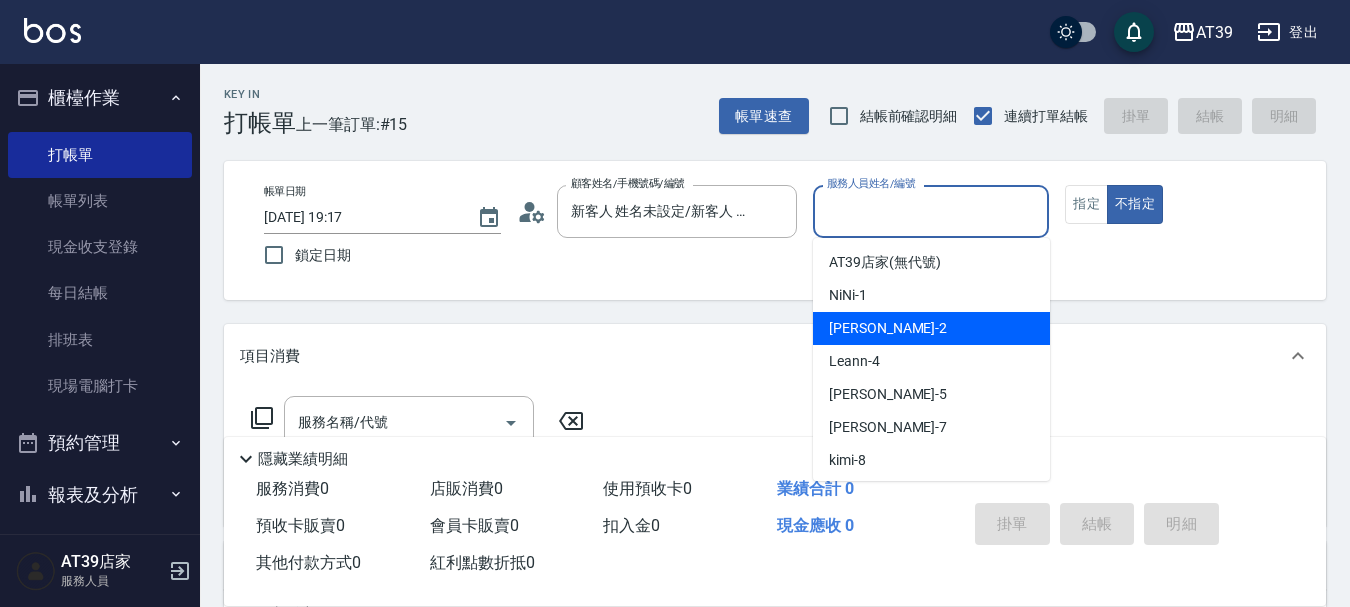 click on "[PERSON_NAME] -2" at bounding box center (931, 328) 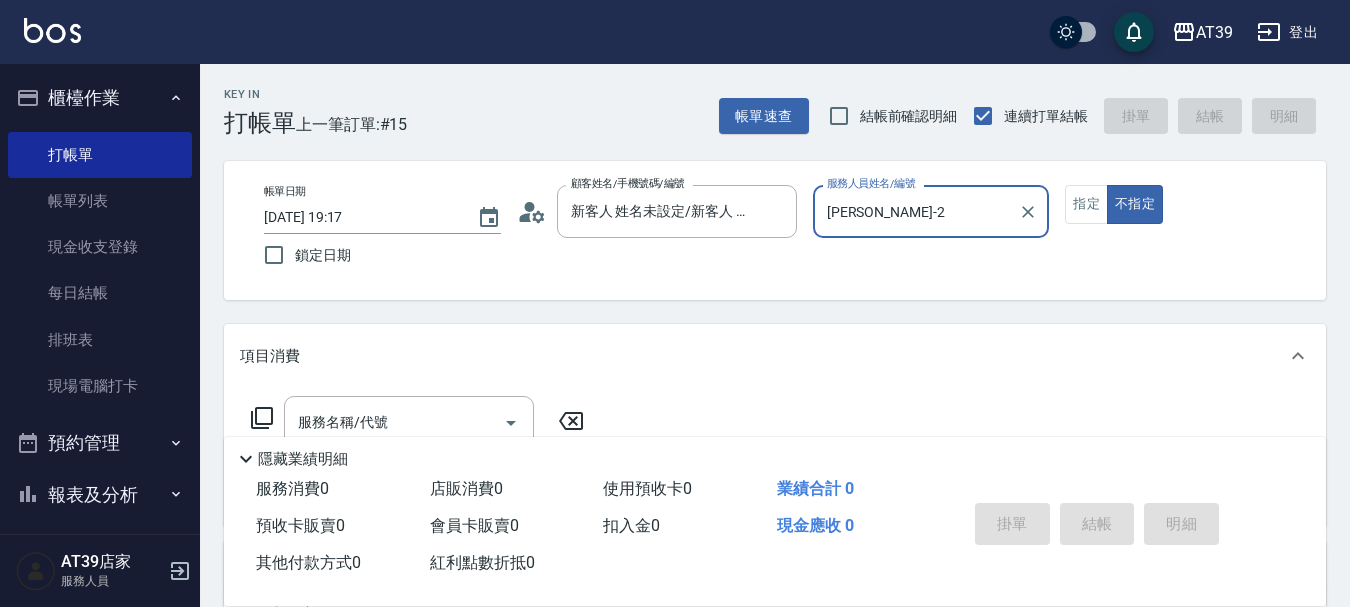 click on "隱藏業績明細" at bounding box center (775, 454) 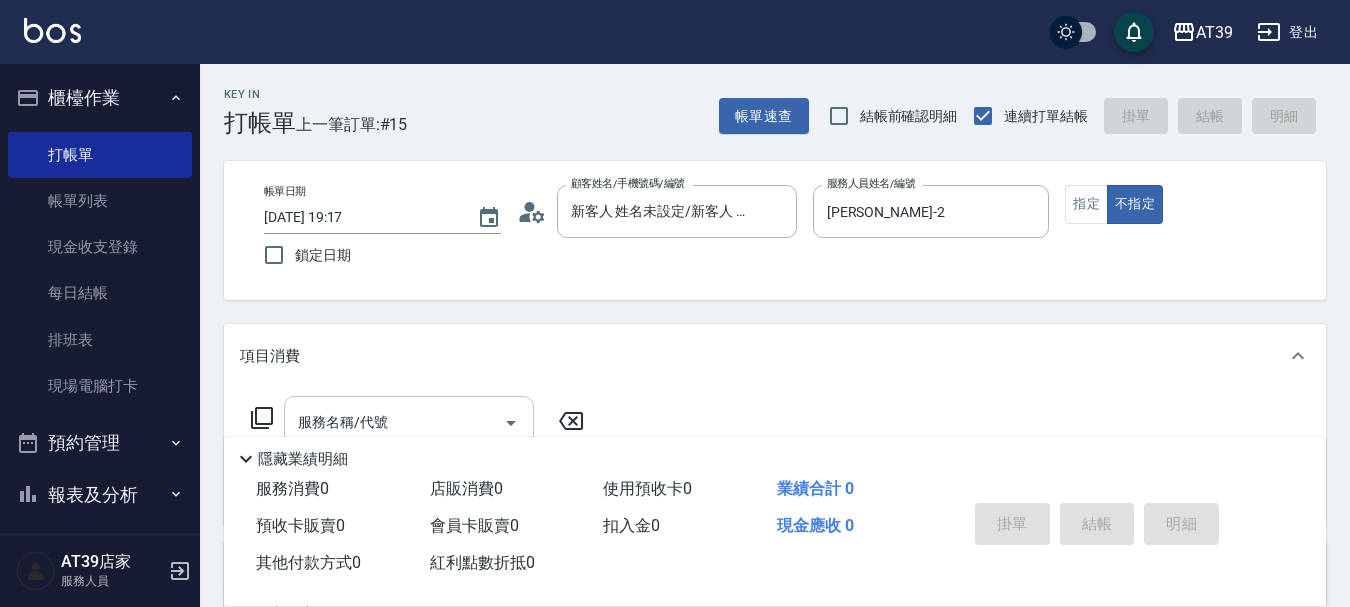 click on "服務名稱/代號 服務名稱/代號" at bounding box center (409, 422) 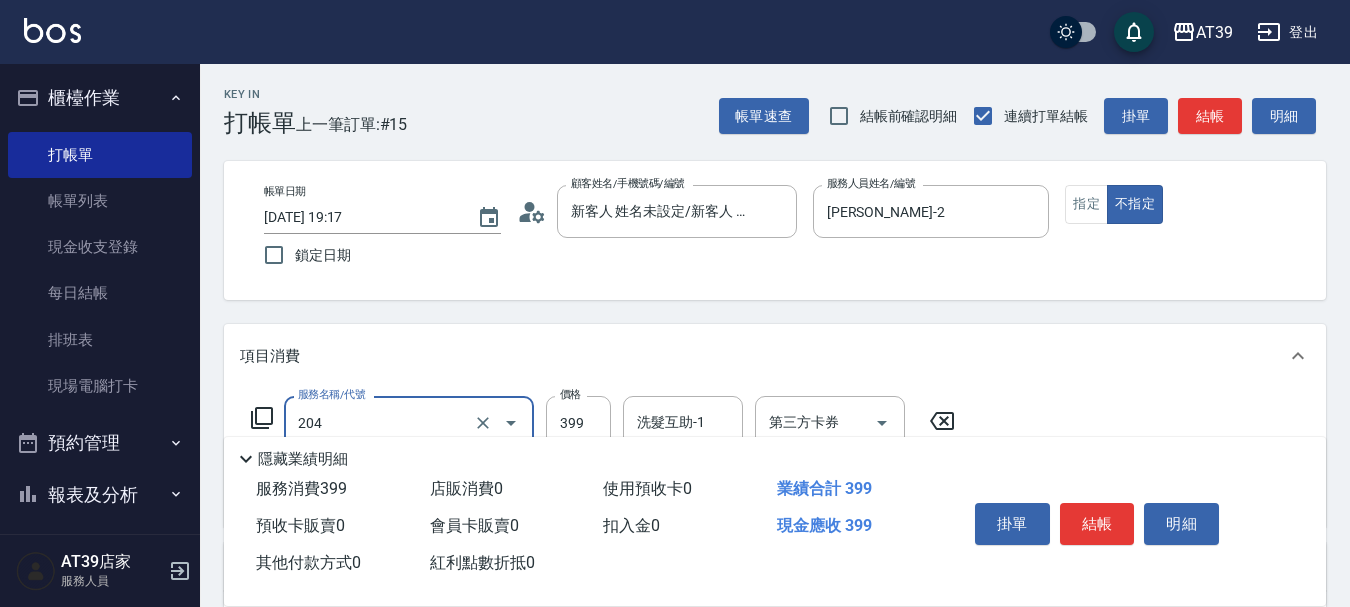 type on "A級洗+剪(204)" 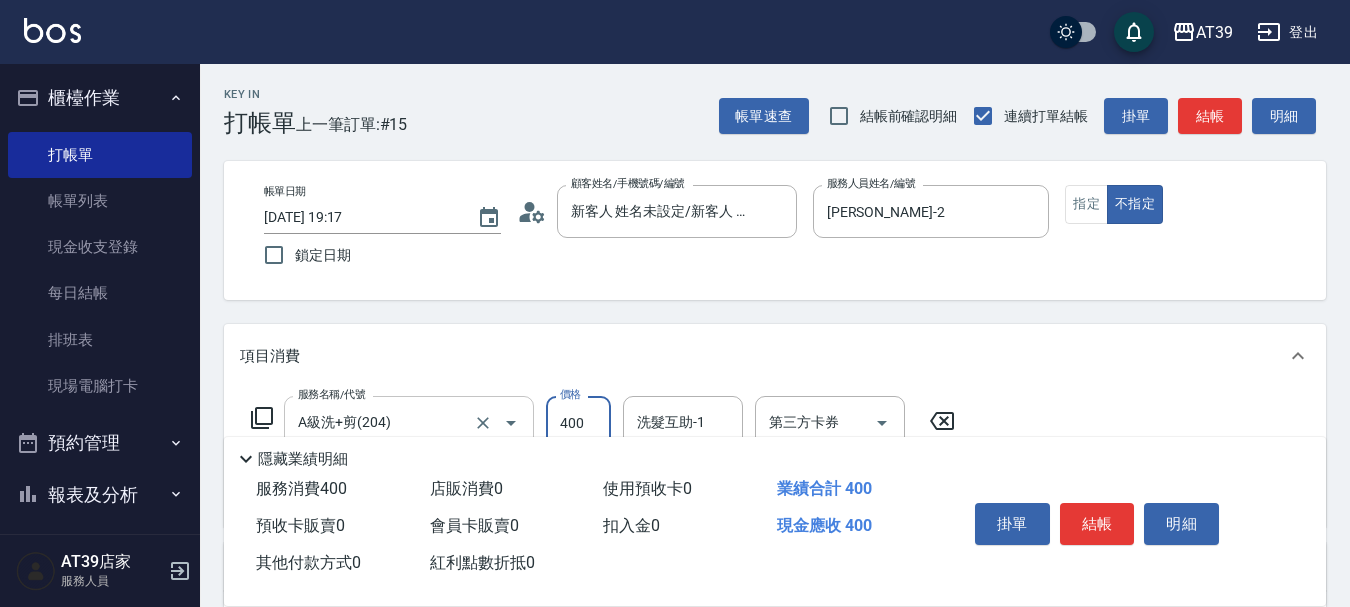 type on "400" 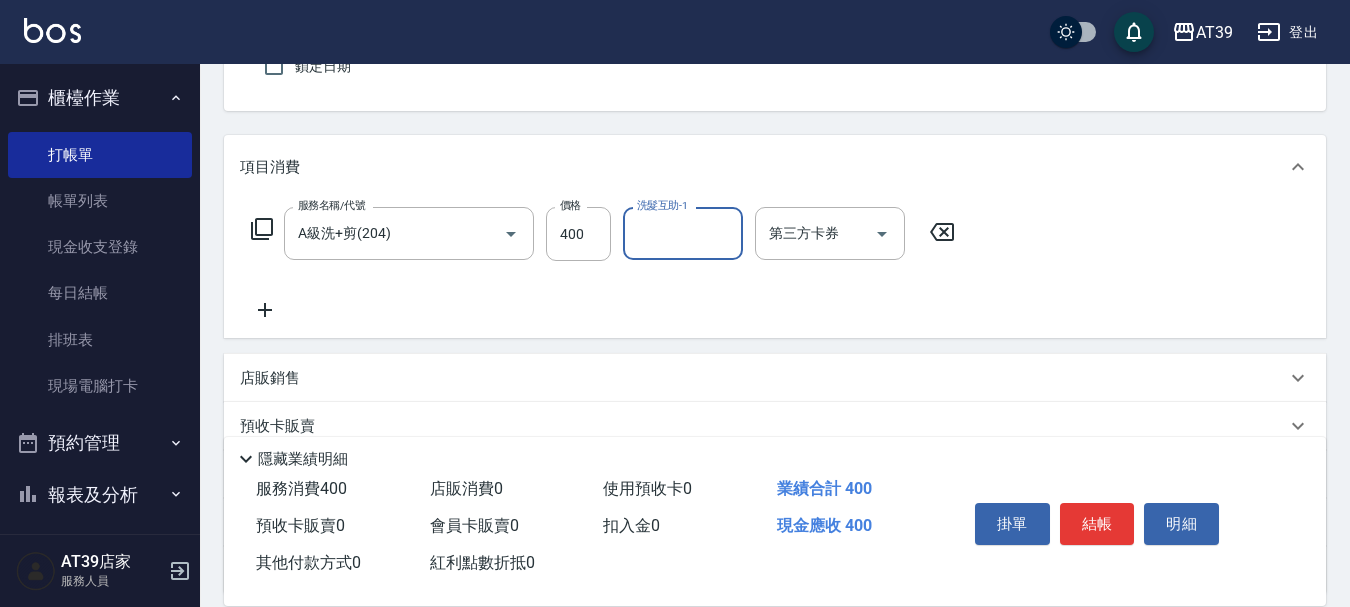 scroll, scrollTop: 200, scrollLeft: 0, axis: vertical 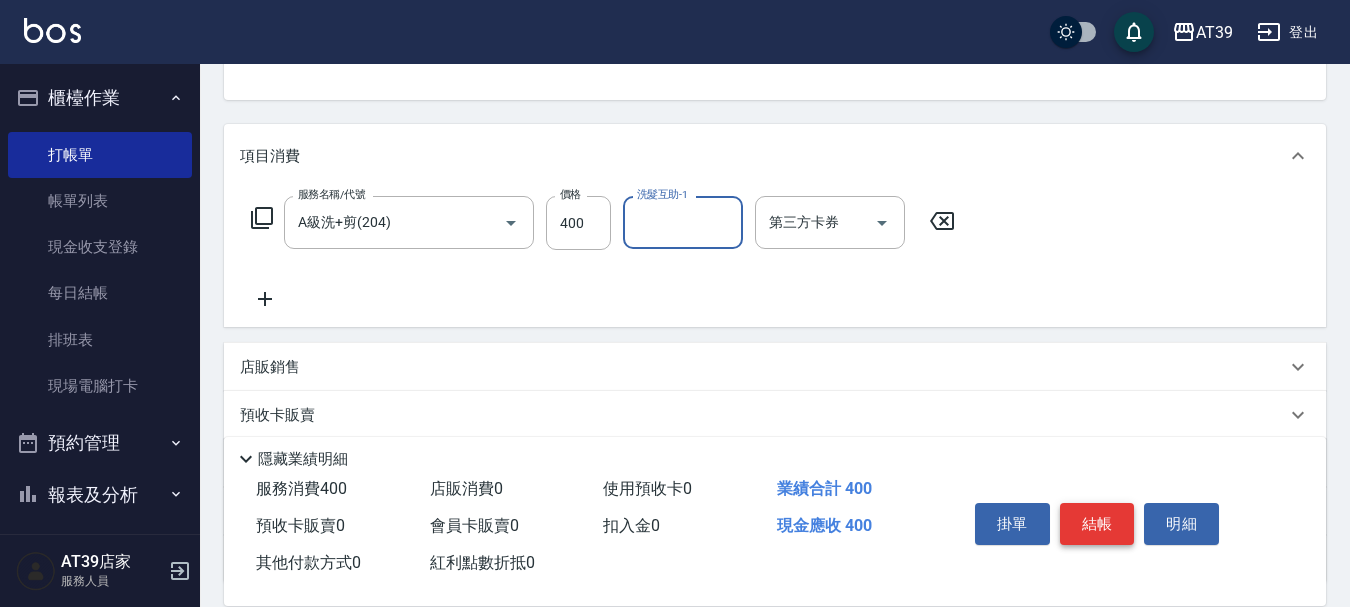 click on "結帳" at bounding box center [1097, 524] 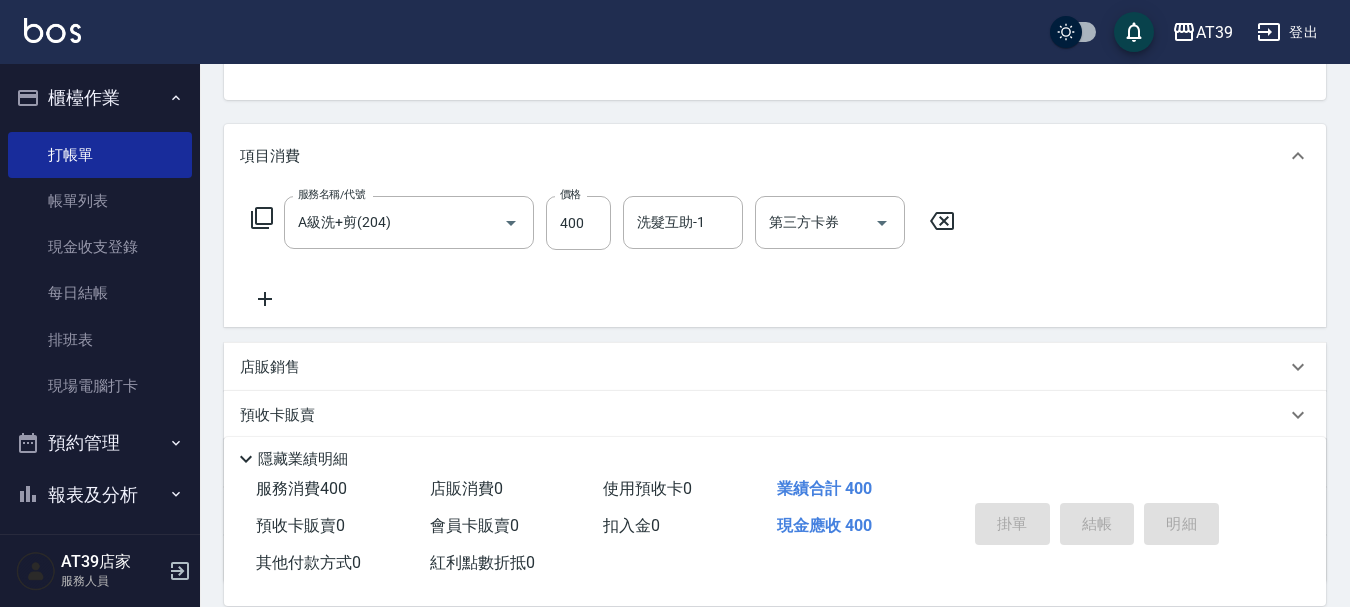 type 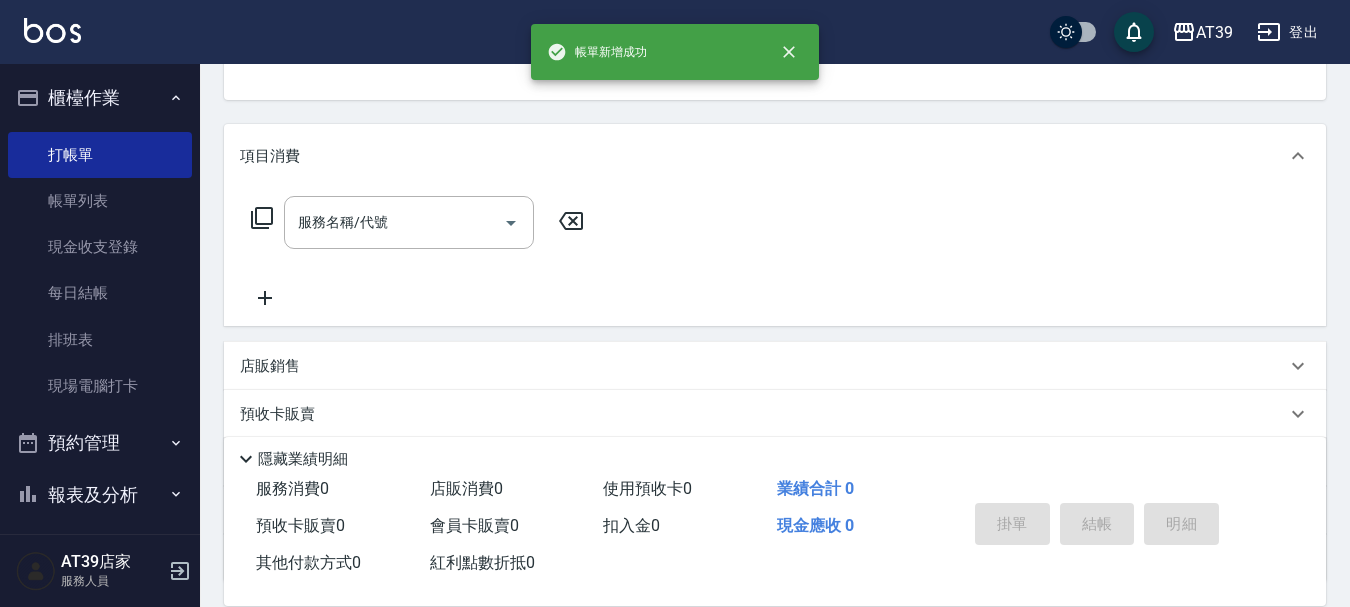 scroll, scrollTop: 194, scrollLeft: 0, axis: vertical 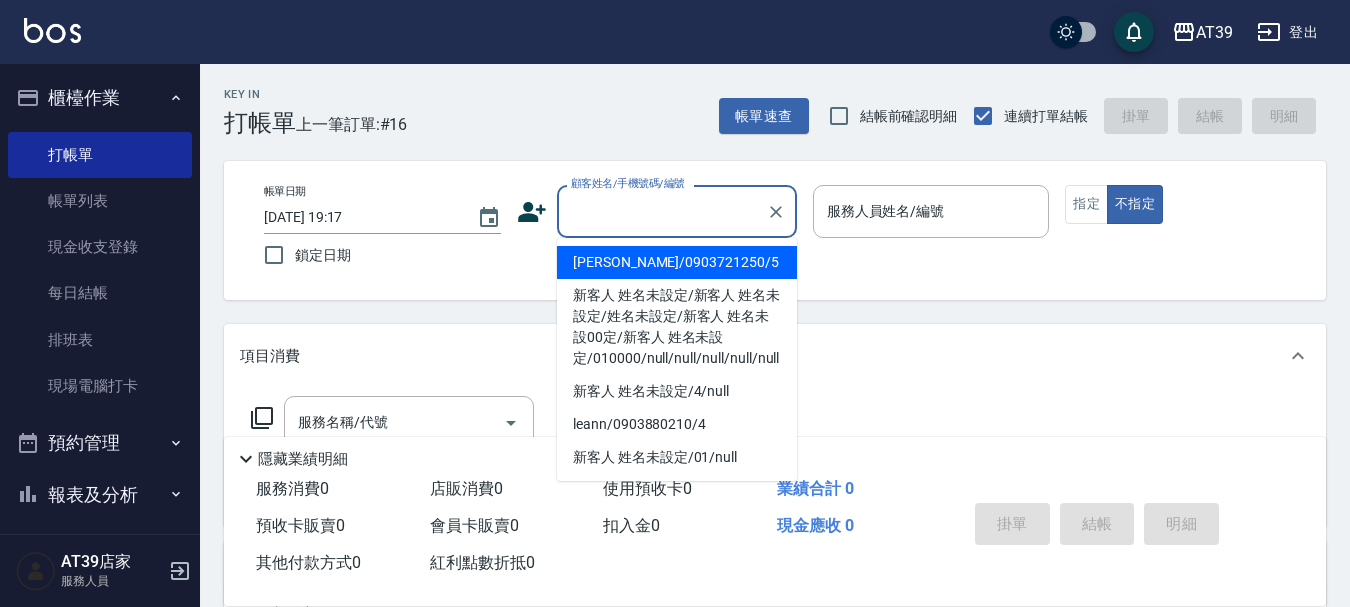 click on "顧客姓名/手機號碼/編號" at bounding box center (662, 211) 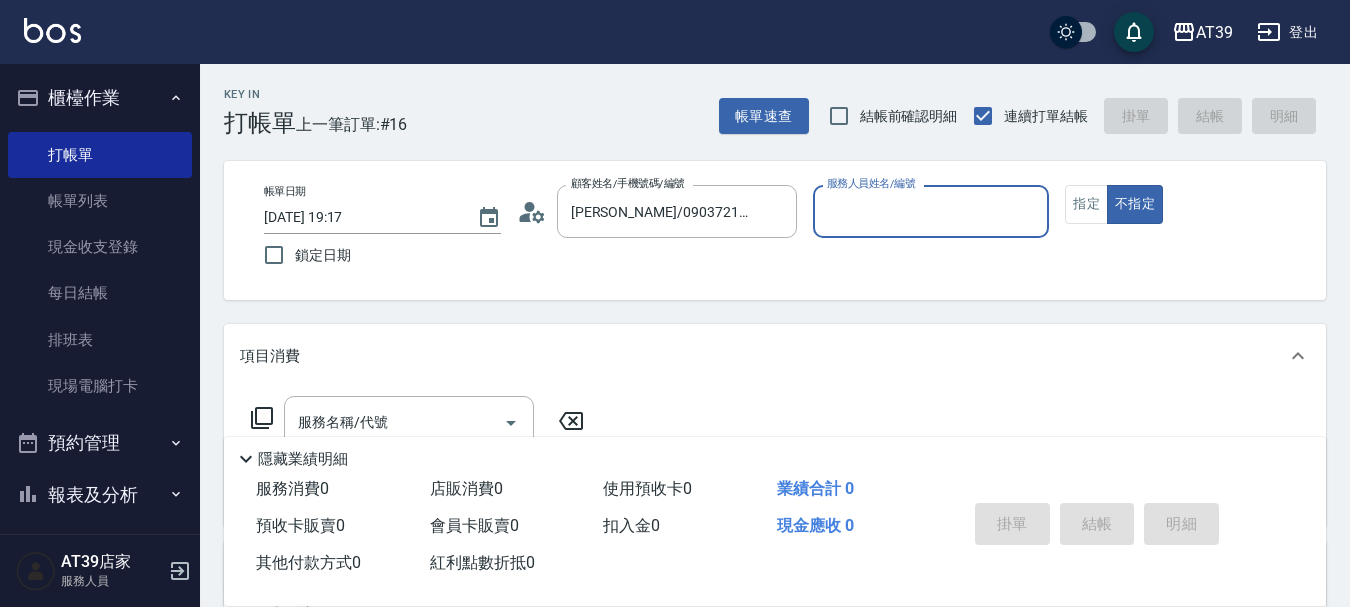 type on "愷爾-5" 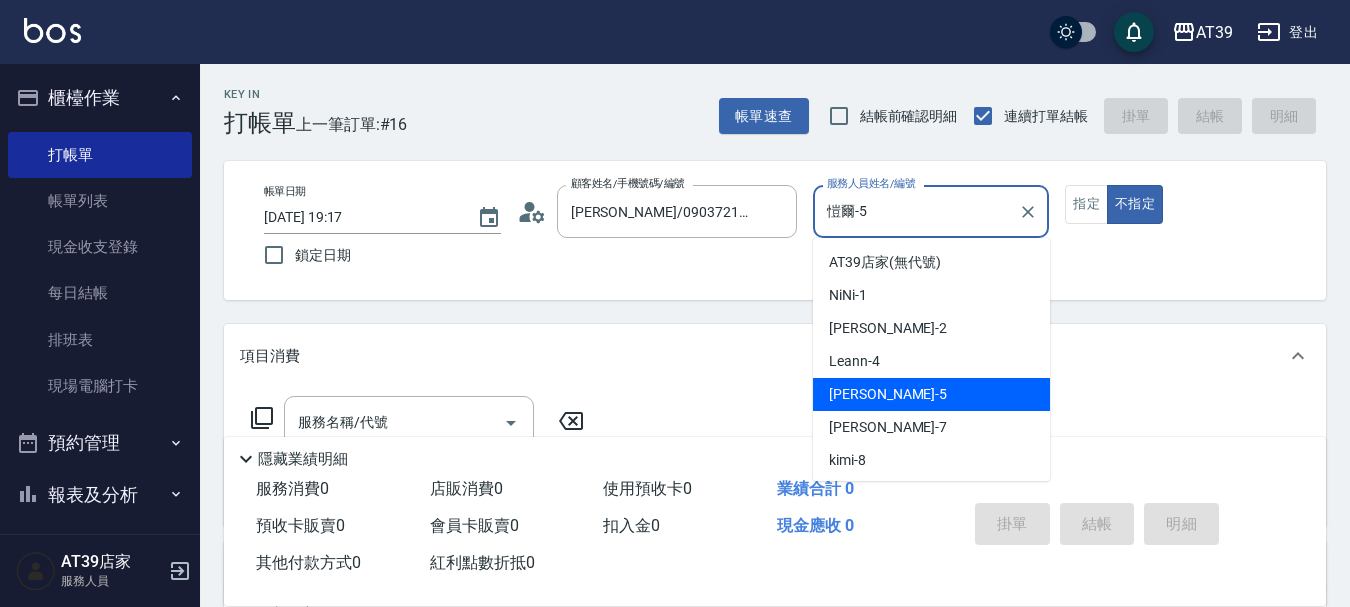 click on "愷爾-5" at bounding box center [916, 211] 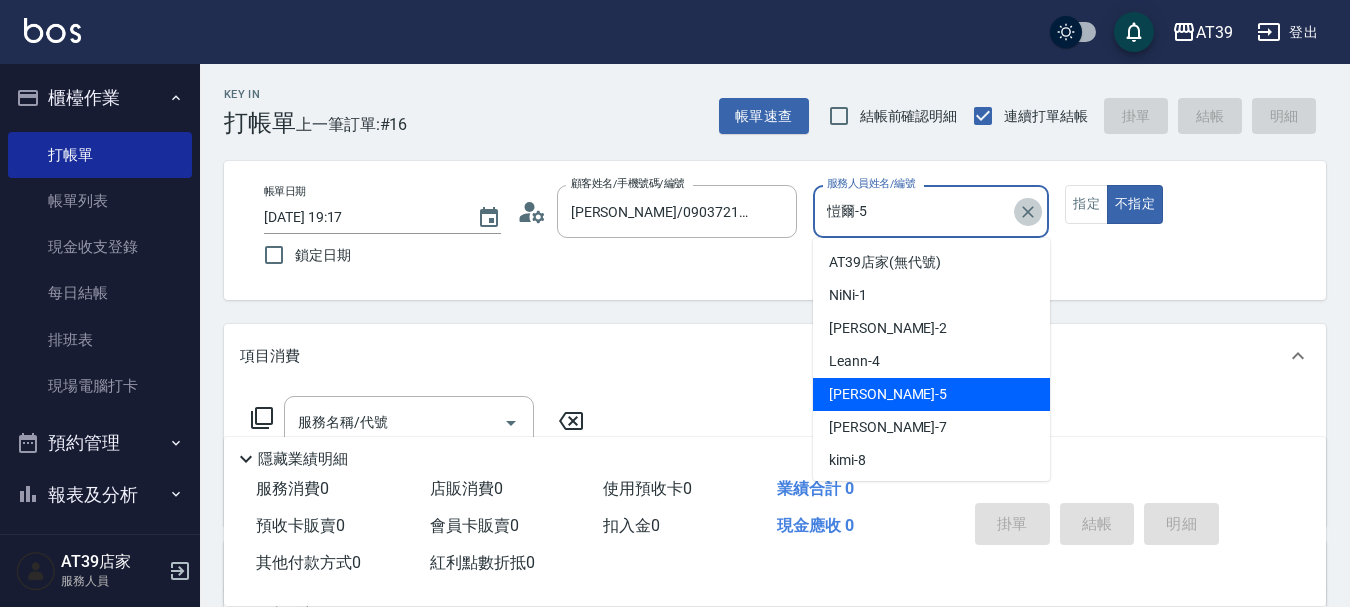 click 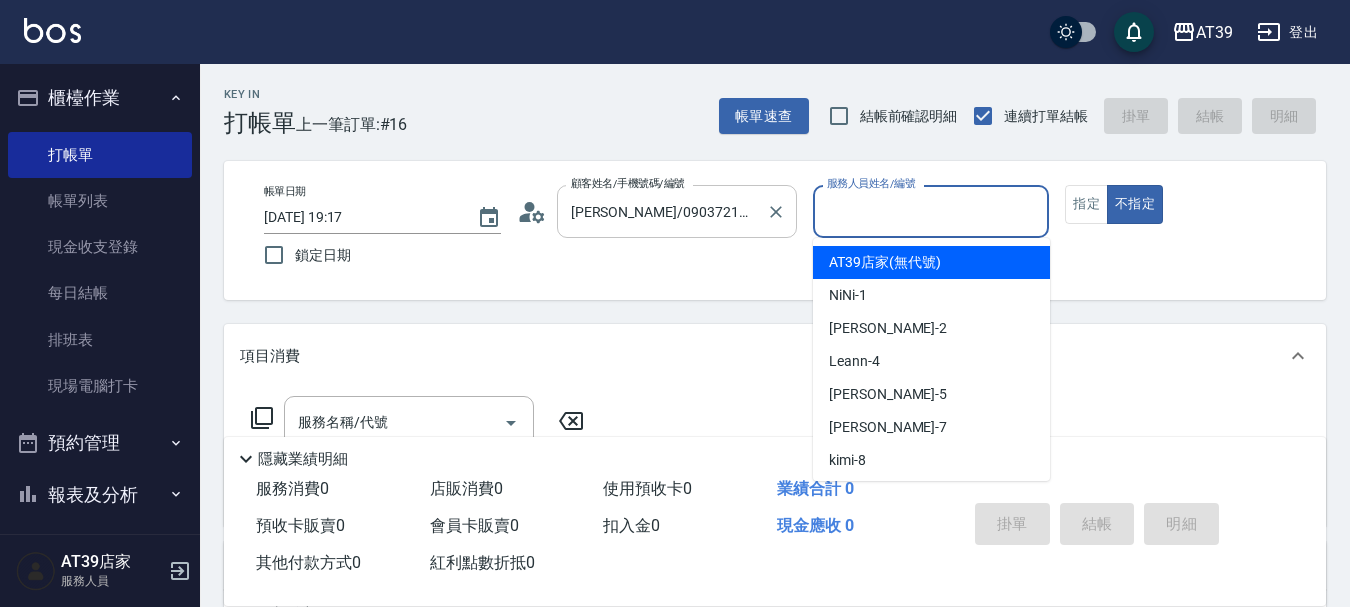 click at bounding box center (775, 211) 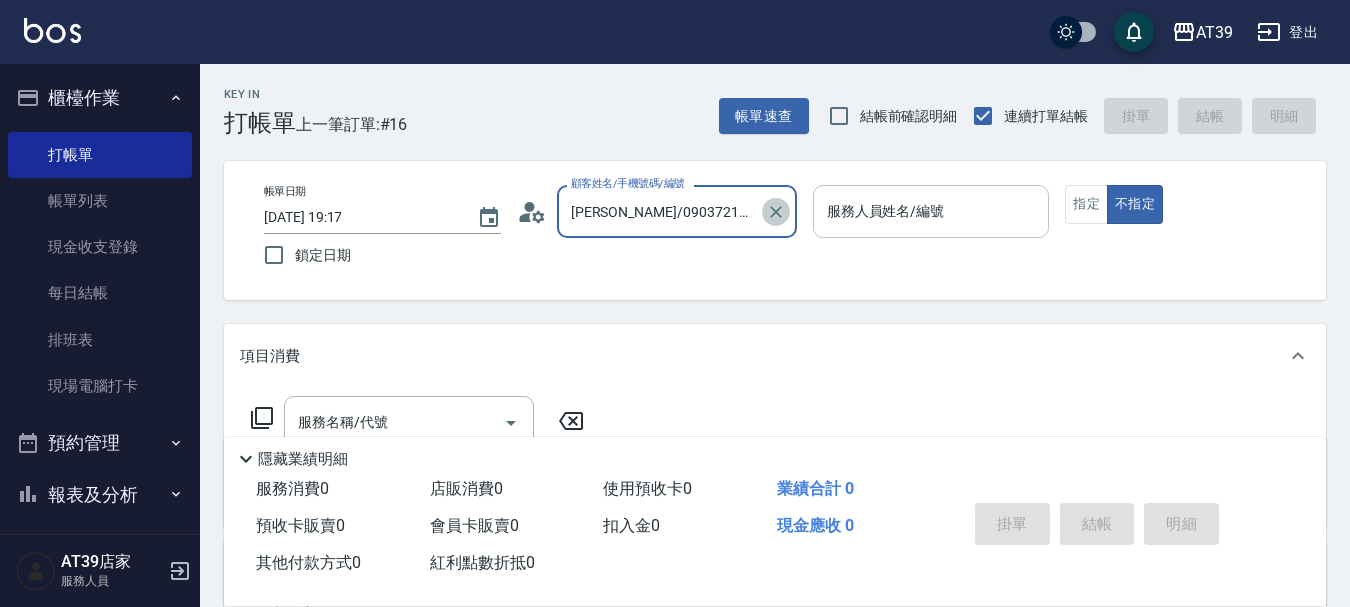 click 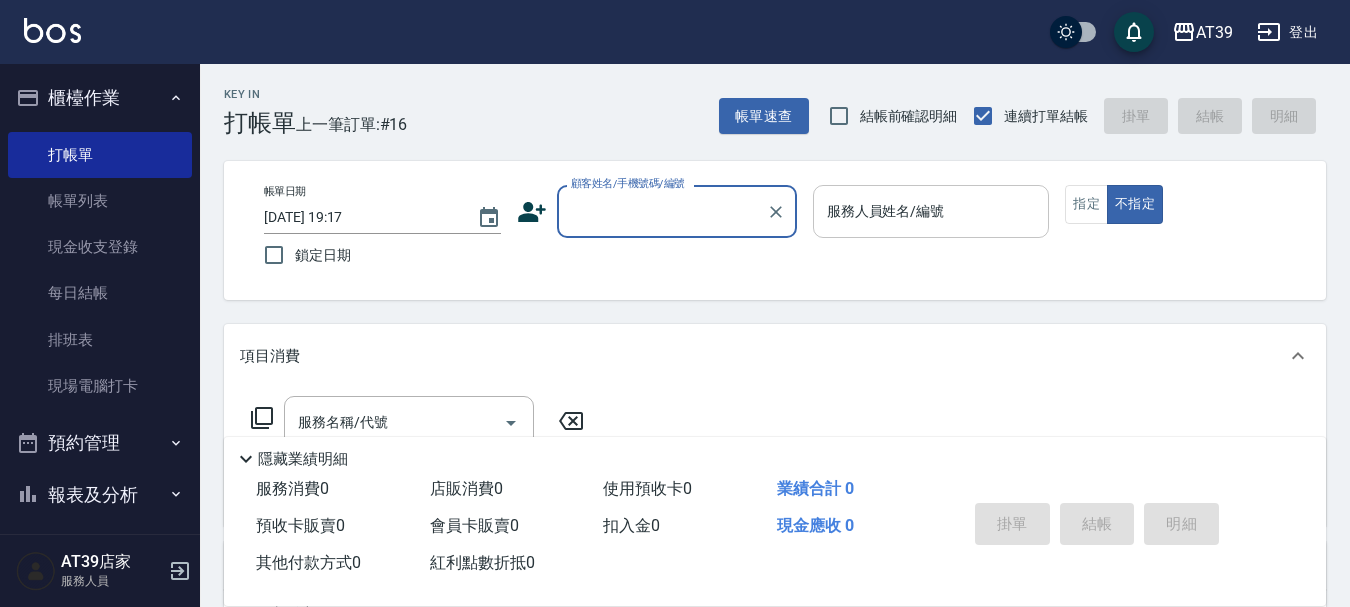 click on "顧客姓名/手機號碼/編號" at bounding box center [662, 211] 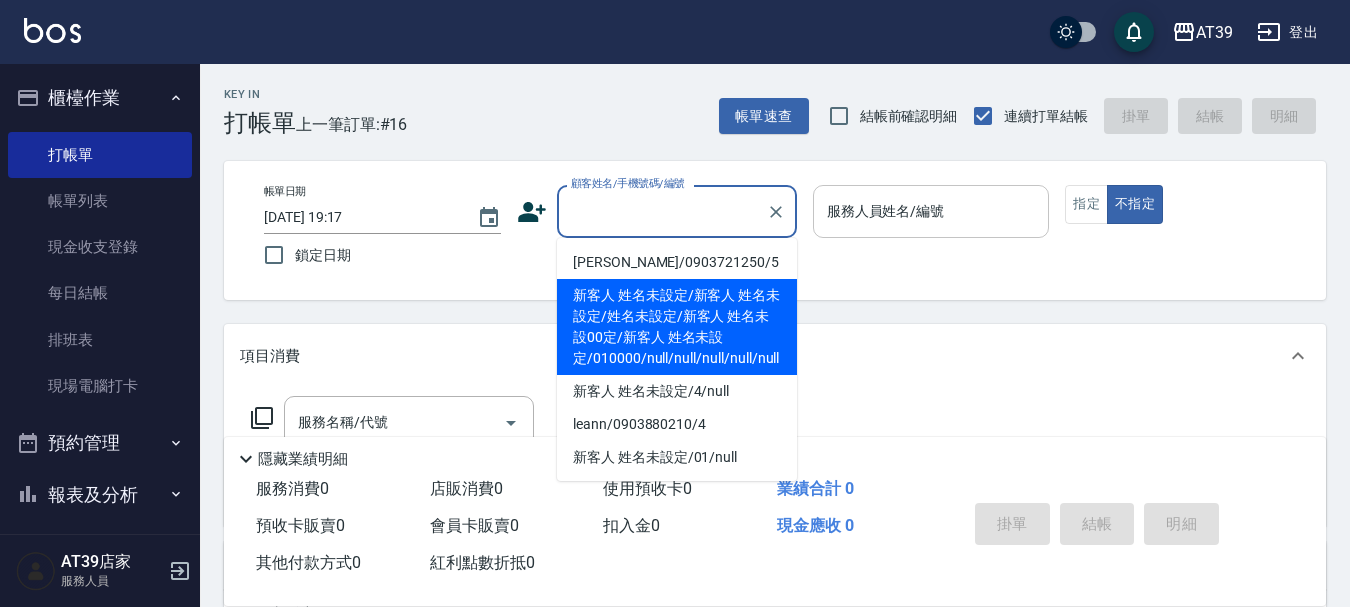 click on "新客人 姓名未設定/新客人 姓名未設定/姓名未設定/新客人 姓名未設00定/新客人 姓名未設定/010000/null/null/null/null/null" at bounding box center [677, 327] 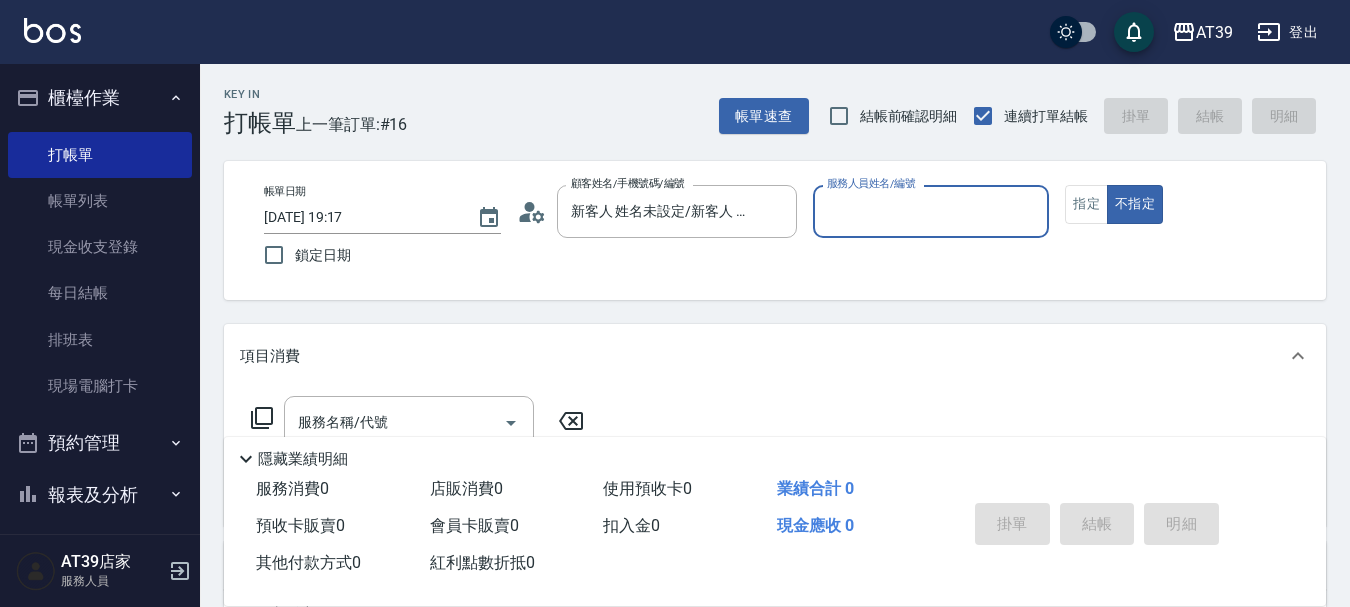 click on "服務人員姓名/編號" at bounding box center (931, 211) 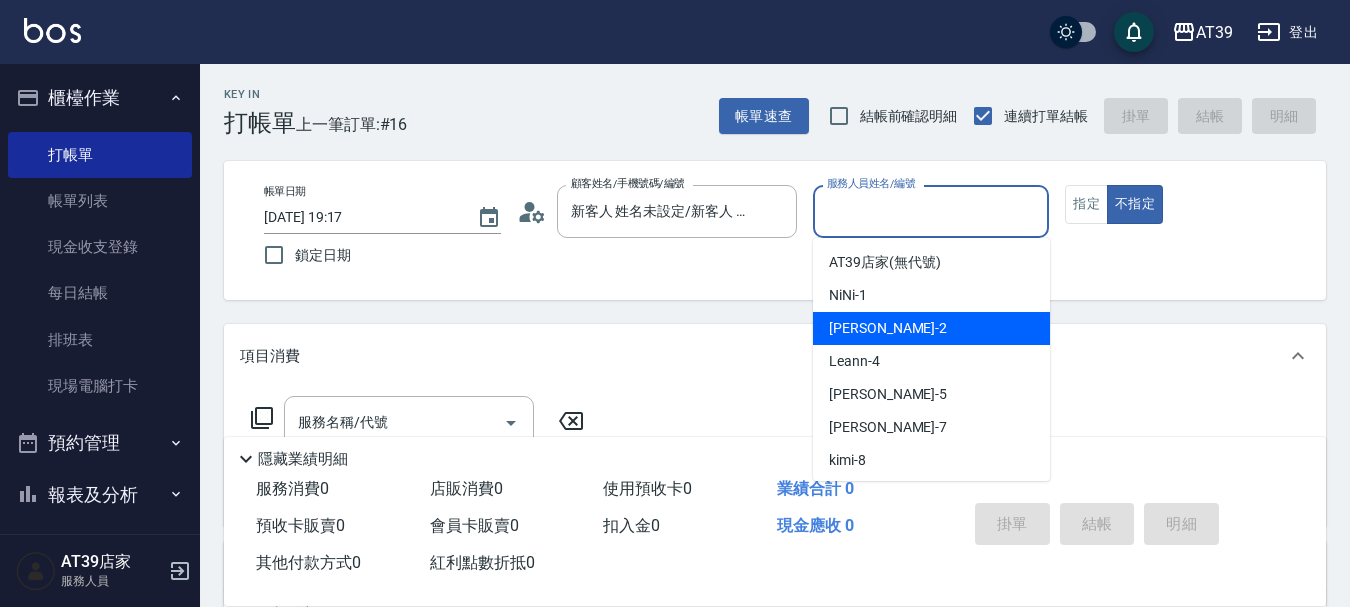 click on "[PERSON_NAME] -2" at bounding box center [931, 328] 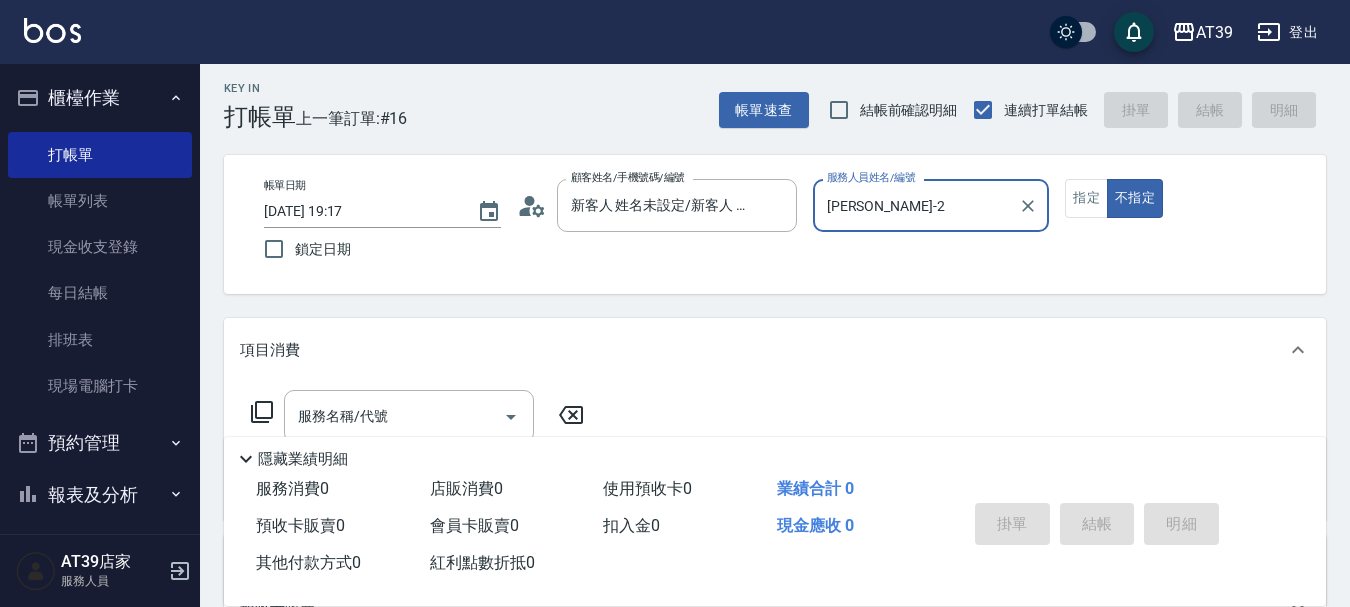 scroll, scrollTop: 100, scrollLeft: 0, axis: vertical 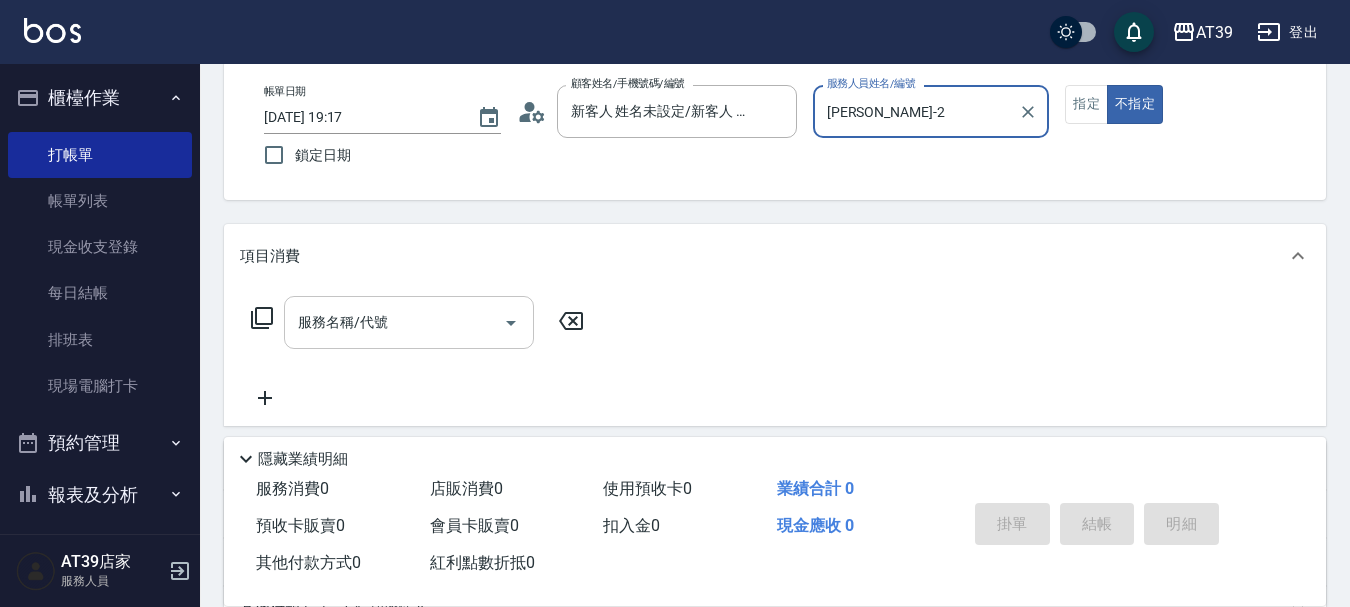 click on "服務名稱/代號" at bounding box center (394, 322) 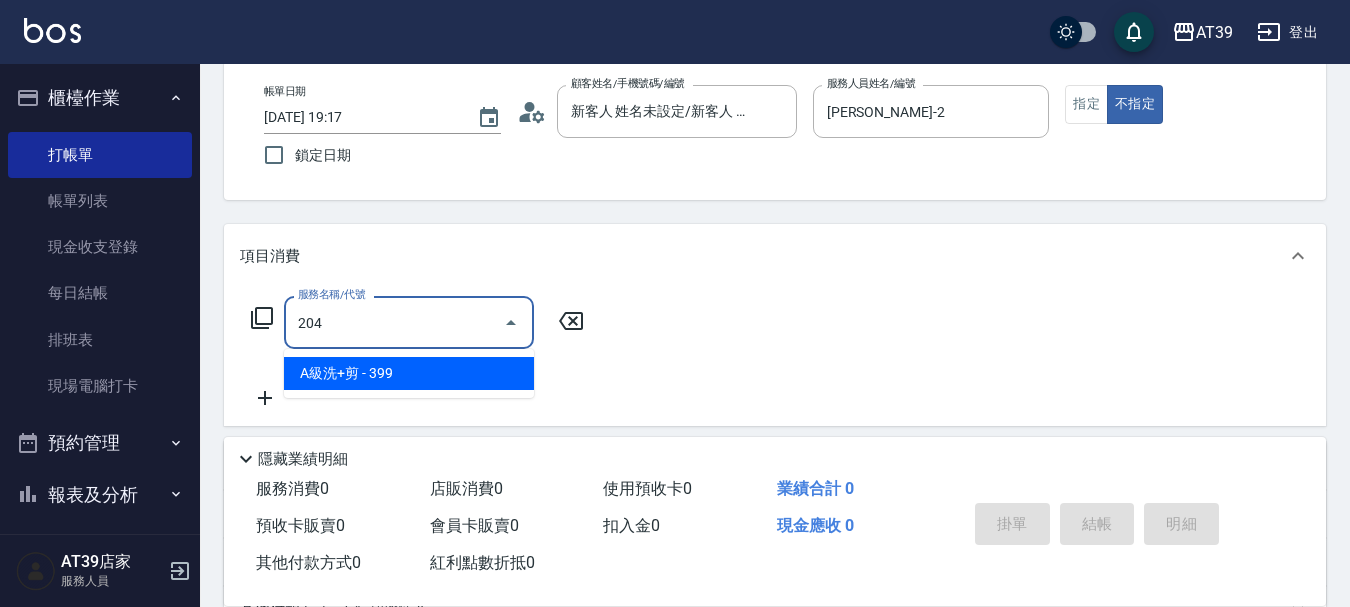 type on "A級洗+剪(204)" 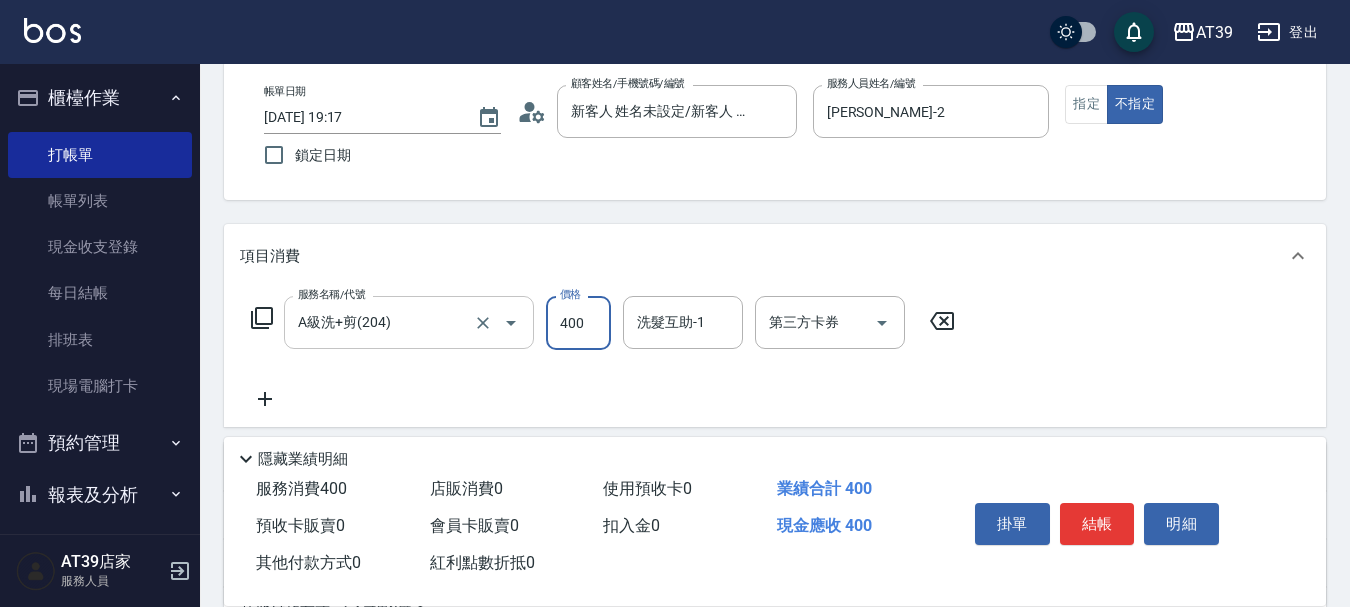 type on "400" 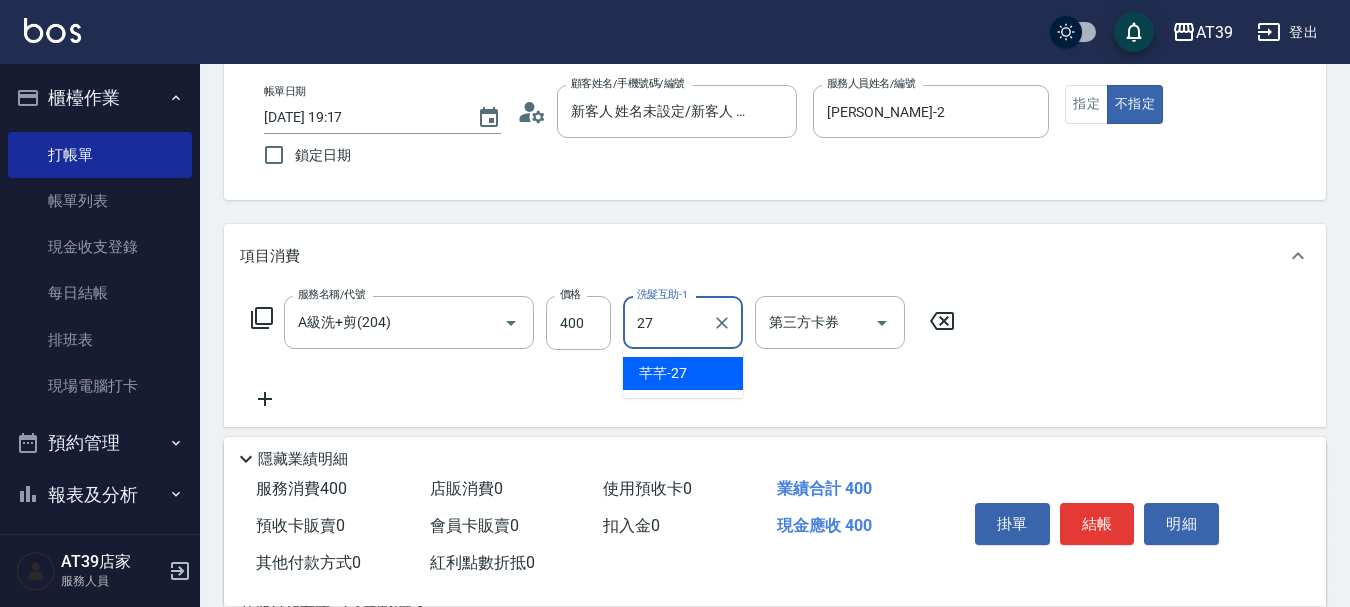 click on "芊芊 -27" at bounding box center [663, 373] 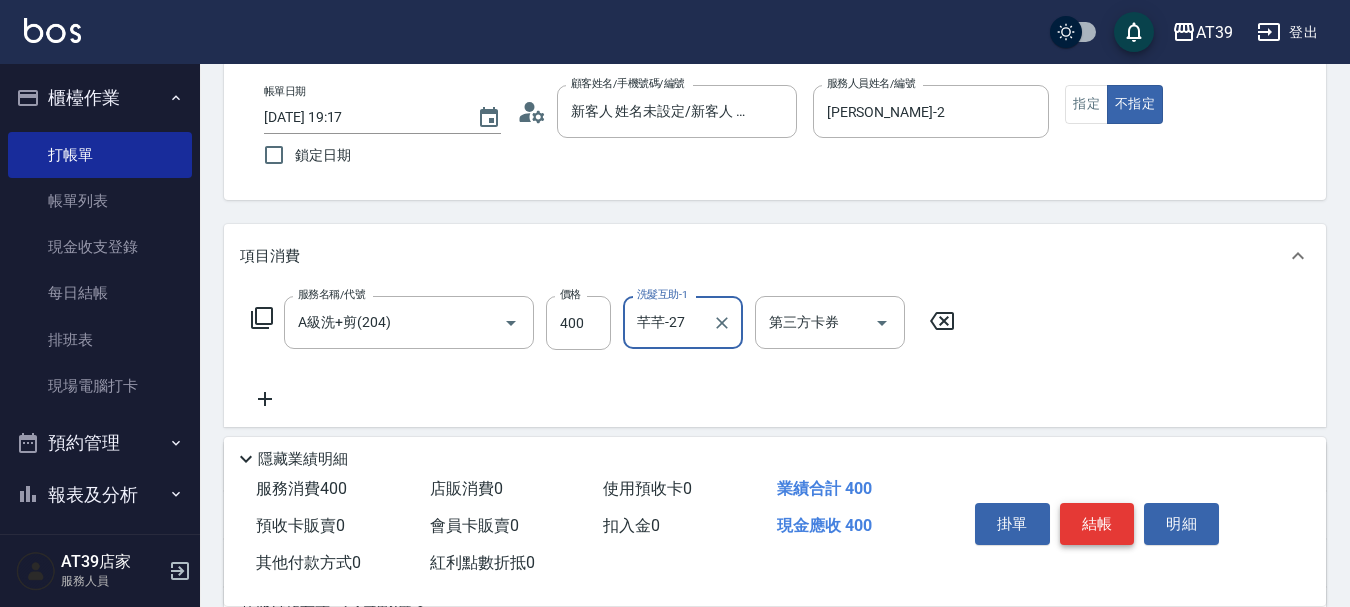 type on "芊芊-27" 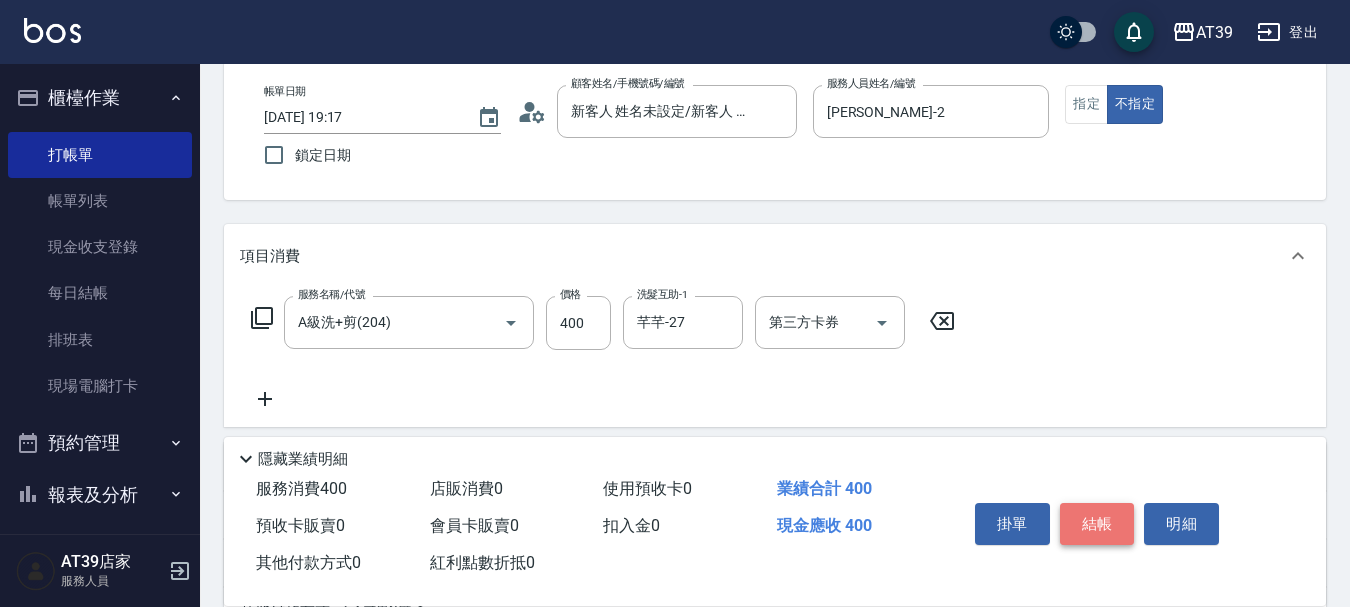 click on "結帳" at bounding box center [1097, 524] 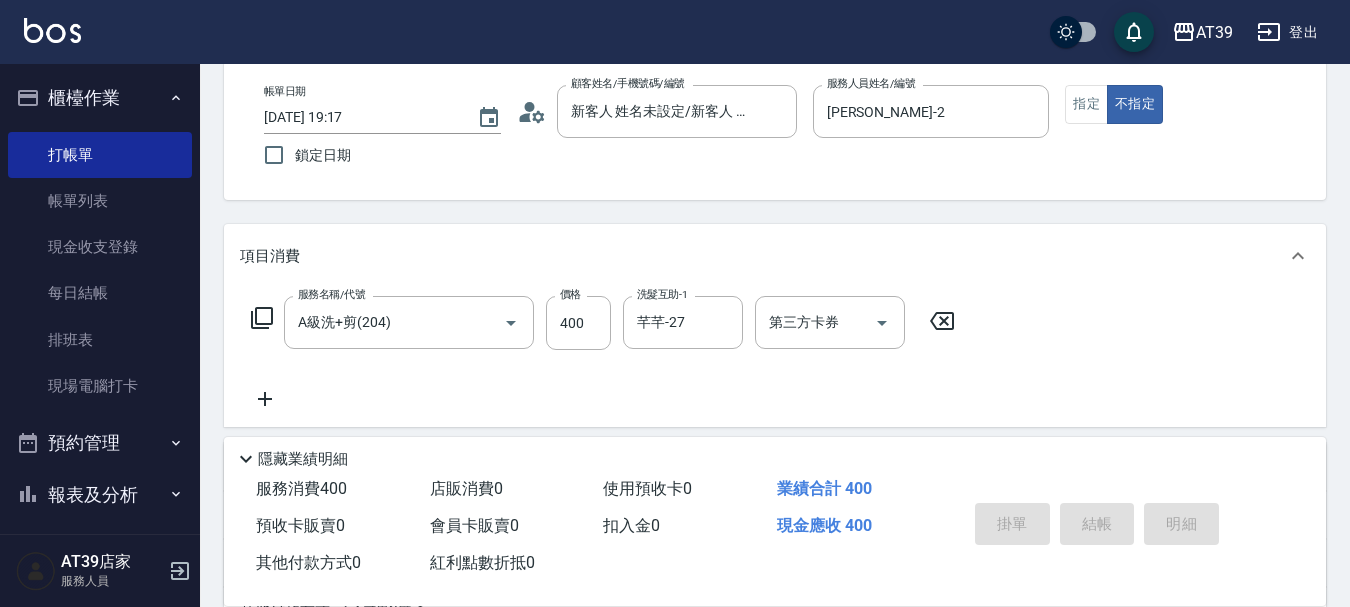 type on "[DATE] 19:18" 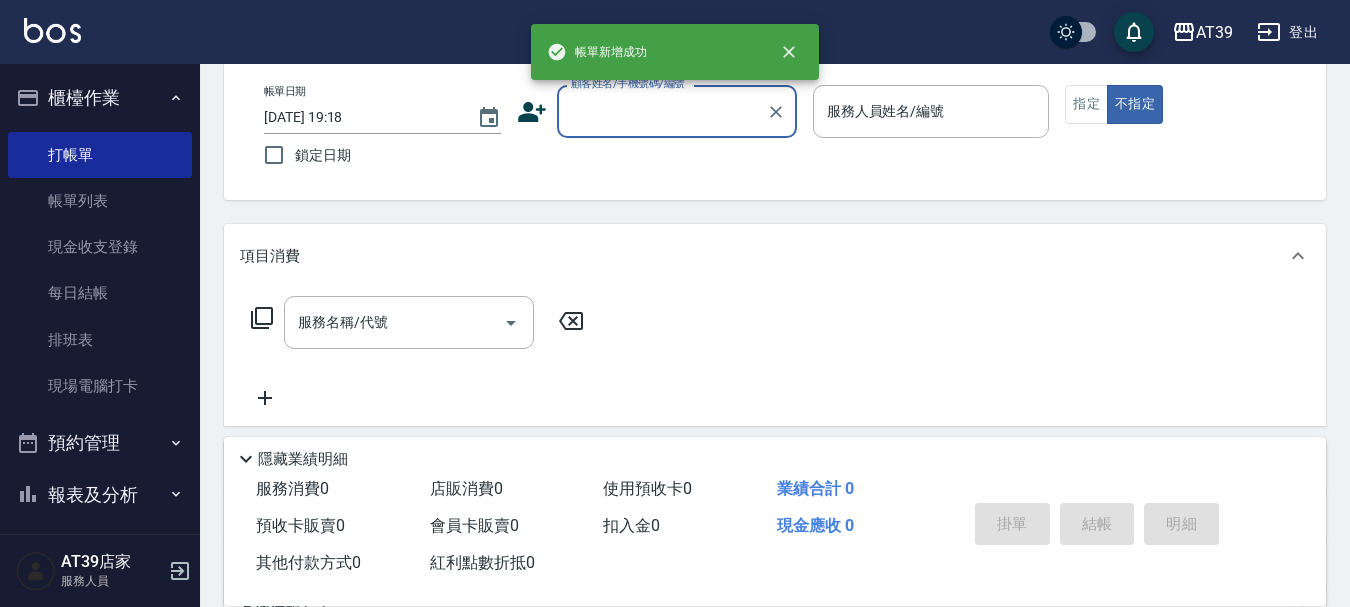 scroll, scrollTop: 0, scrollLeft: 0, axis: both 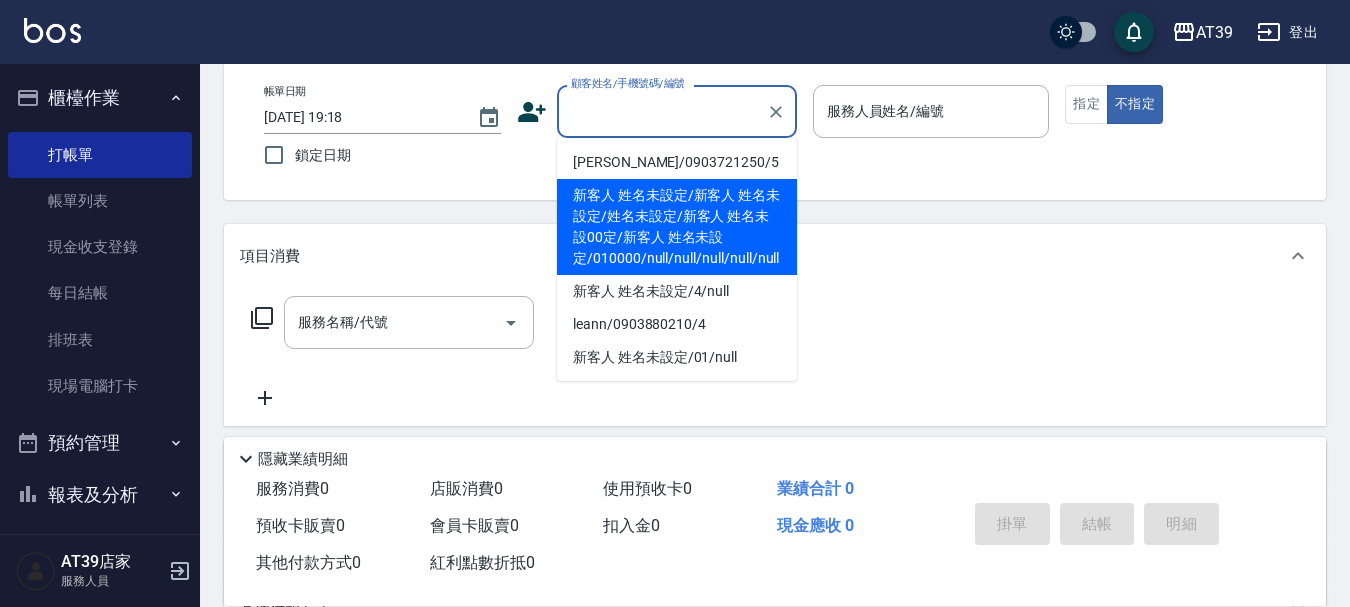 click on "新客人 姓名未設定/新客人 姓名未設定/姓名未設定/新客人 姓名未設00定/新客人 姓名未設定/010000/null/null/null/null/null" at bounding box center (677, 227) 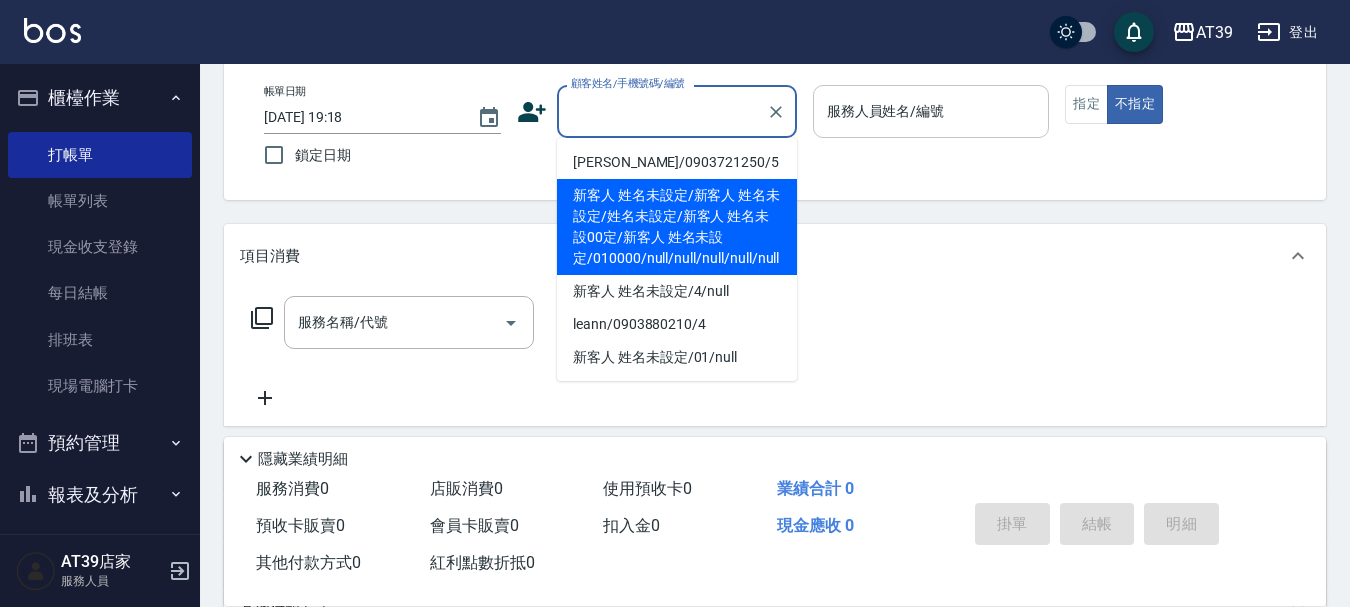 type on "新客人 姓名未設定/新客人 姓名未設定/姓名未設定/新客人 姓名未設00定/新客人 姓名未設定/010000/null/null/null/null/null" 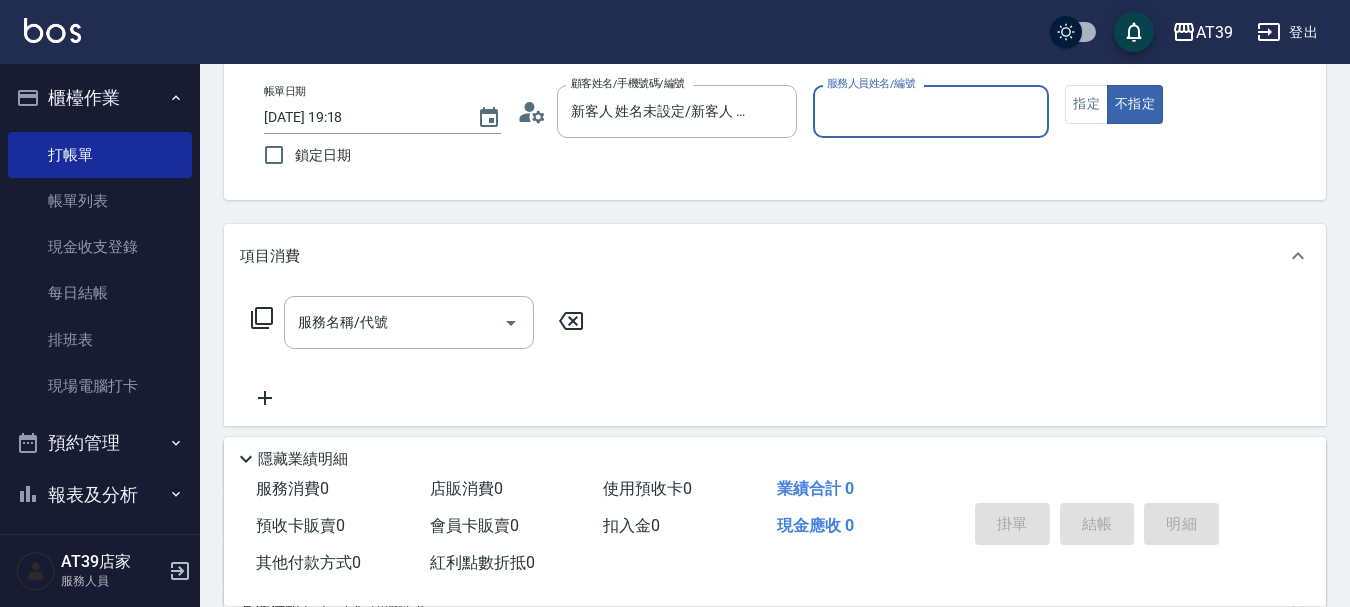 click on "服務人員姓名/編號" at bounding box center [931, 111] 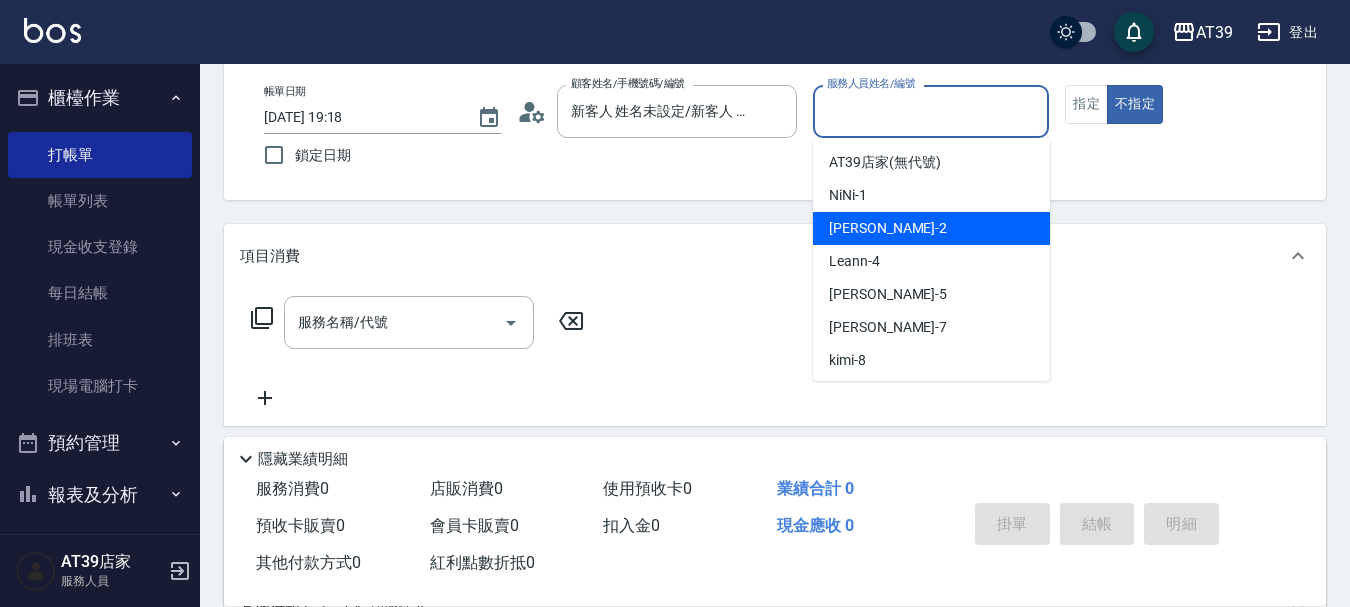 click on "[PERSON_NAME] -2" at bounding box center [931, 228] 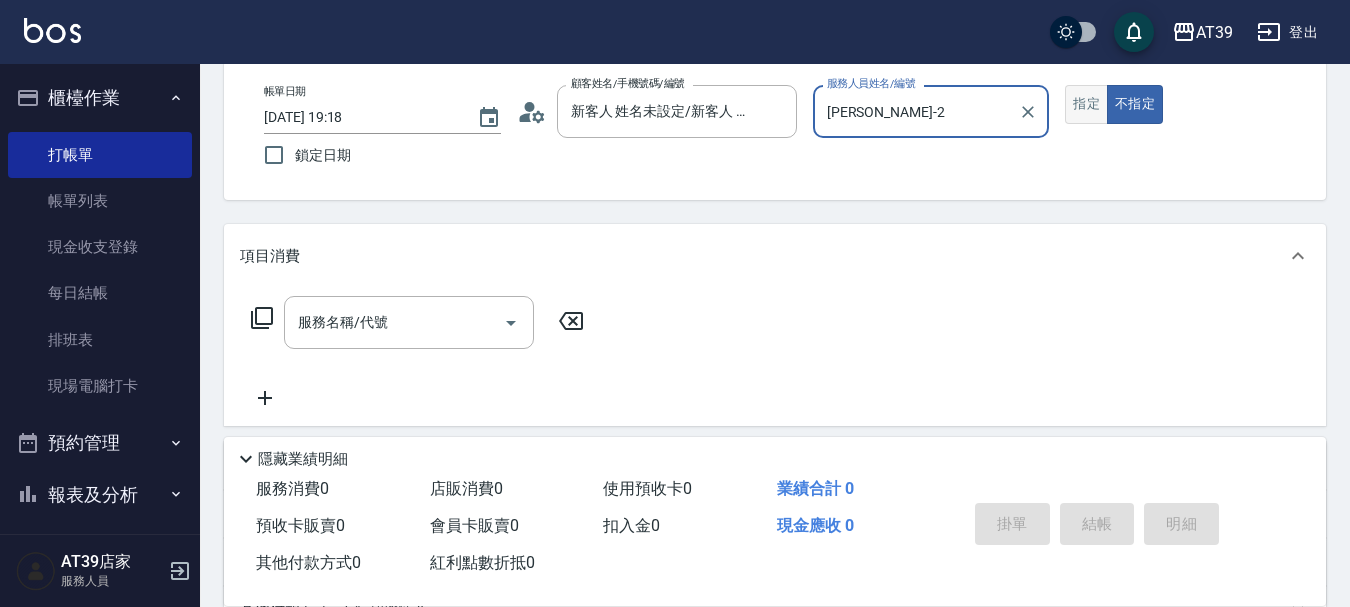 click on "指定" at bounding box center [1086, 104] 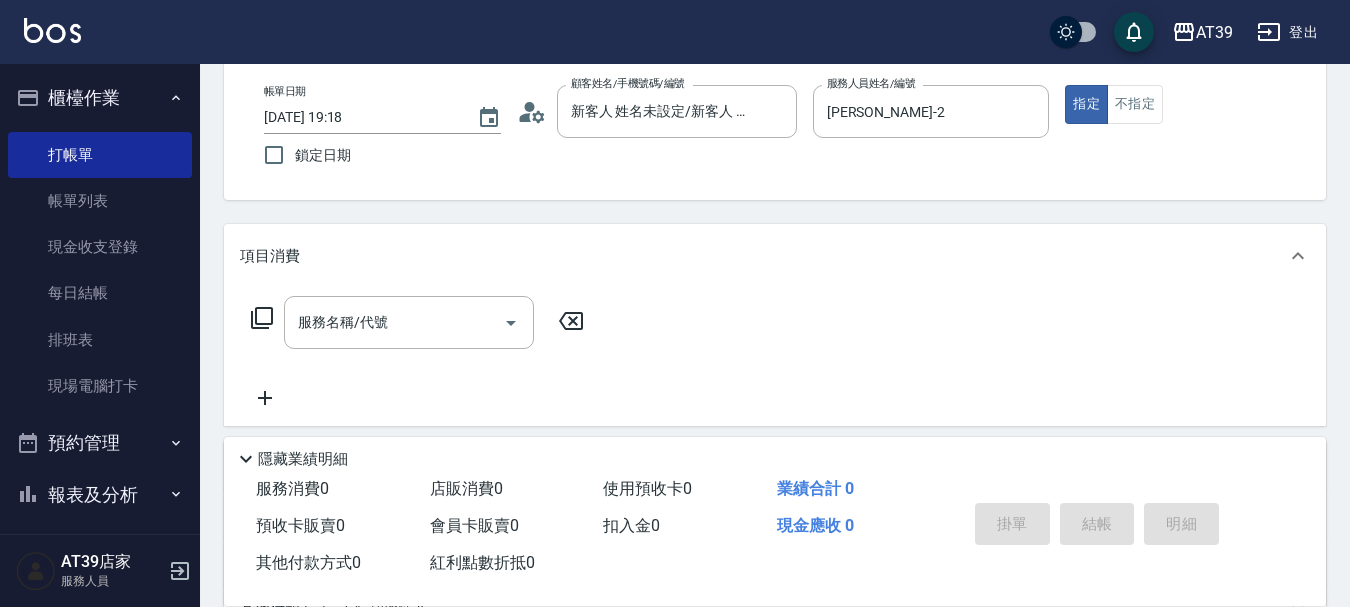 click 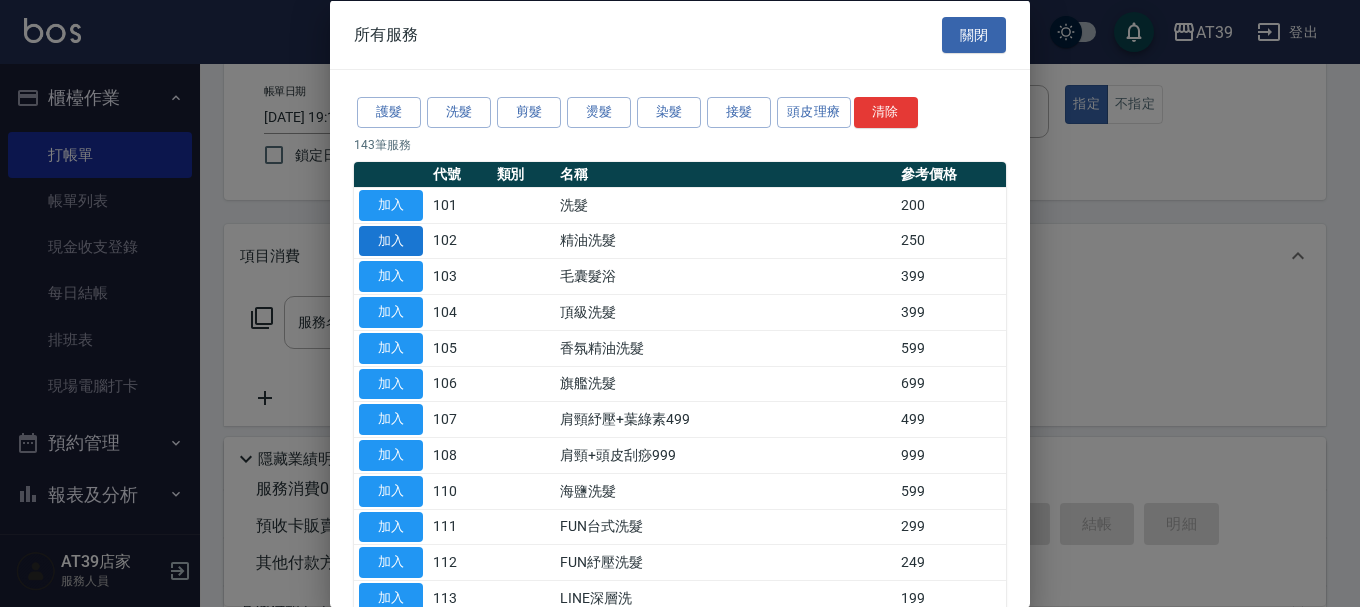 click on "加入" at bounding box center (391, 240) 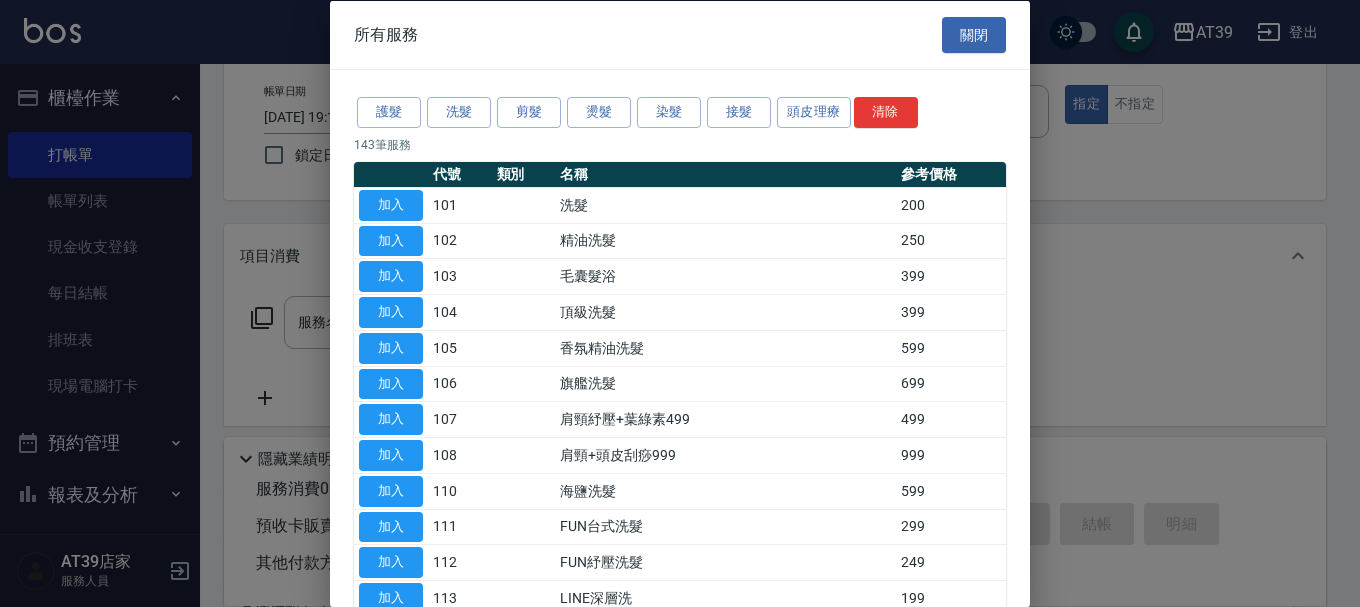 type on "精油洗髮(102)" 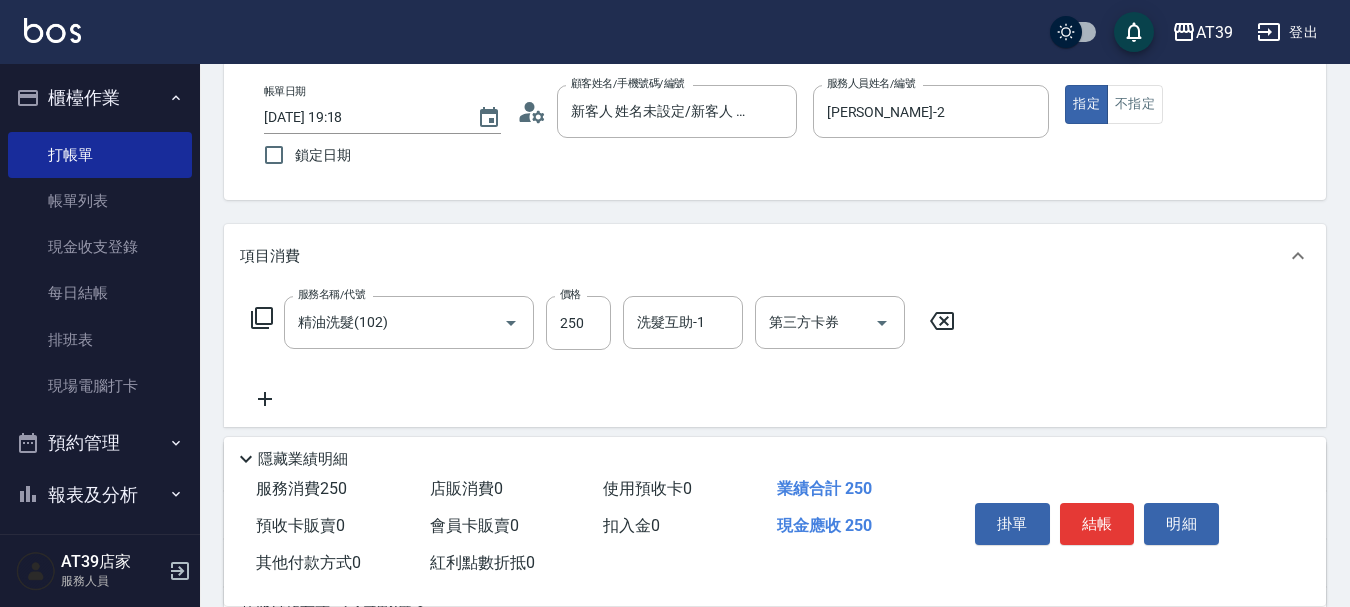 click on "AT39 登出" at bounding box center (675, 32) 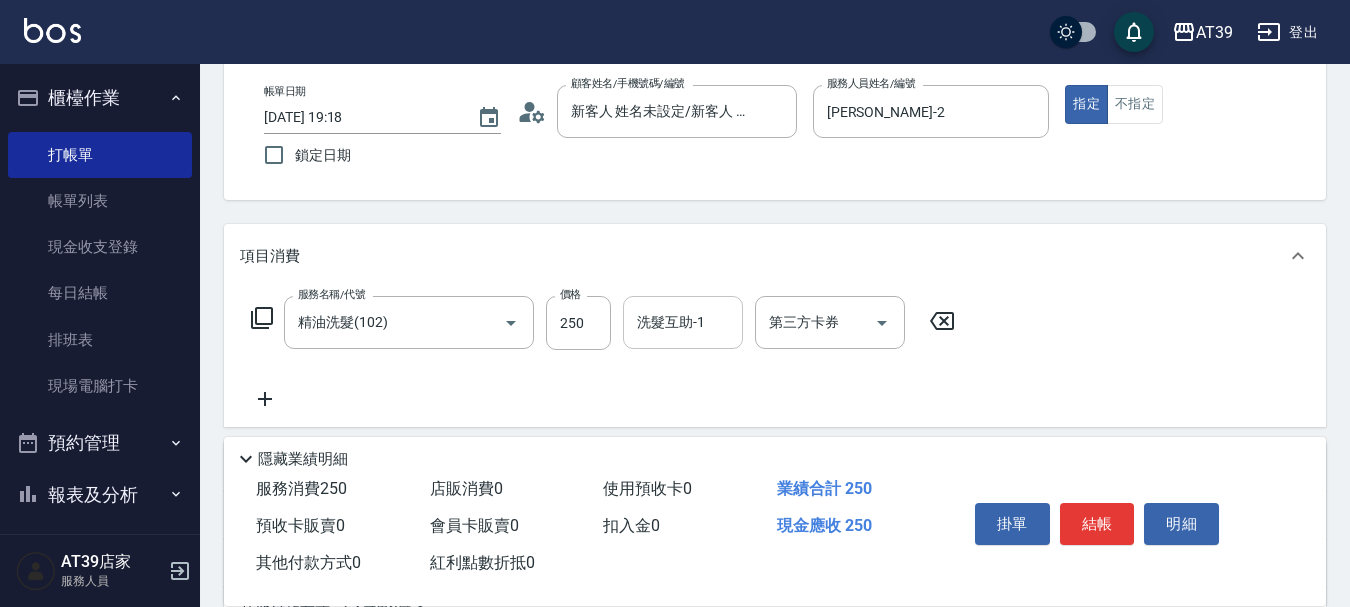 click on "洗髮互助-1" at bounding box center (683, 322) 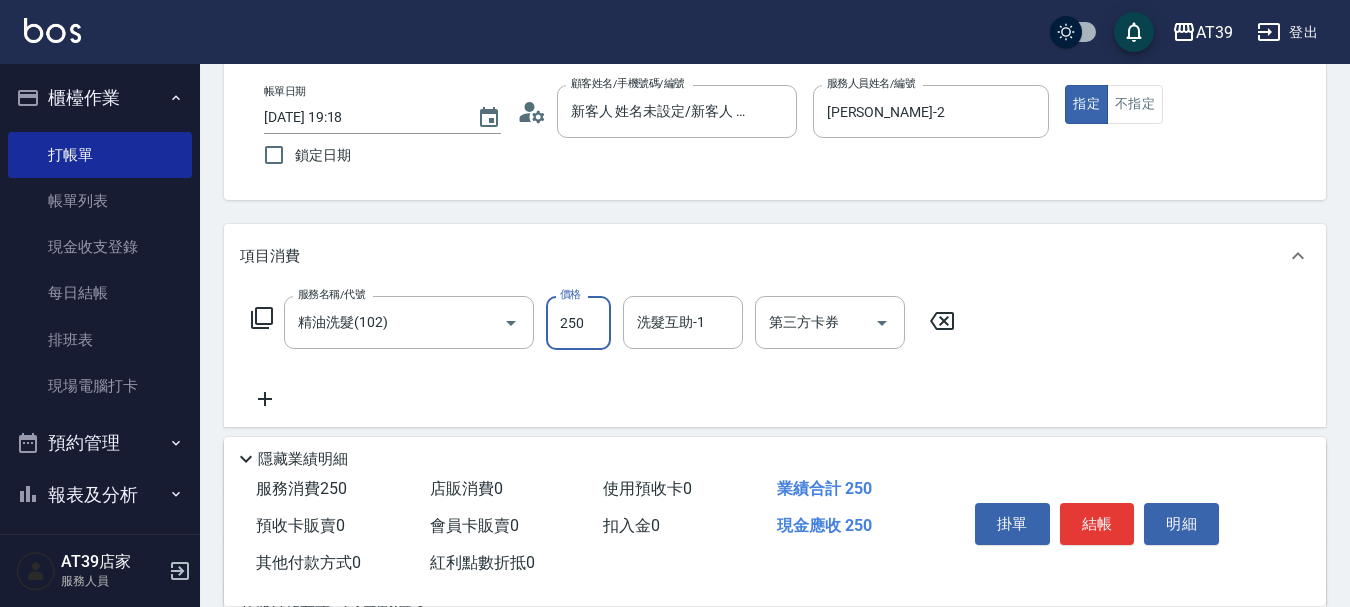 click on "250" at bounding box center (578, 323) 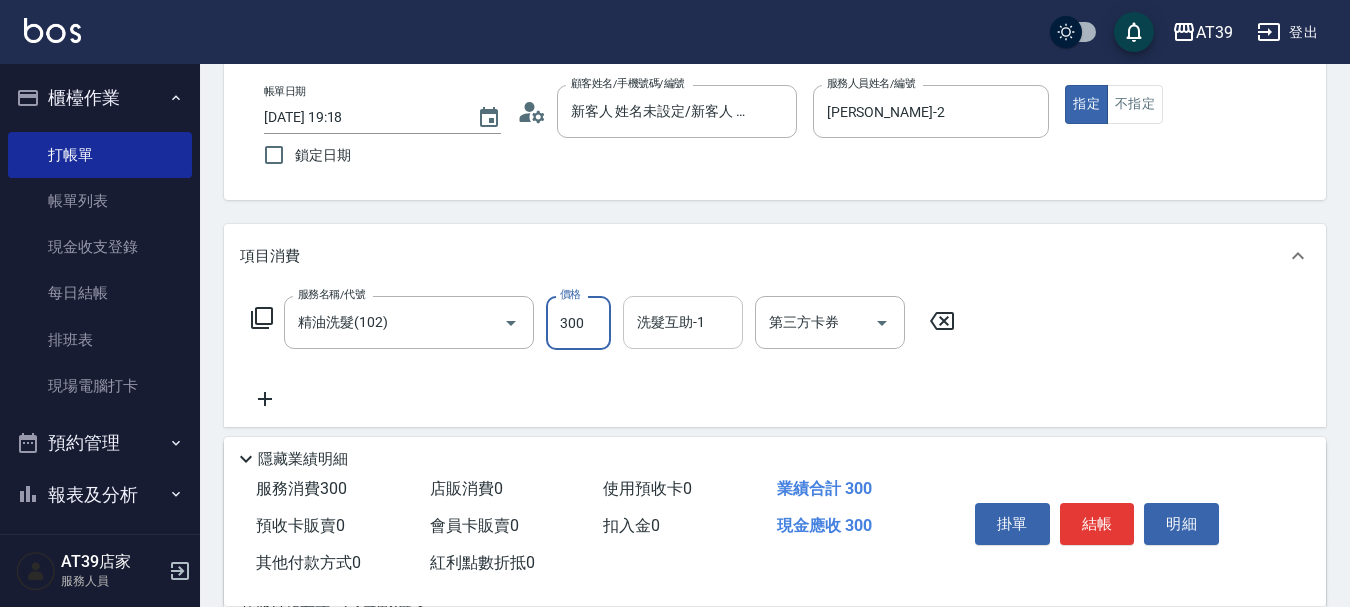 type on "300" 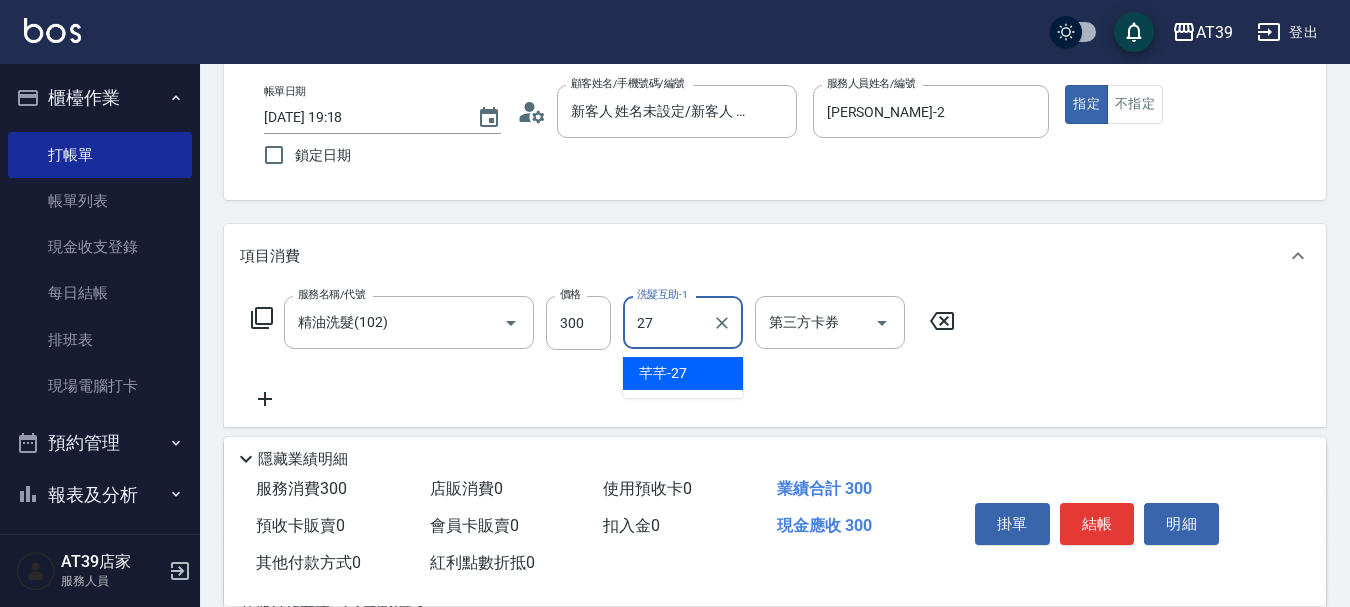 click on "芊芊 -27" at bounding box center [683, 373] 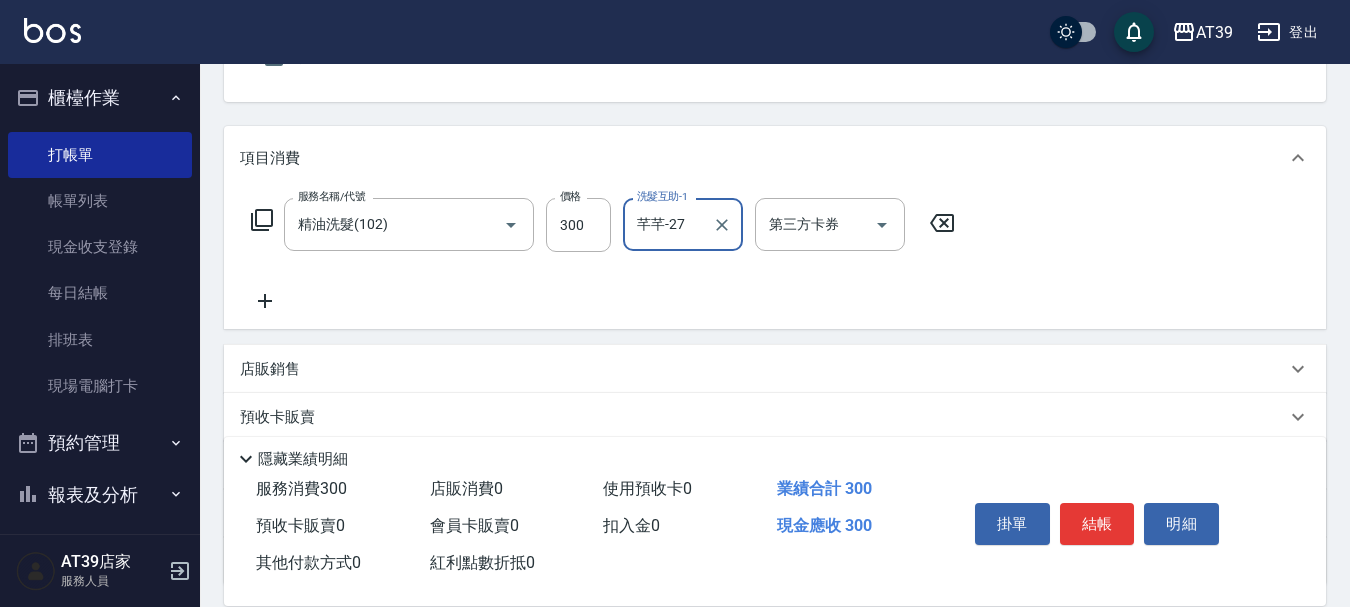 scroll, scrollTop: 200, scrollLeft: 0, axis: vertical 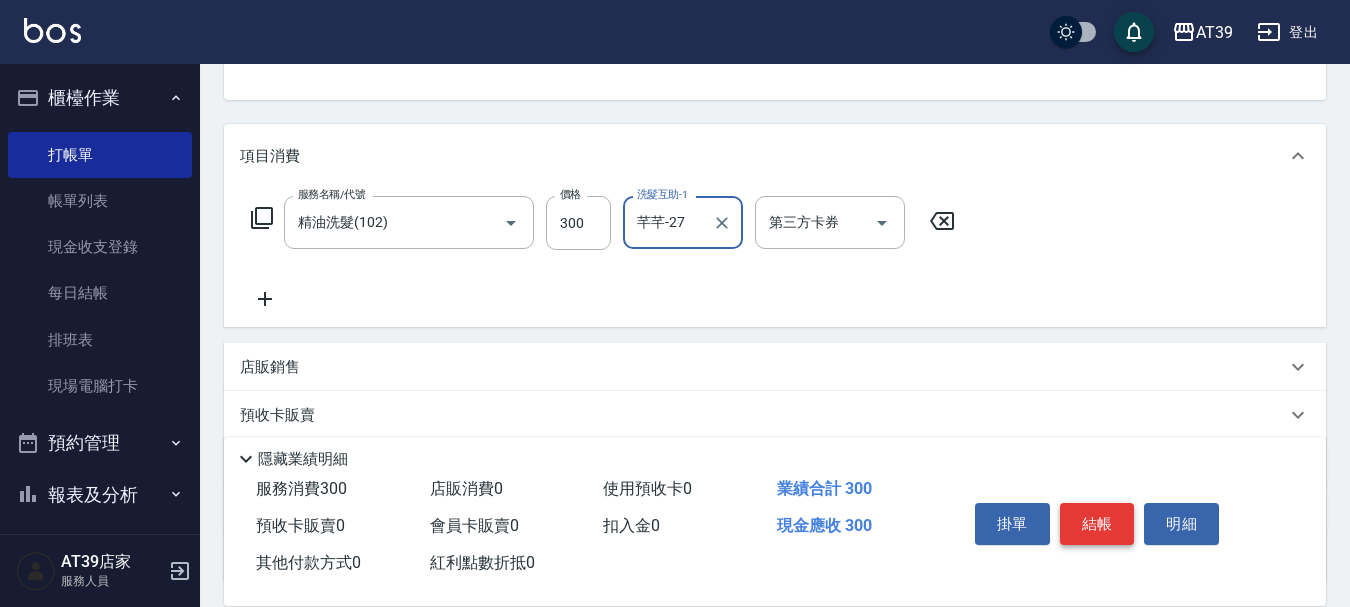 type on "芊芊-27" 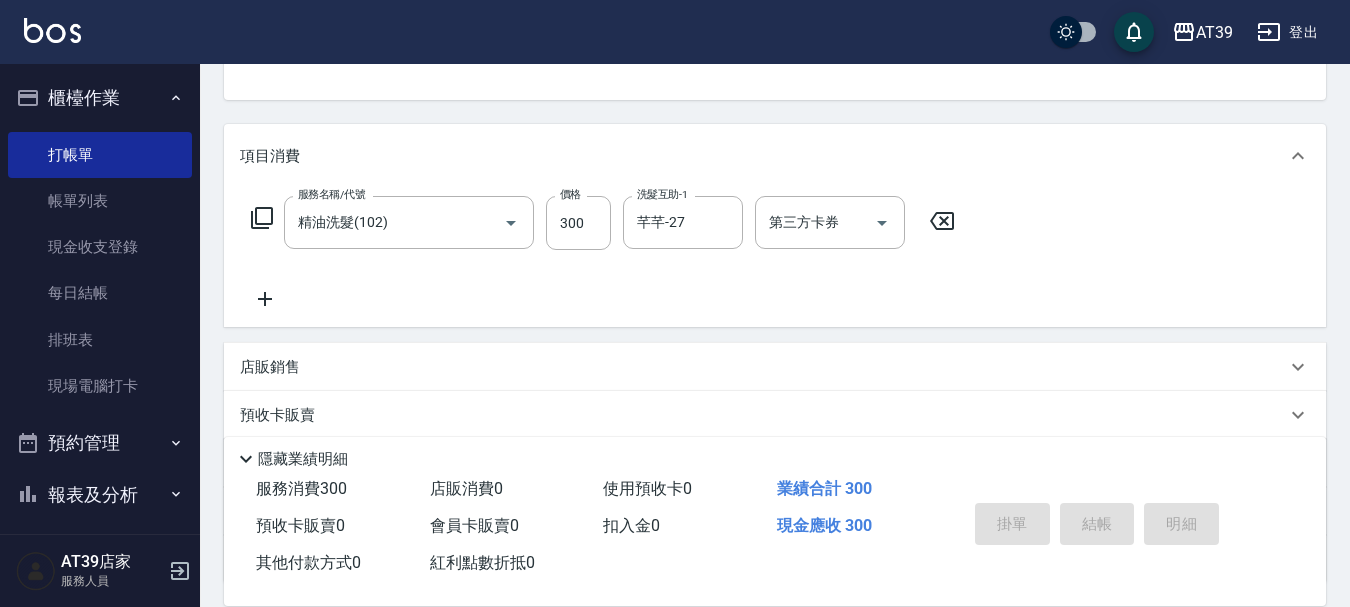 type on "[DATE] 19:19" 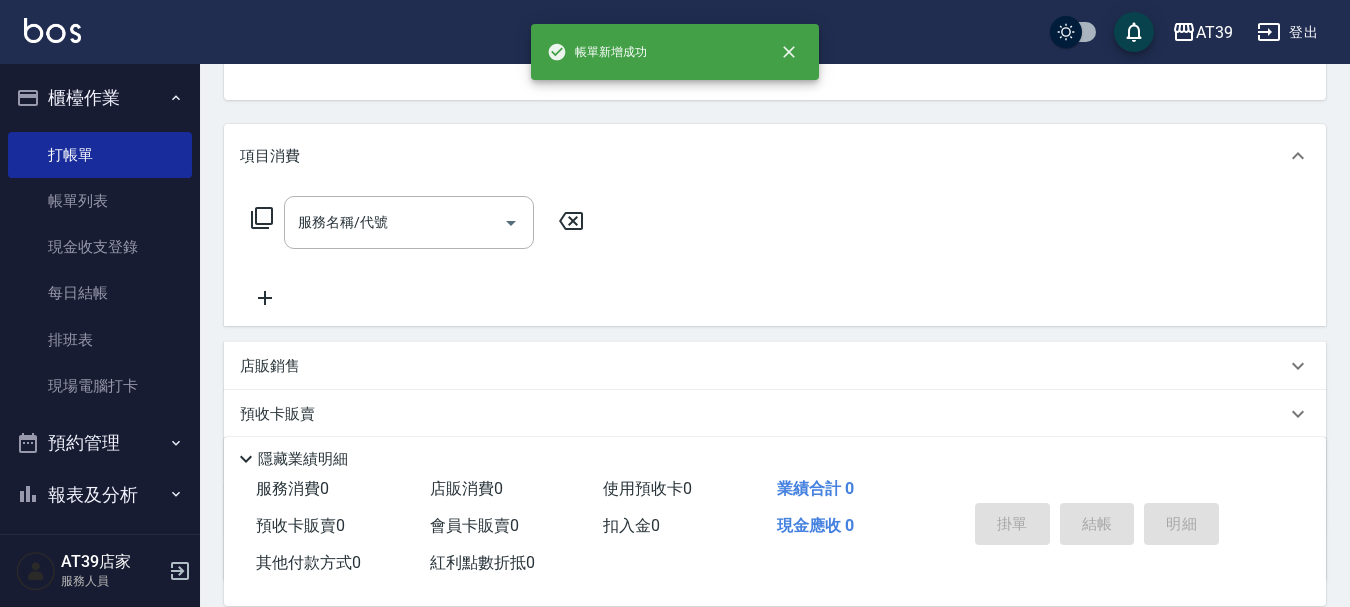 scroll, scrollTop: 194, scrollLeft: 0, axis: vertical 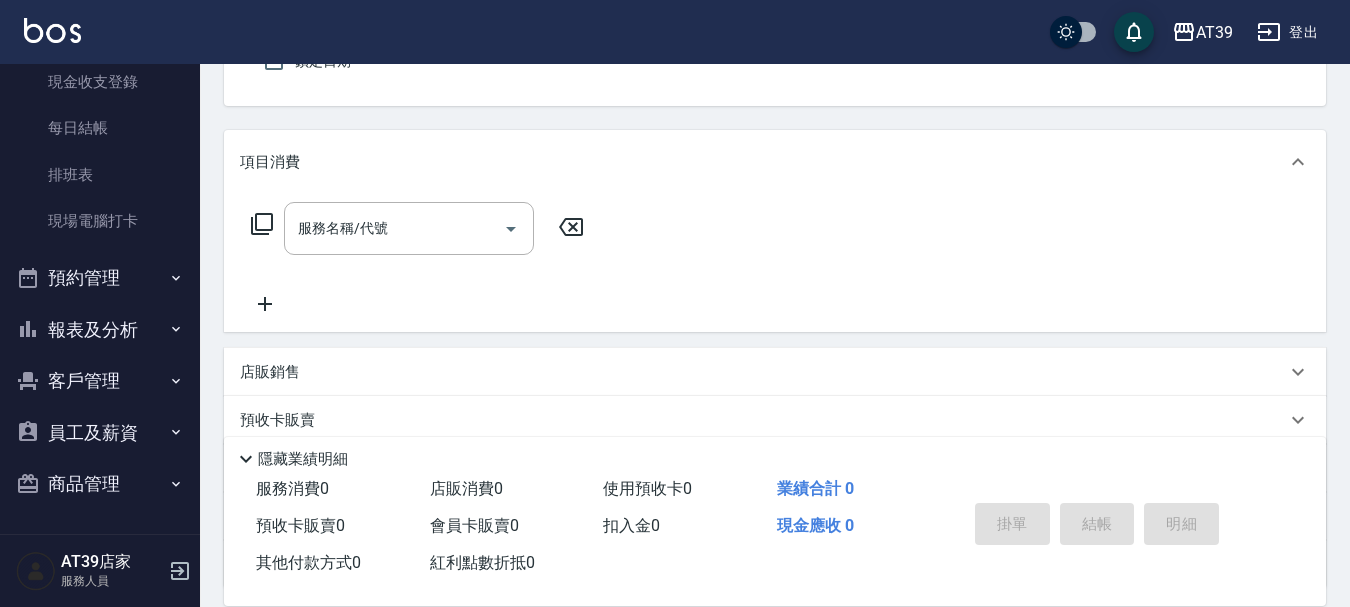 click on "報表及分析" at bounding box center [100, 330] 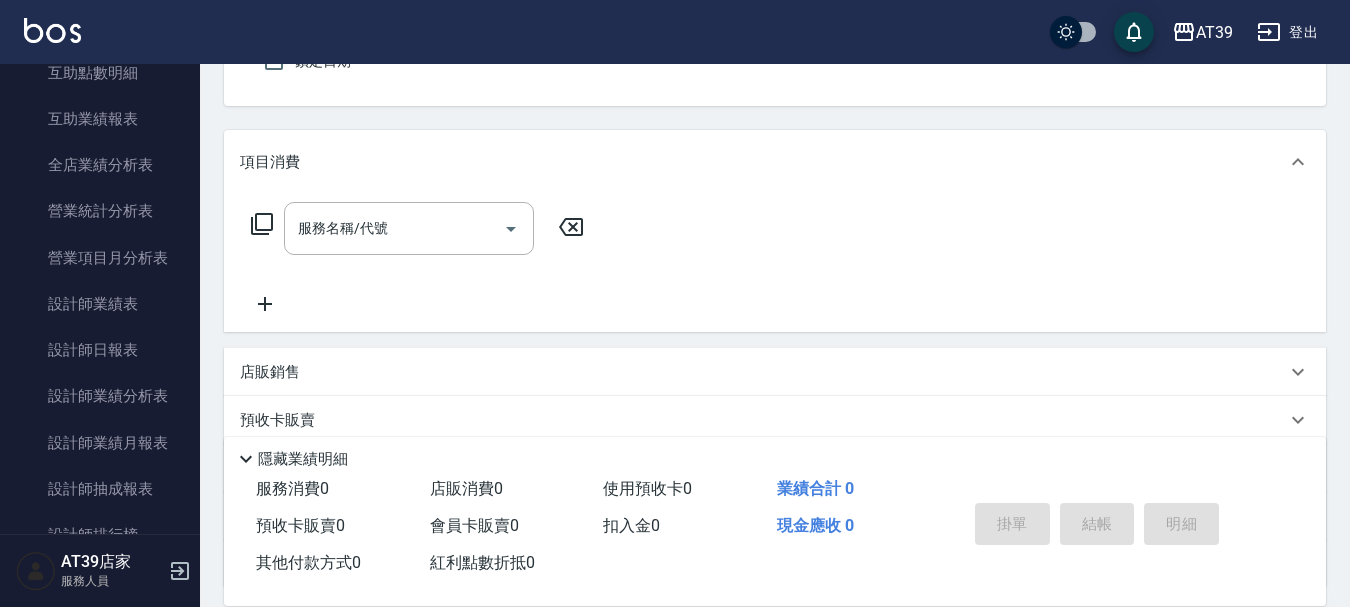scroll, scrollTop: 865, scrollLeft: 0, axis: vertical 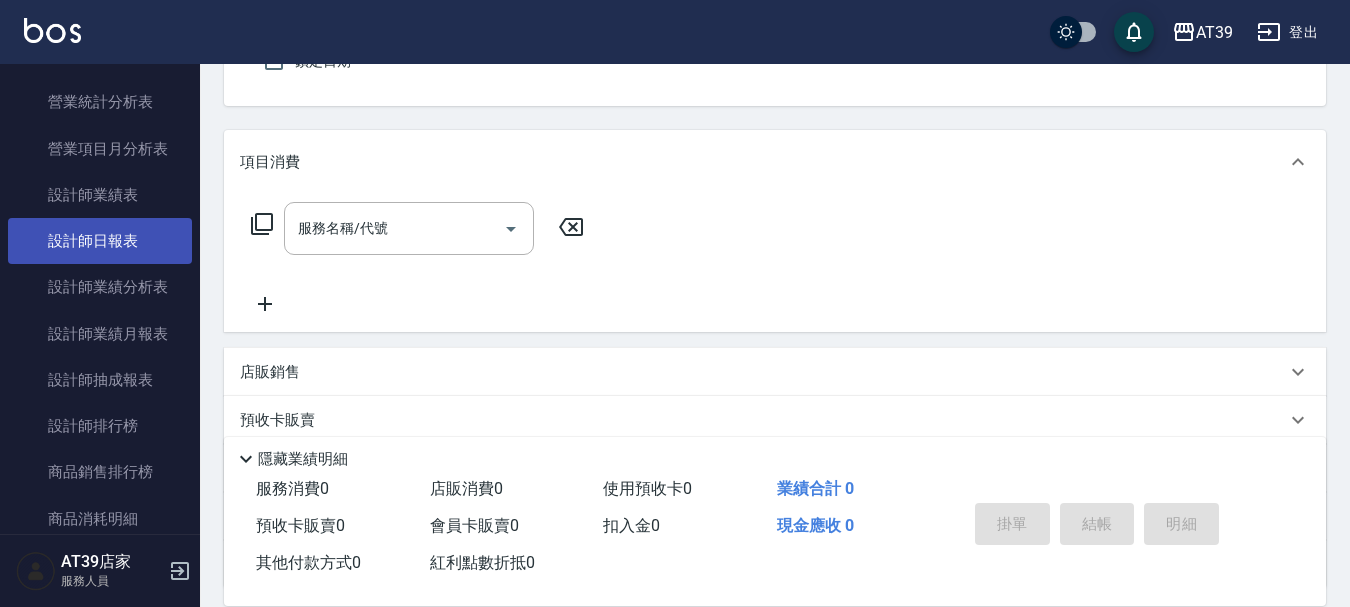 click on "設計師日報表" at bounding box center (100, 241) 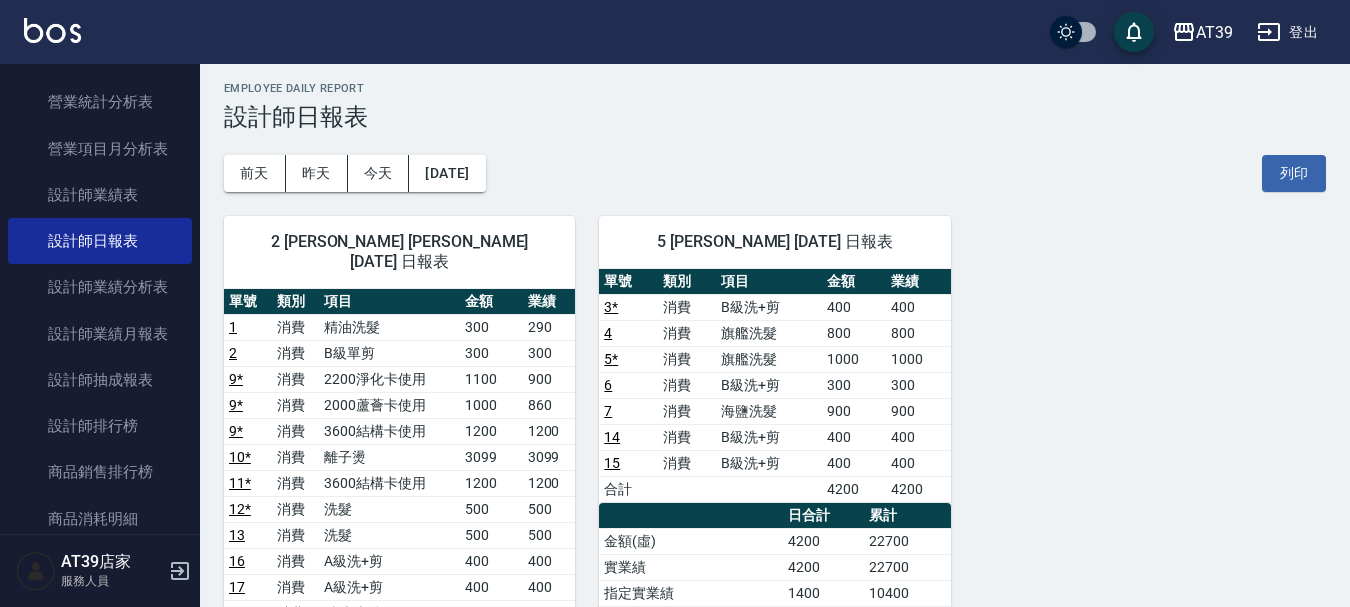 scroll, scrollTop: 300, scrollLeft: 0, axis: vertical 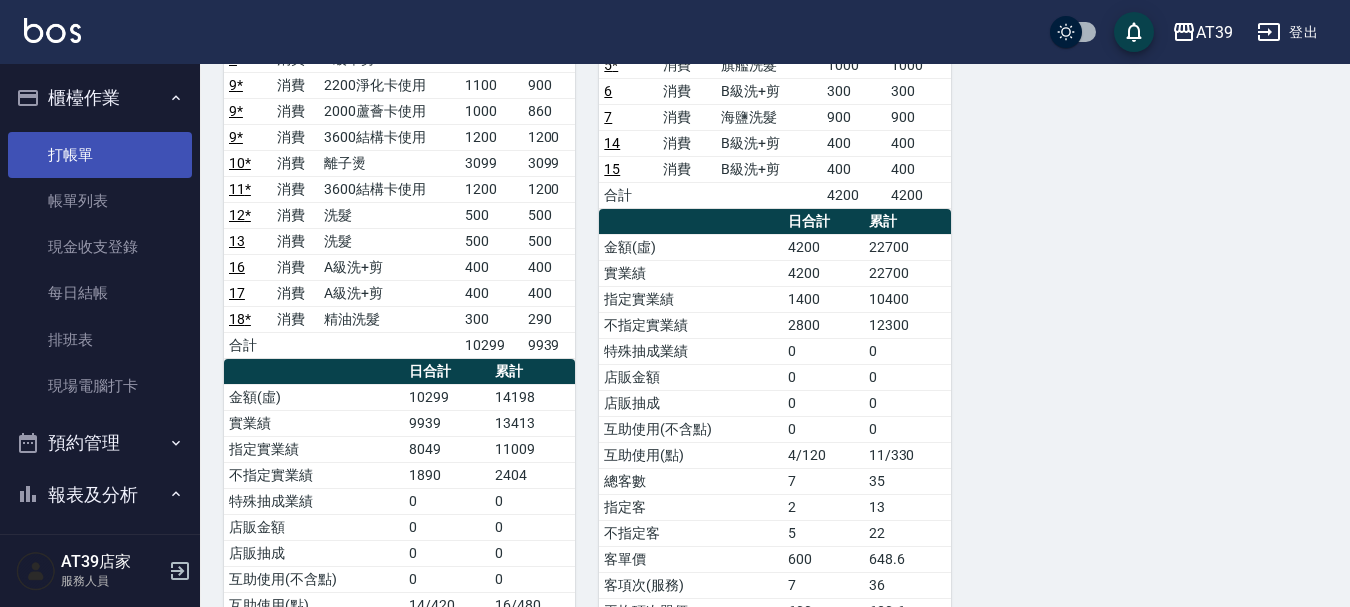 click on "打帳單" at bounding box center (100, 155) 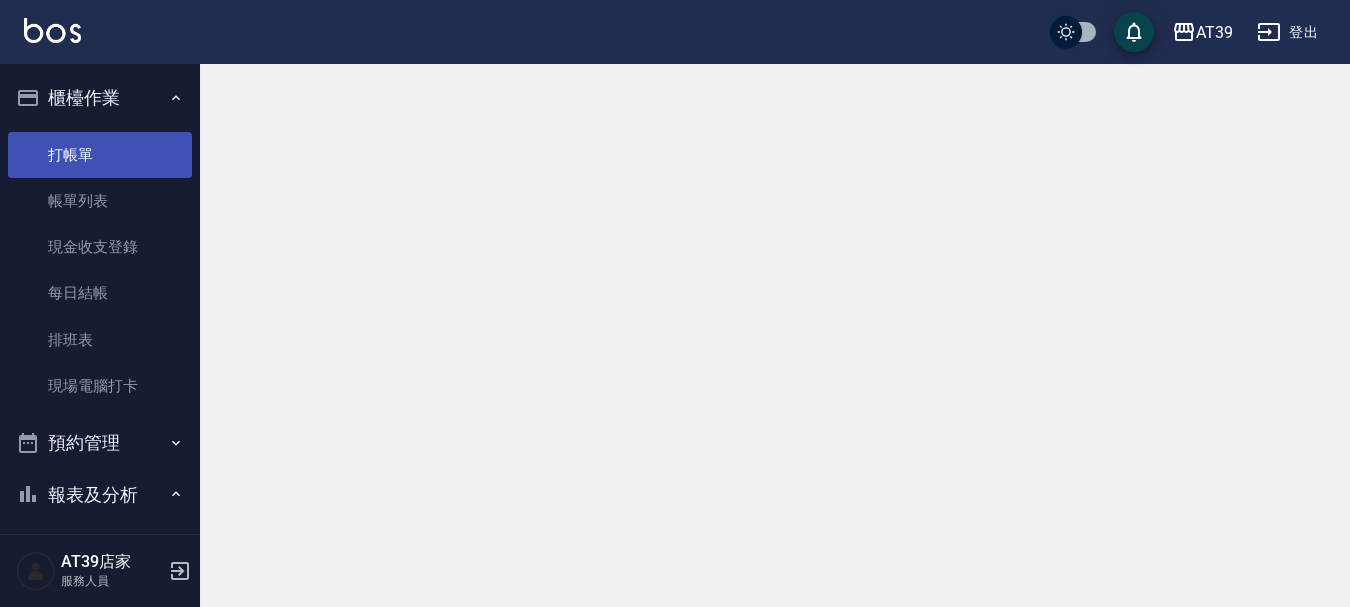 scroll, scrollTop: 0, scrollLeft: 0, axis: both 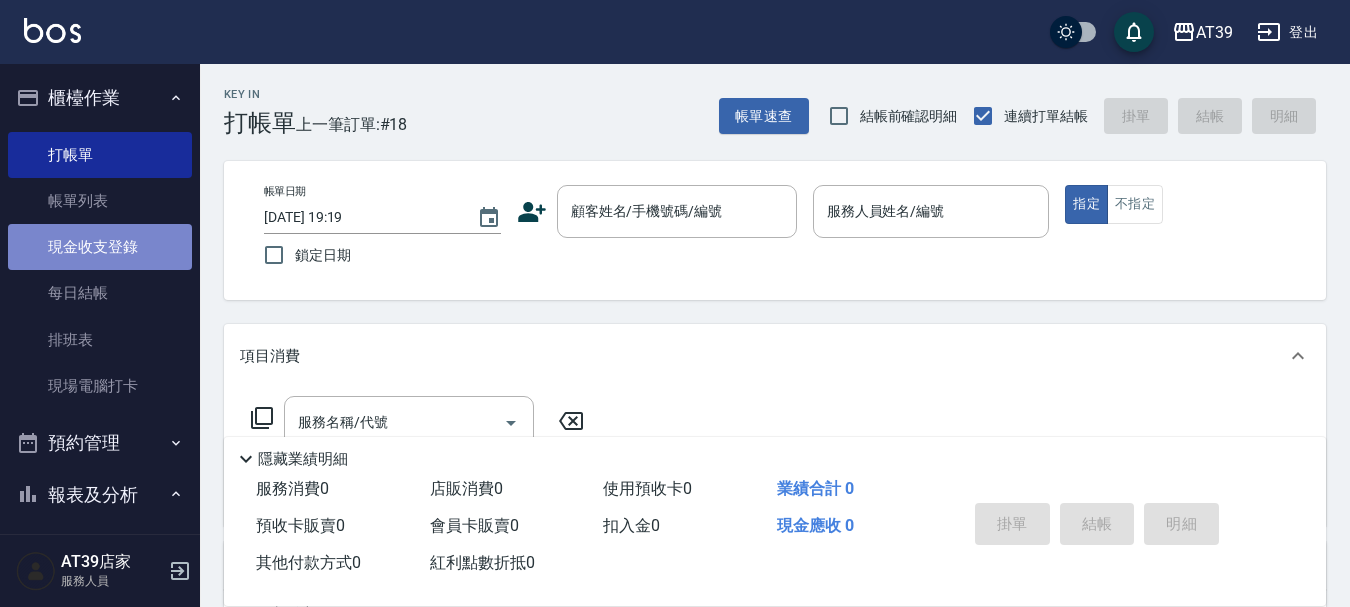 click on "現金收支登錄" at bounding box center (100, 247) 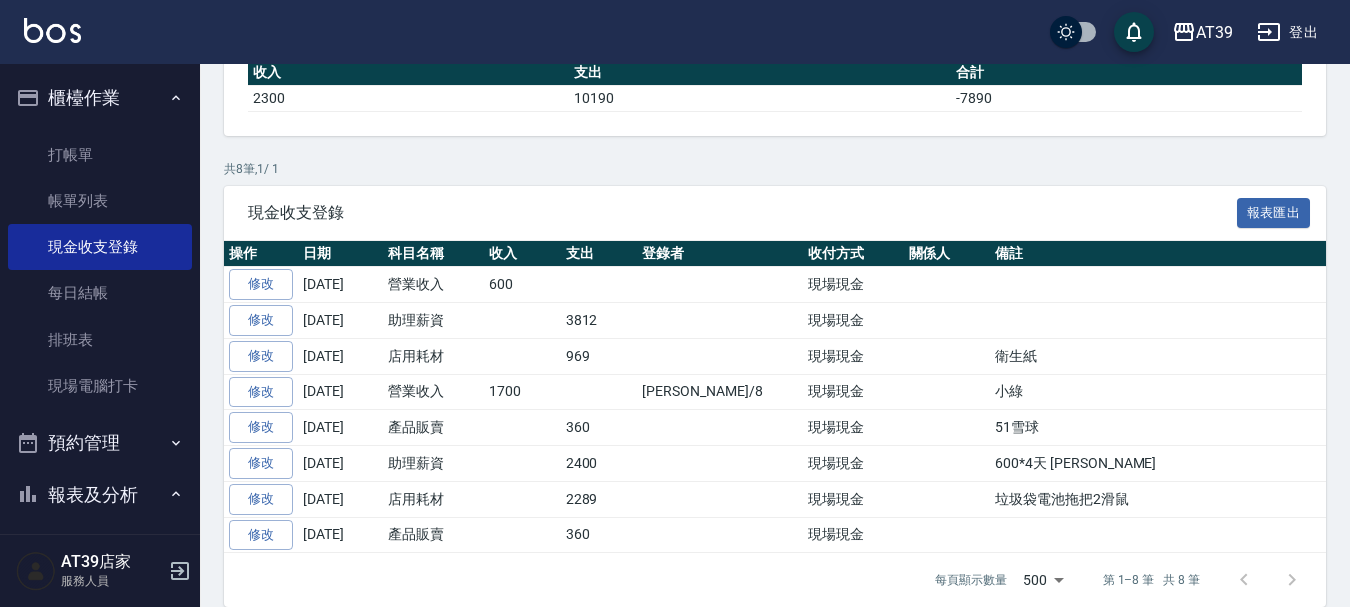 scroll, scrollTop: 286, scrollLeft: 0, axis: vertical 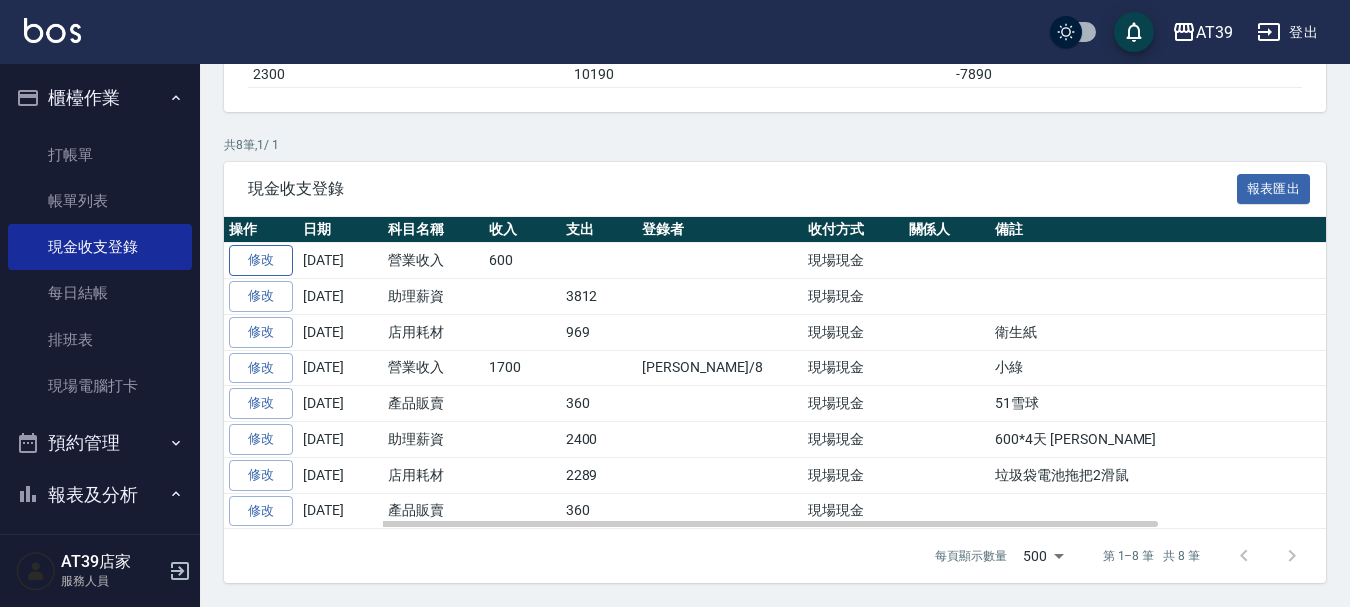 click on "修改" at bounding box center [261, 260] 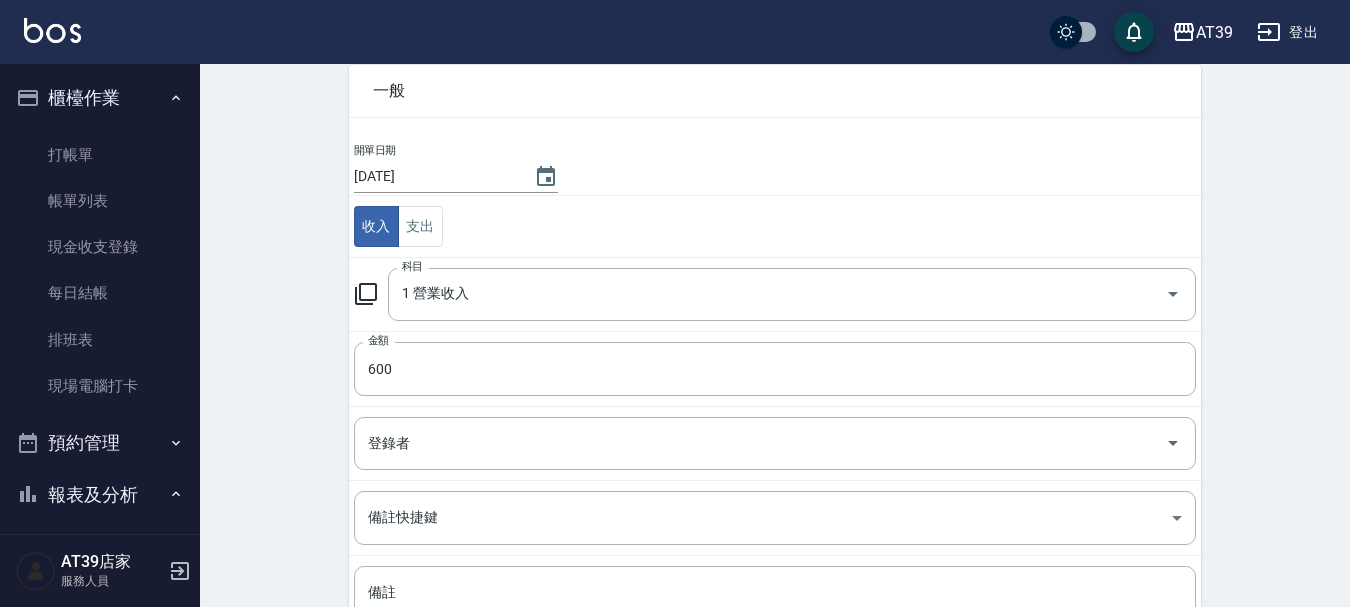 scroll, scrollTop: 252, scrollLeft: 0, axis: vertical 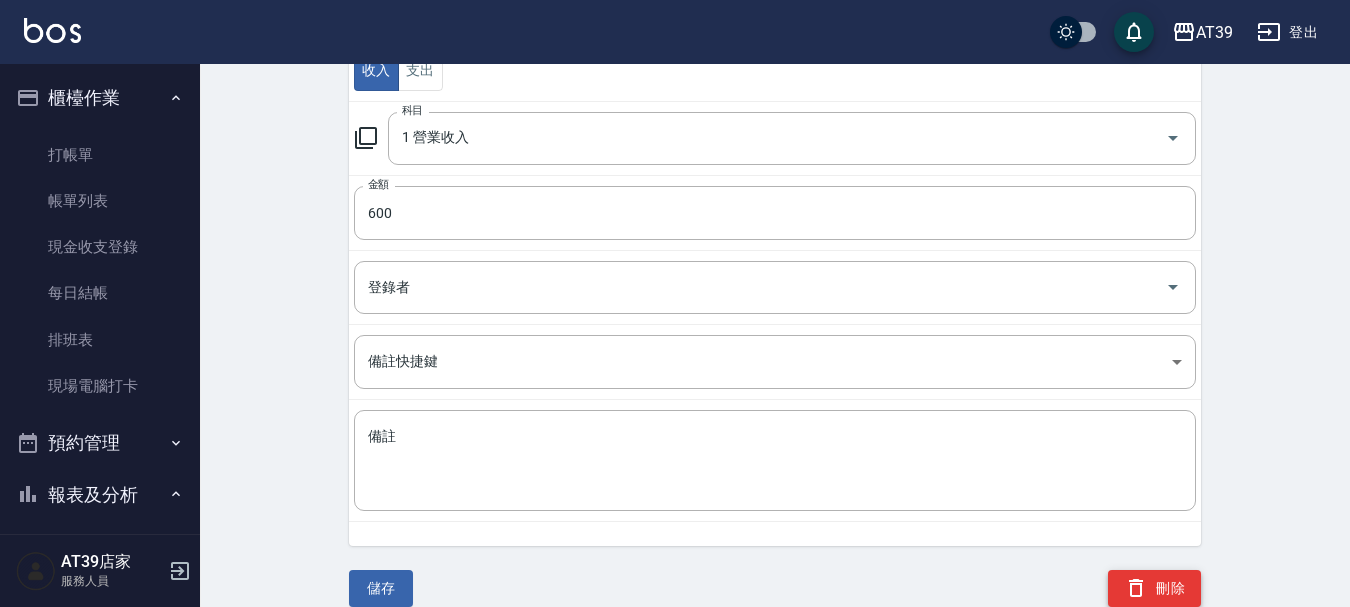 click on "刪除" at bounding box center (1154, 588) 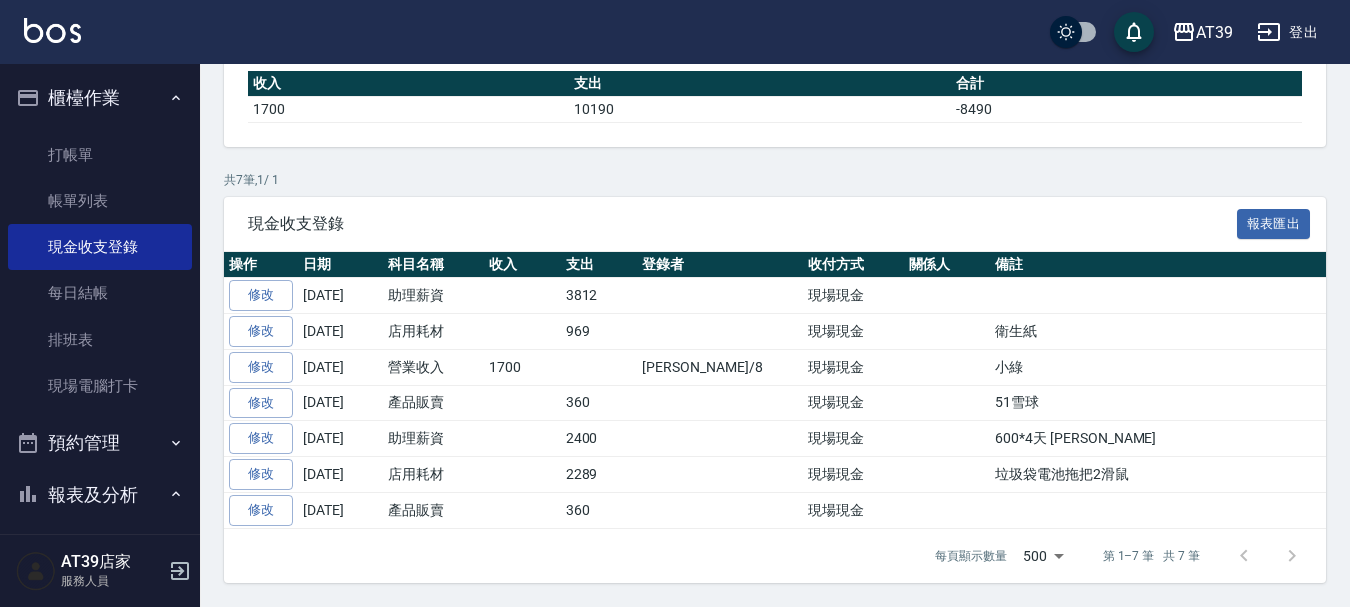 scroll, scrollTop: 0, scrollLeft: 0, axis: both 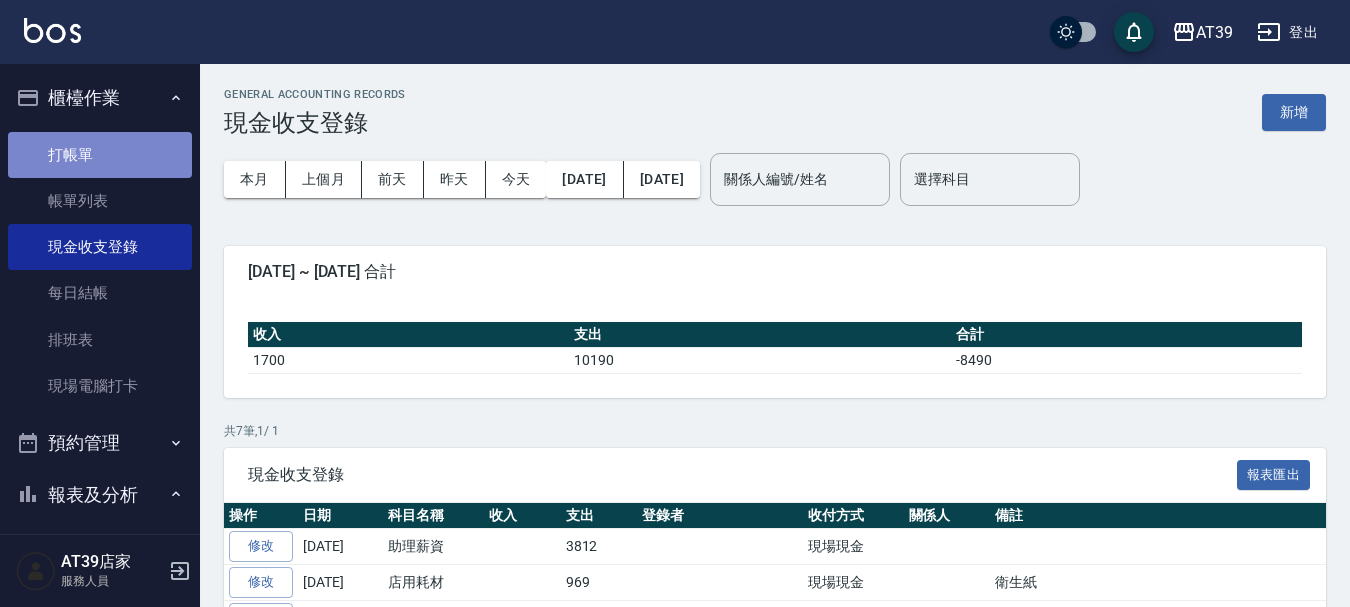 click on "打帳單" at bounding box center (100, 155) 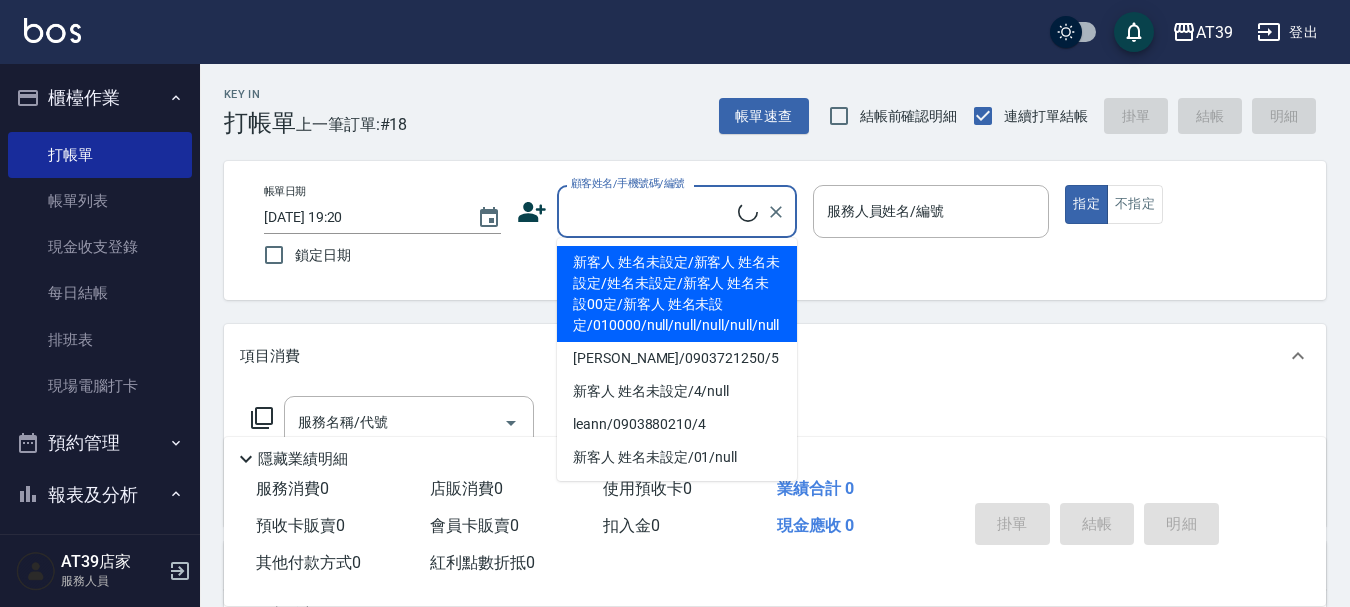 click on "顧客姓名/手機號碼/編號" at bounding box center [652, 211] 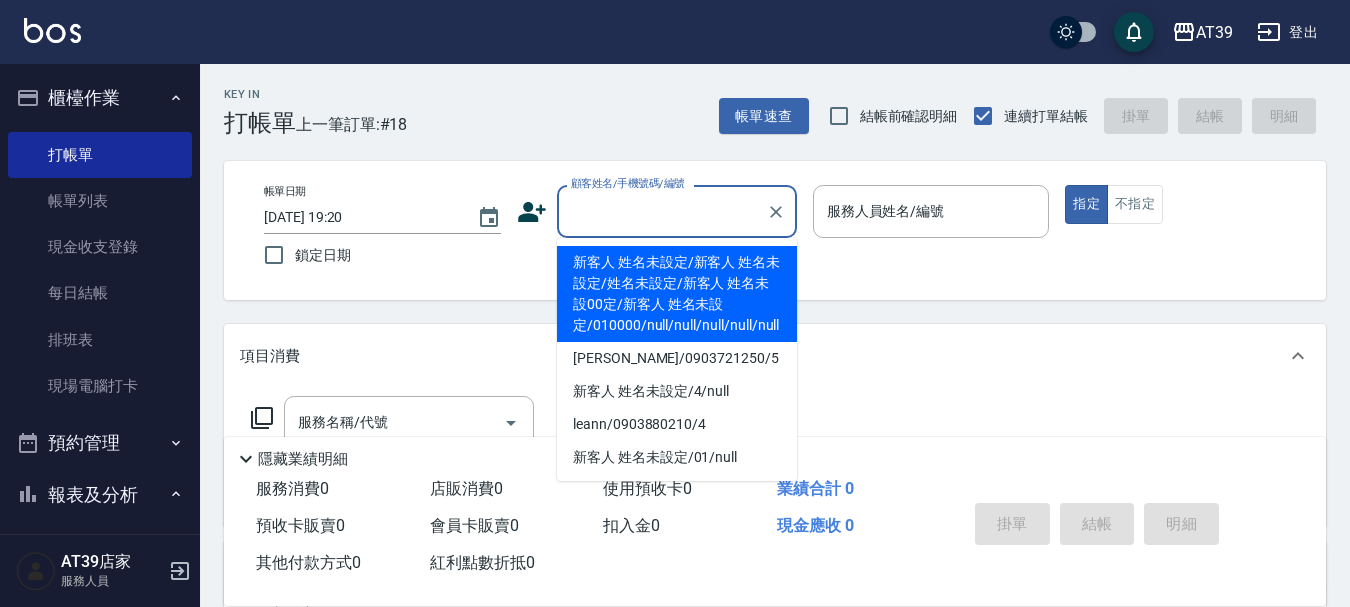 click on "新客人 姓名未設定/新客人 姓名未設定/姓名未設定/新客人 姓名未設00定/新客人 姓名未設定/010000/null/null/null/null/null" at bounding box center (677, 294) 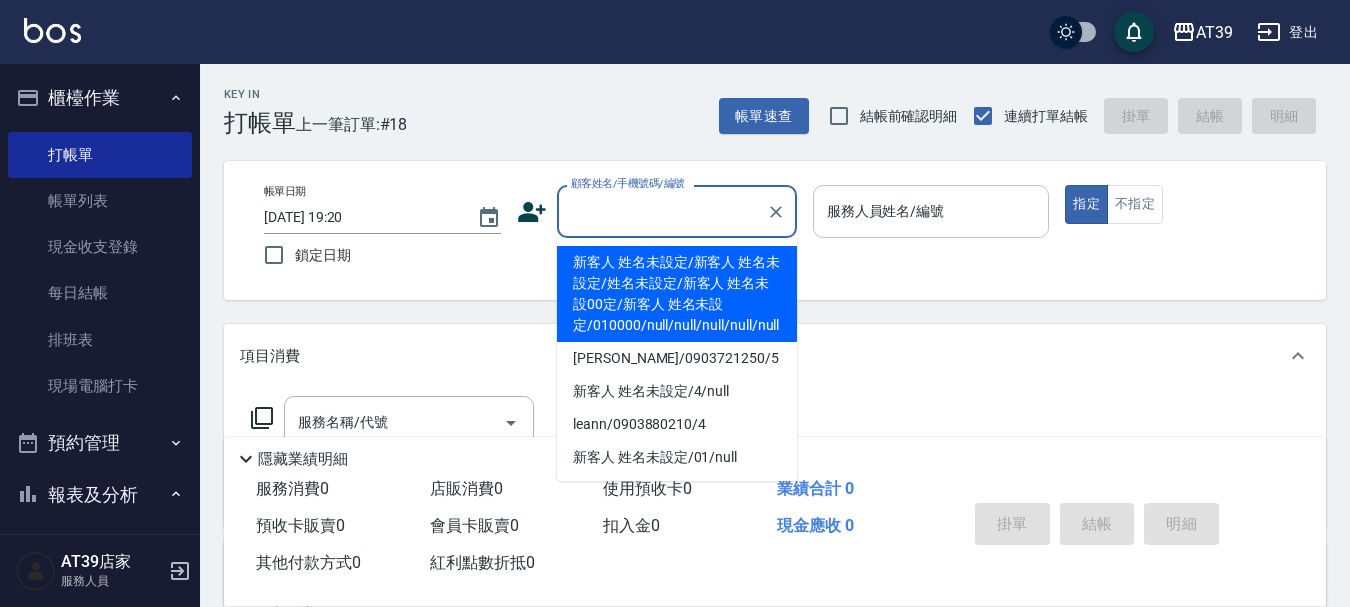 type on "新客人 姓名未設定/新客人 姓名未設定/姓名未設定/新客人 姓名未設00定/新客人 姓名未設定/010000/null/null/null/null/null" 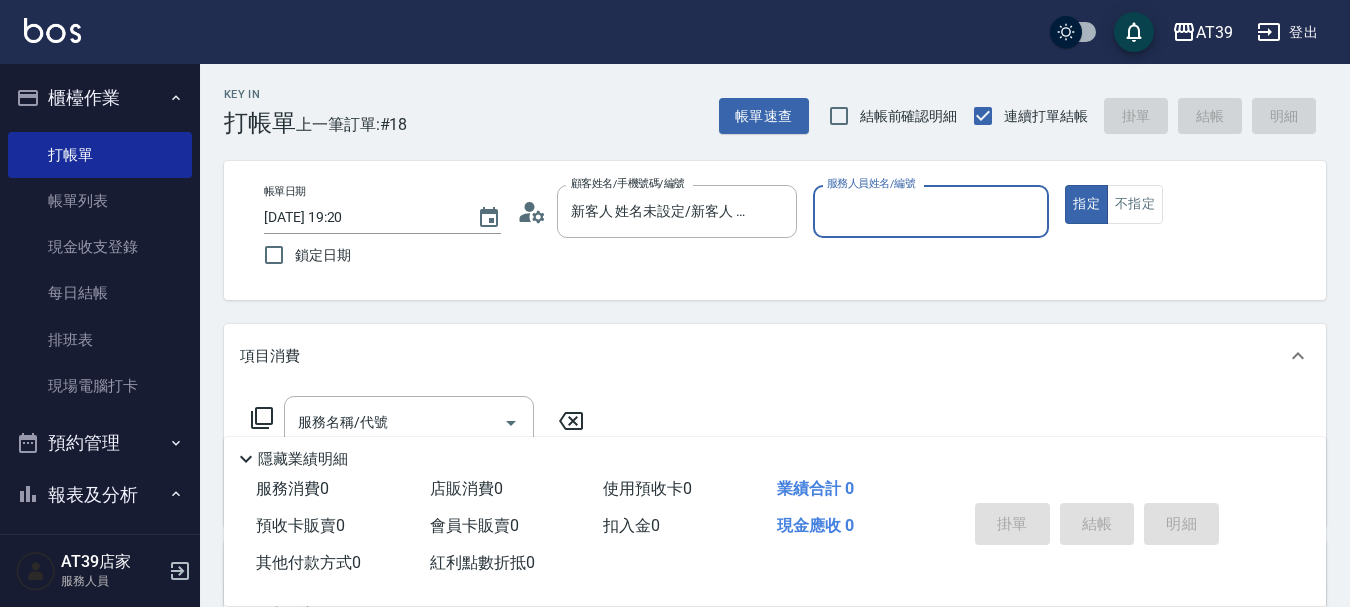 click on "服務人員姓名/編號" at bounding box center [931, 211] 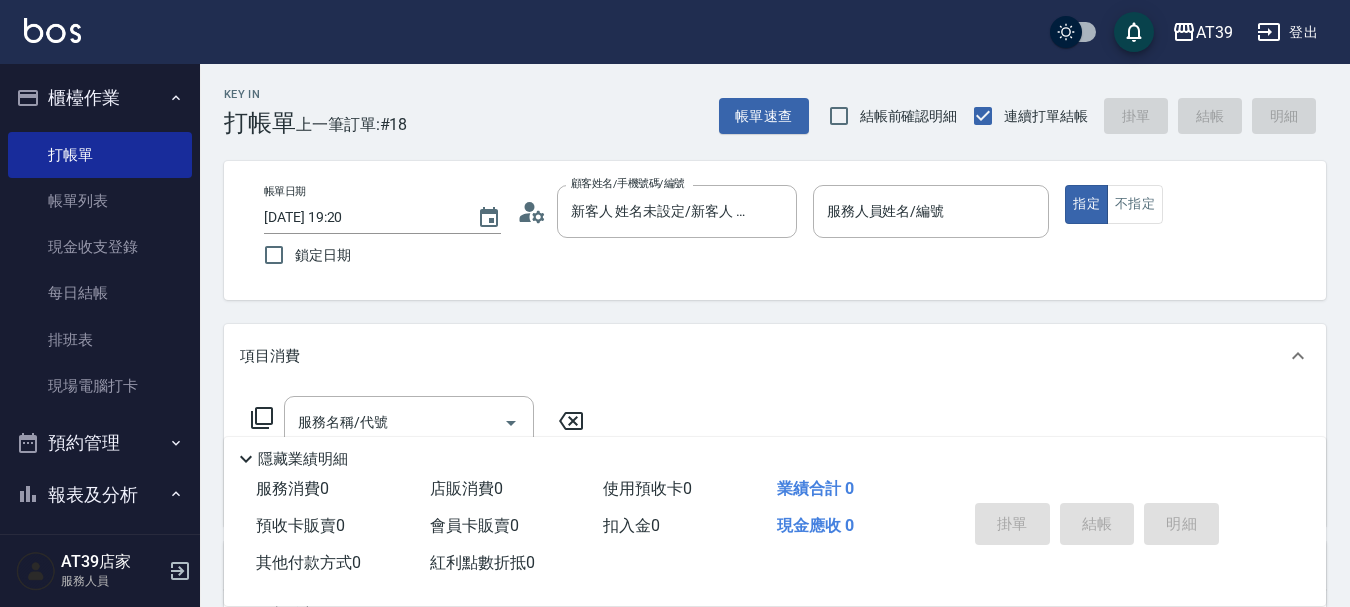 drag, startPoint x: 1052, startPoint y: 283, endPoint x: 1056, endPoint y: 303, distance: 20.396078 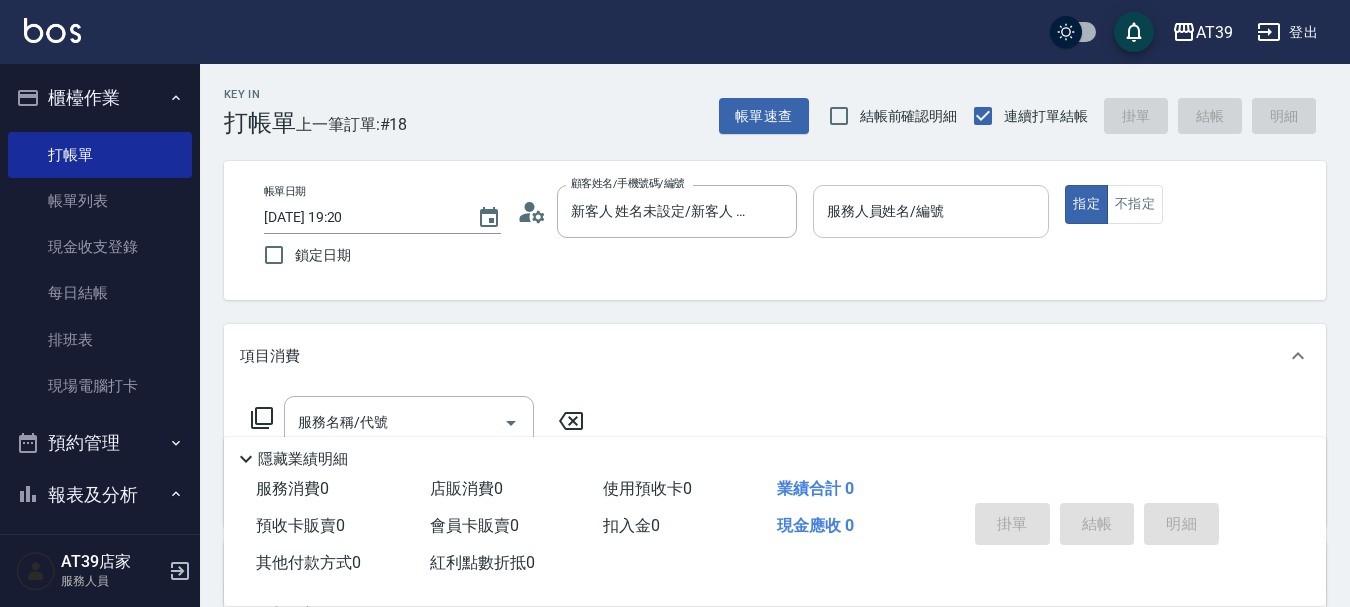 click on "服務人員姓名/編號" at bounding box center (931, 211) 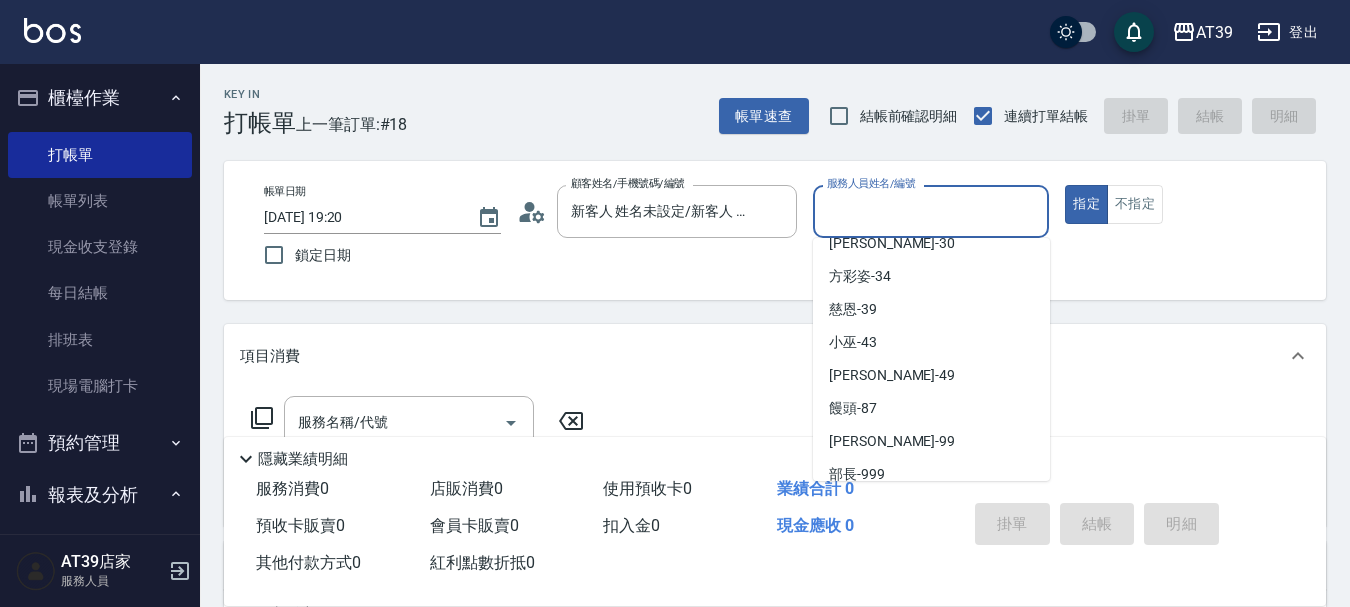scroll, scrollTop: 367, scrollLeft: 0, axis: vertical 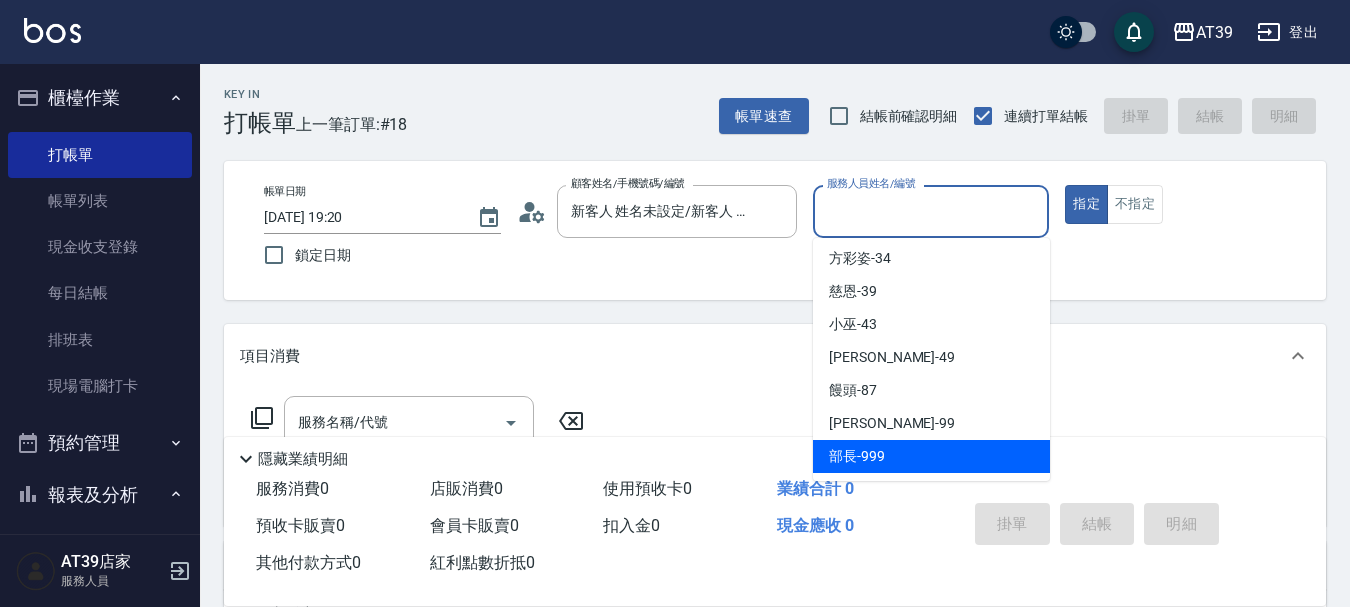 click on "部長 -999" at bounding box center (931, 456) 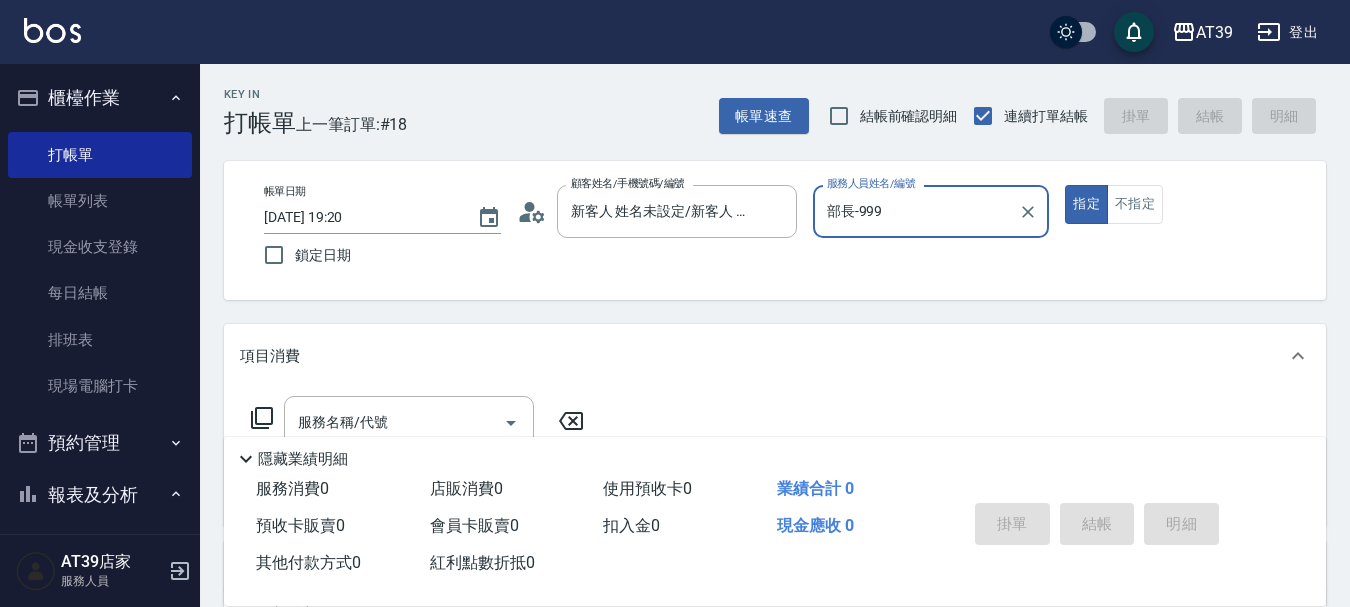 type on "部長-999" 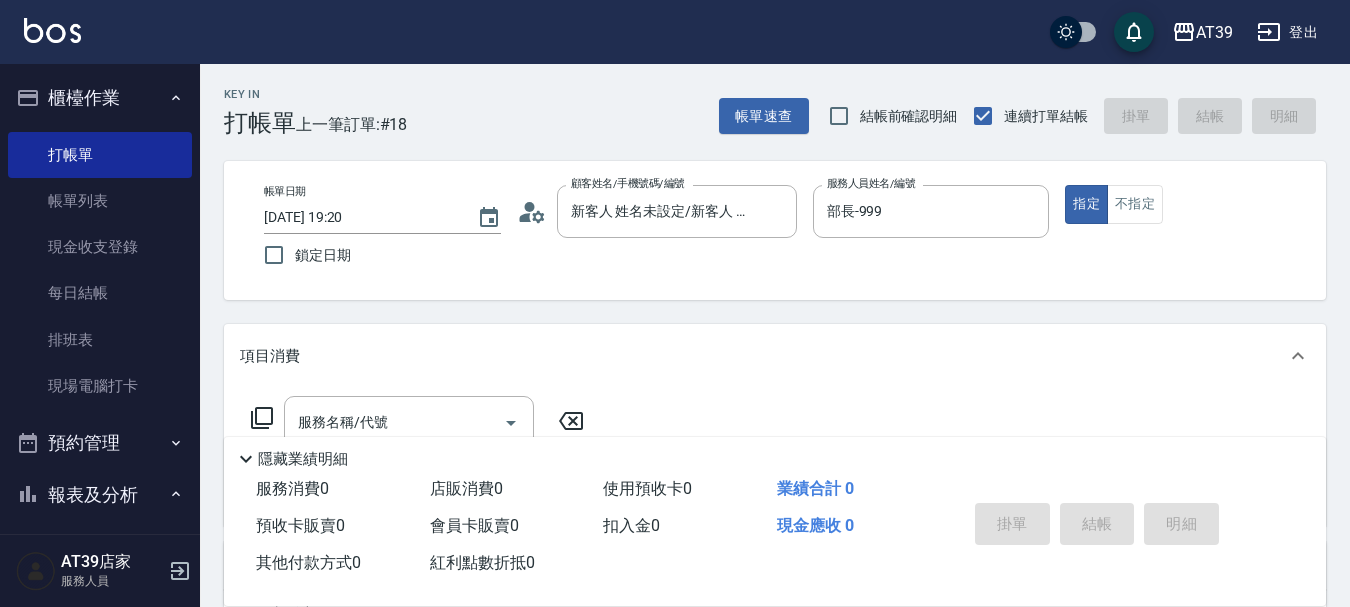 drag, startPoint x: 1316, startPoint y: 207, endPoint x: 1315, endPoint y: 292, distance: 85.00588 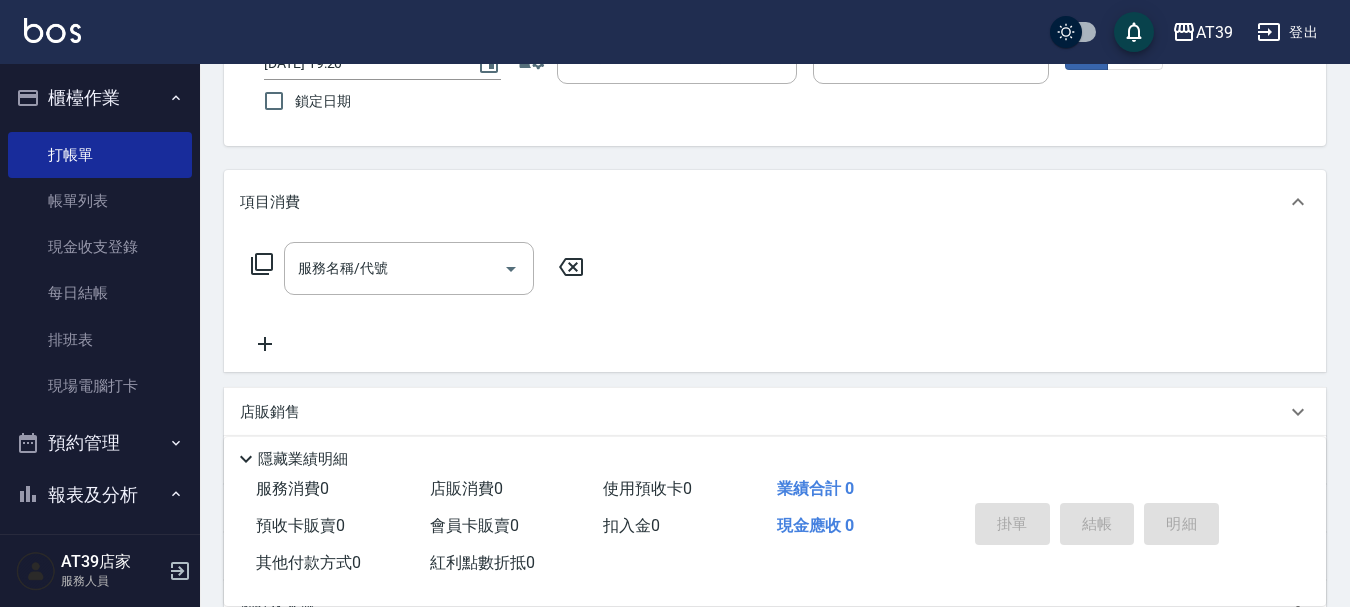scroll, scrollTop: 160, scrollLeft: 0, axis: vertical 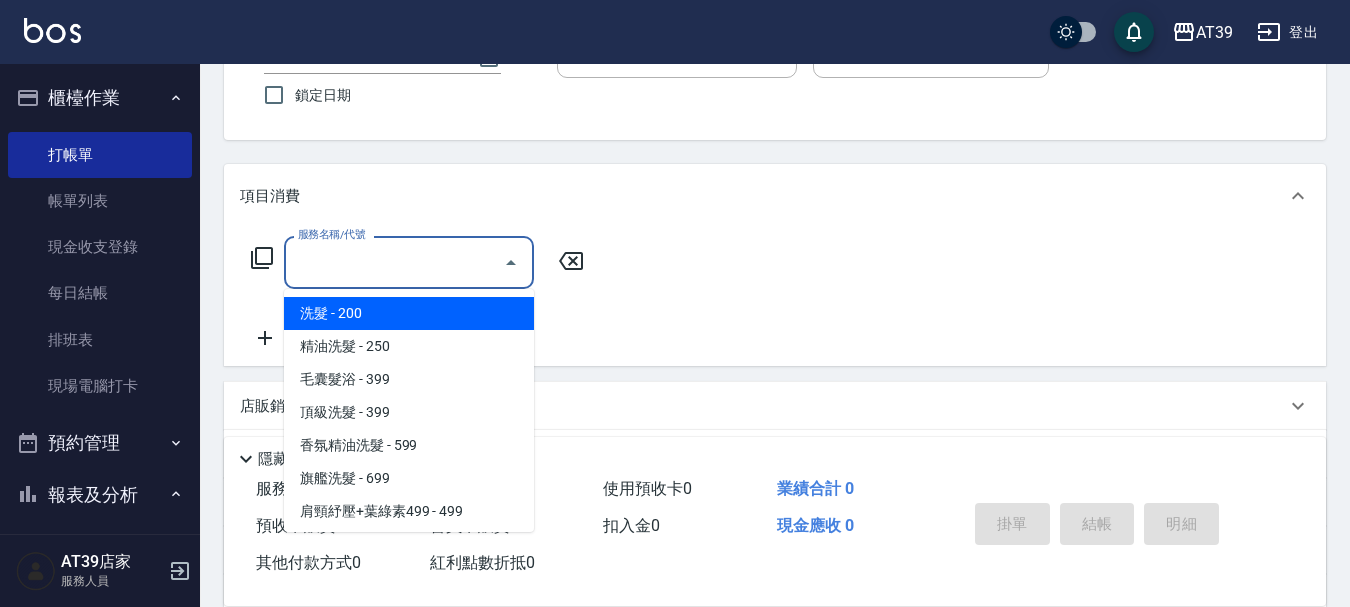 click on "服務名稱/代號" at bounding box center (394, 262) 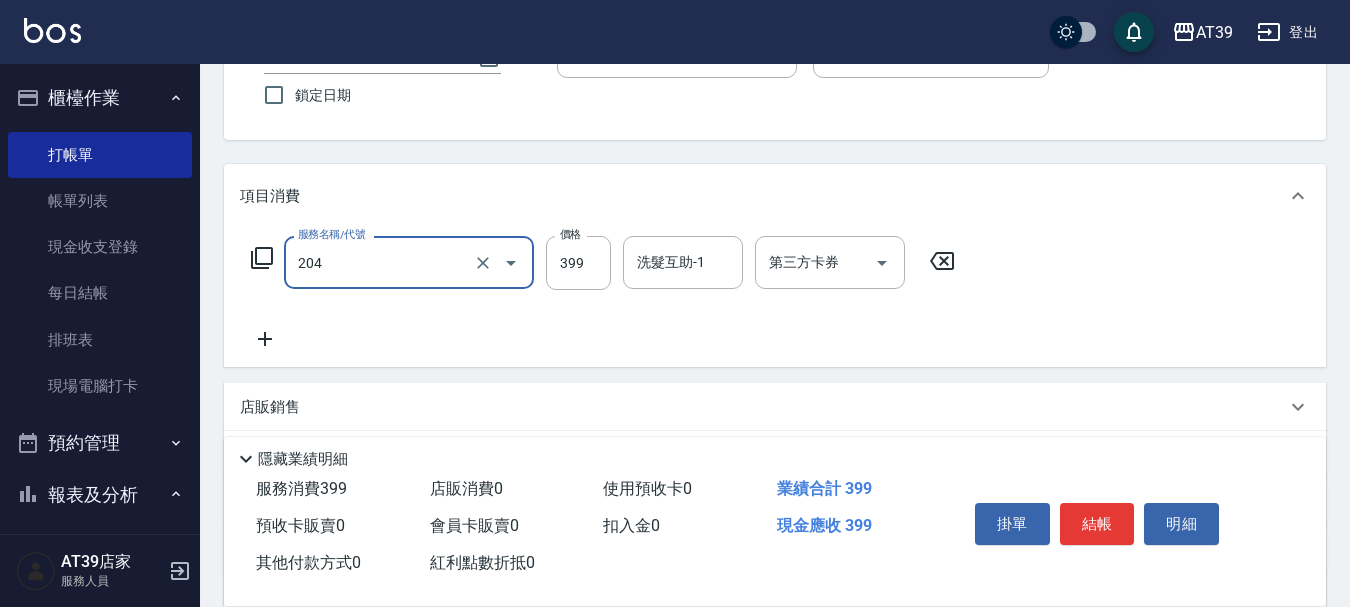 type on "A級洗+剪(204)" 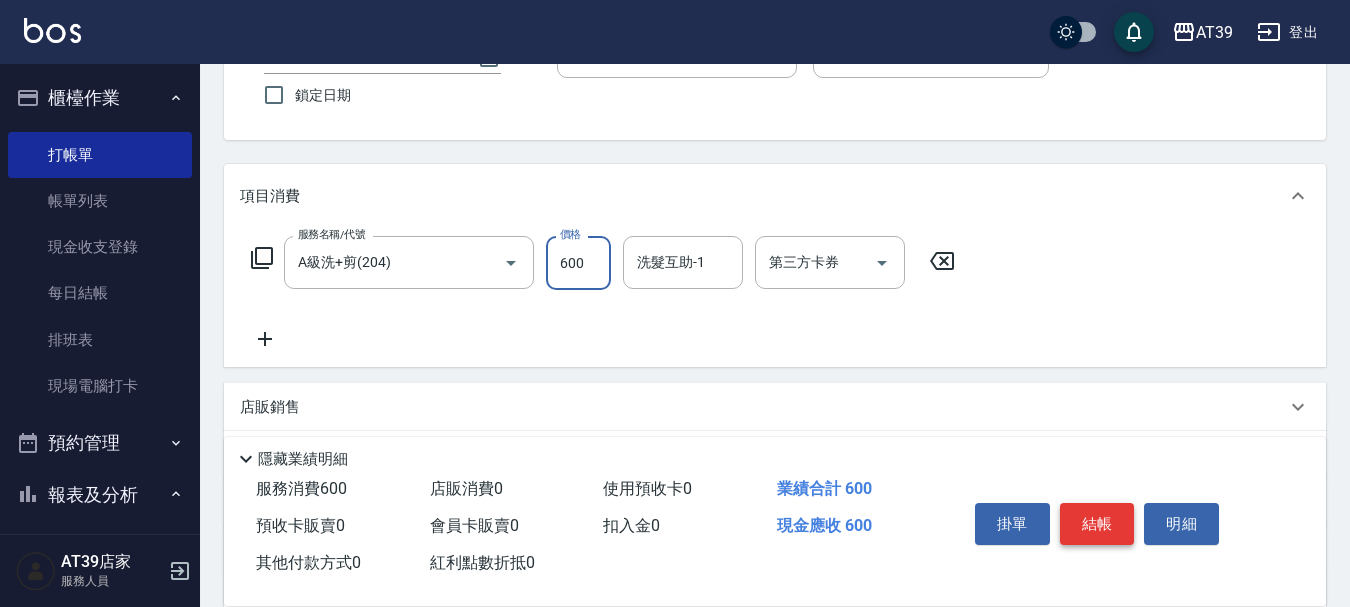 type on "600" 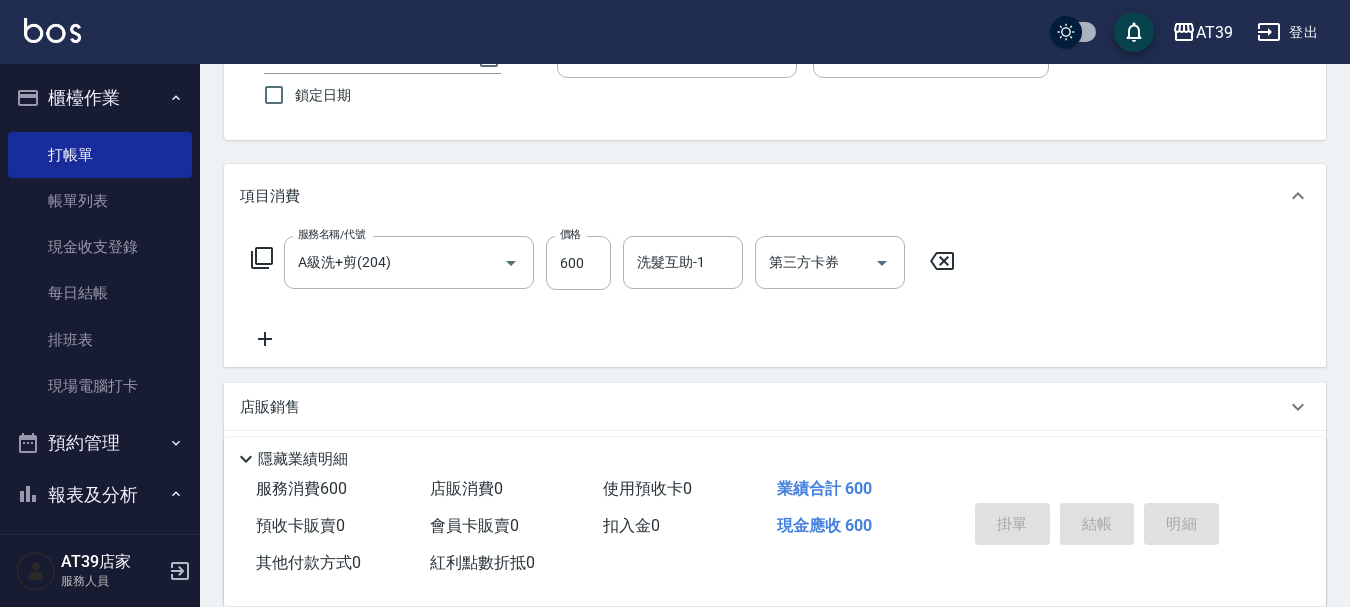 type 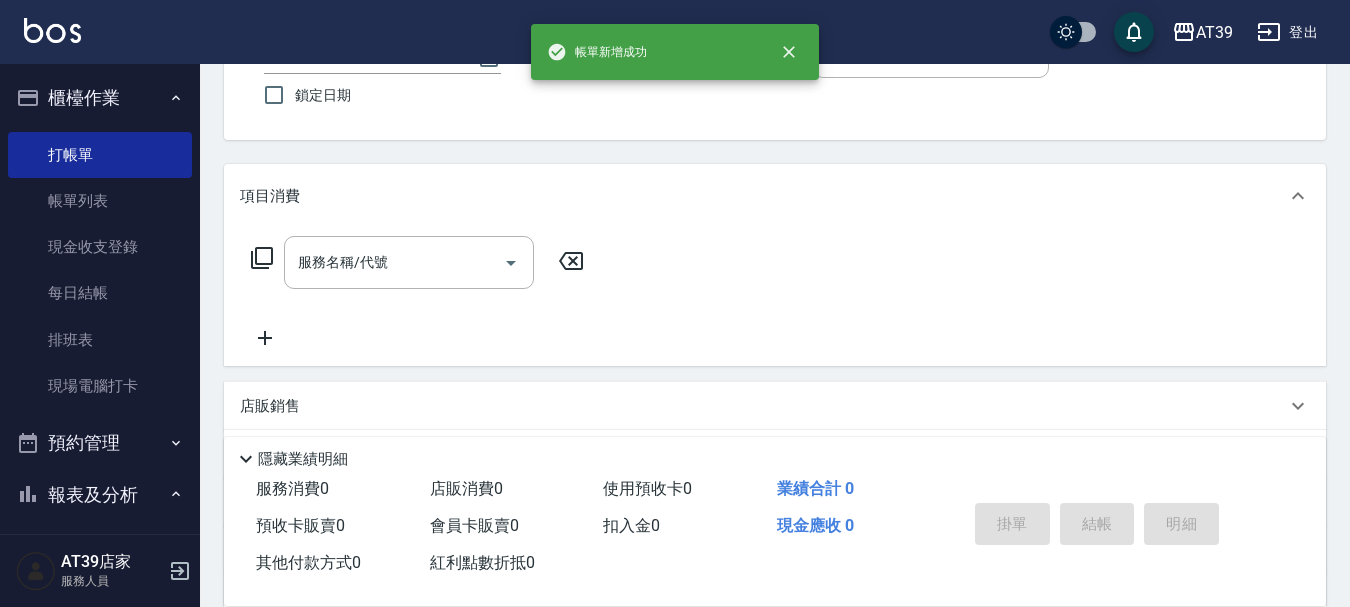 scroll, scrollTop: 0, scrollLeft: 0, axis: both 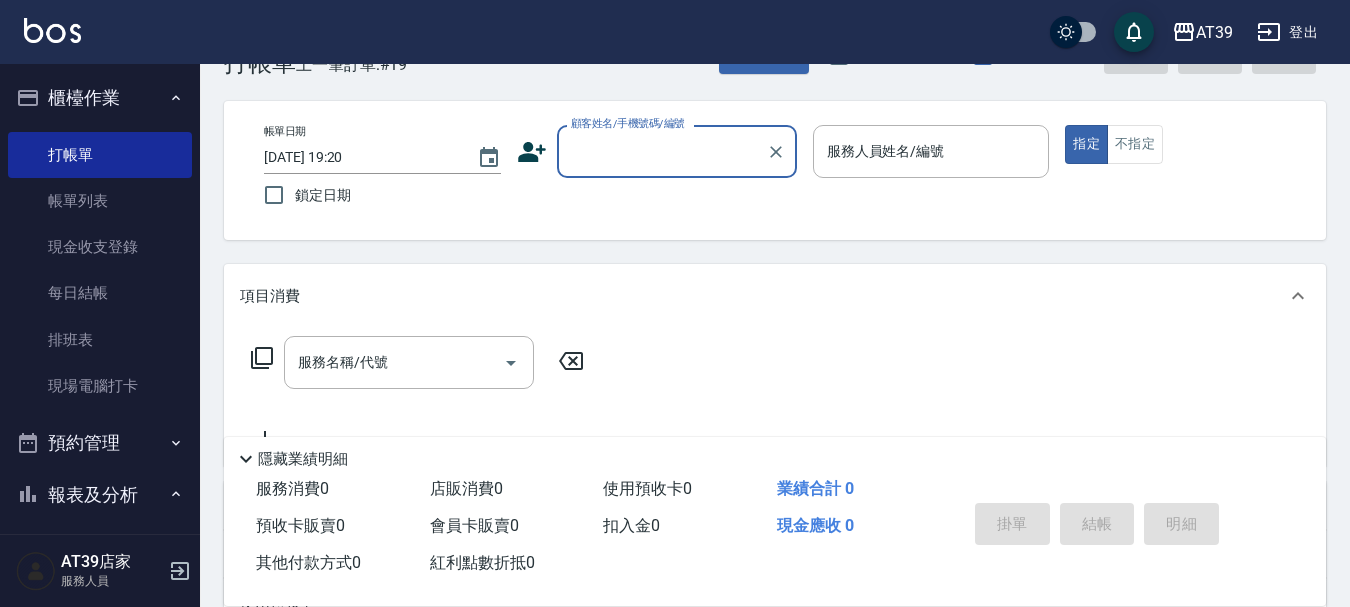 click on "服務名稱/代號 服務名稱/代號" at bounding box center [775, 397] 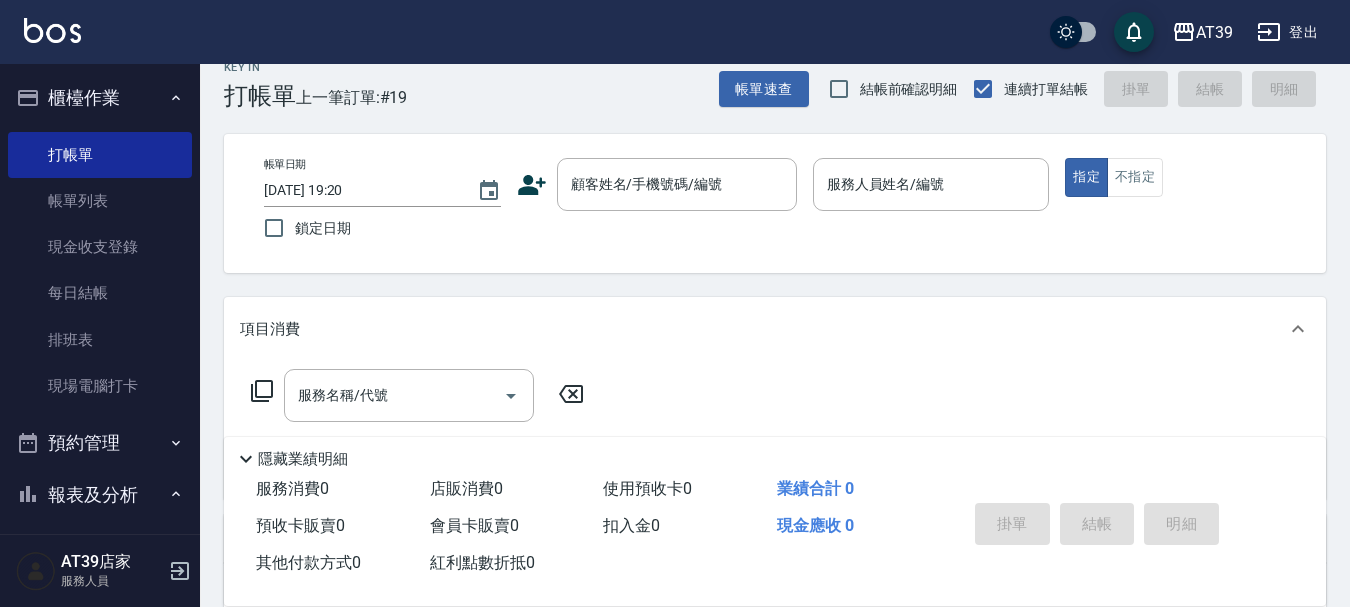 scroll, scrollTop: 0, scrollLeft: 0, axis: both 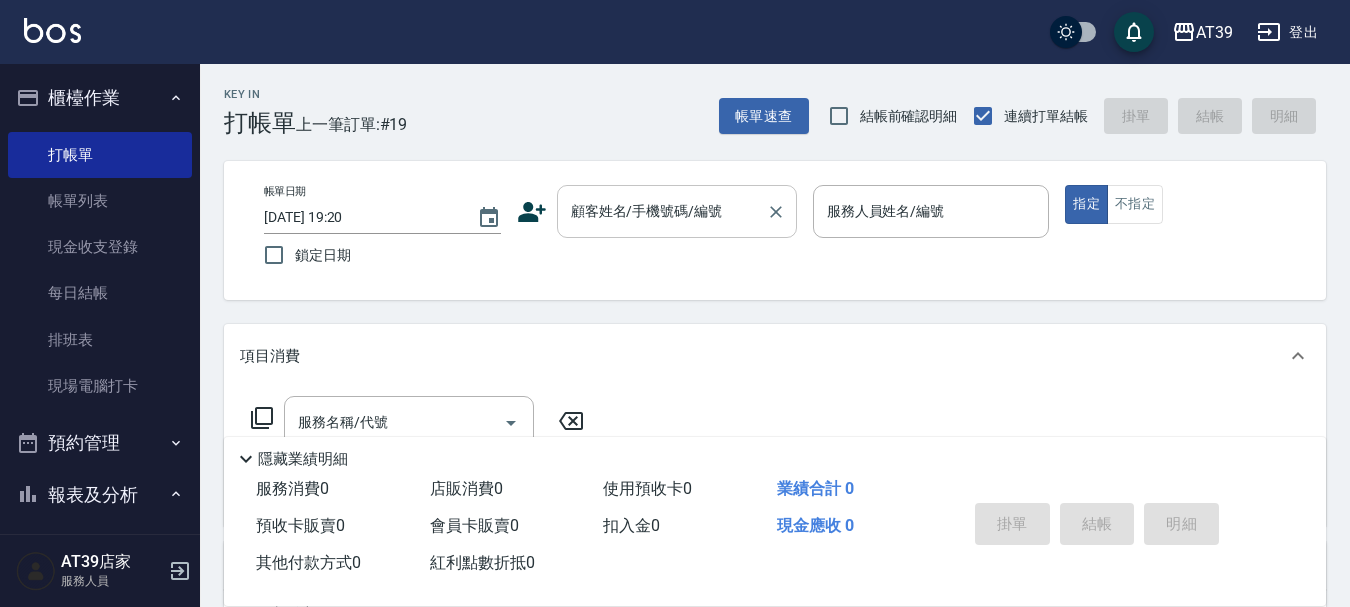 click on "顧客姓名/手機號碼/編號" at bounding box center [677, 211] 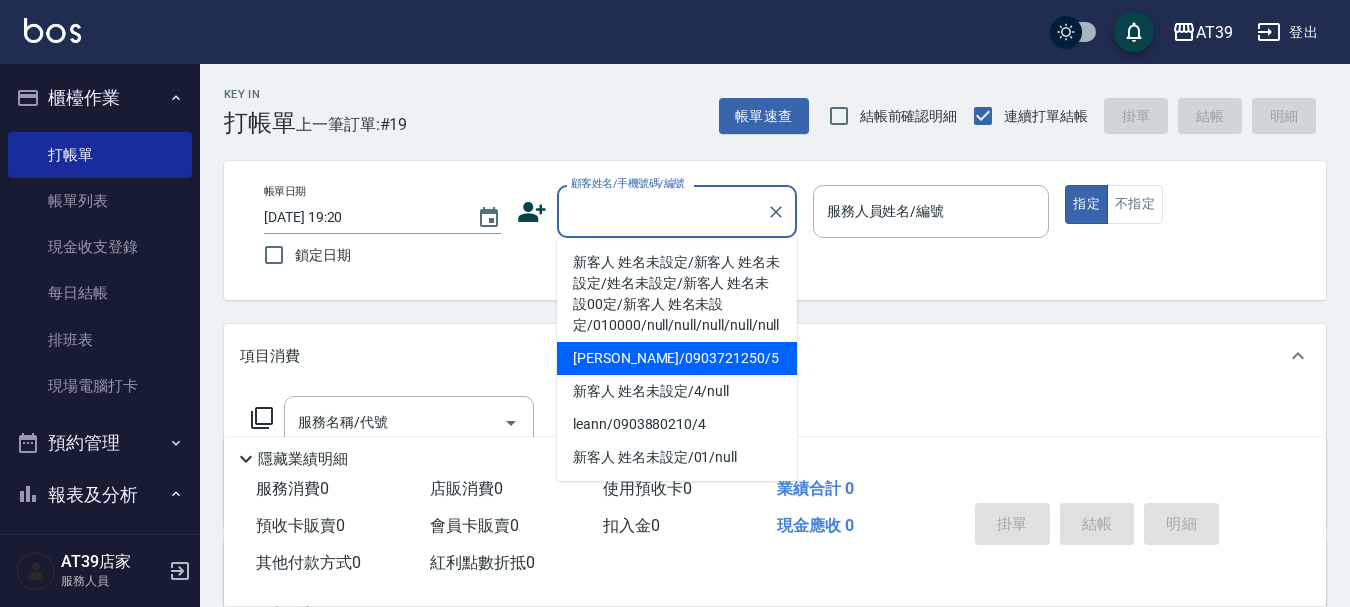 click on "[PERSON_NAME]/0903721250/5" at bounding box center (677, 358) 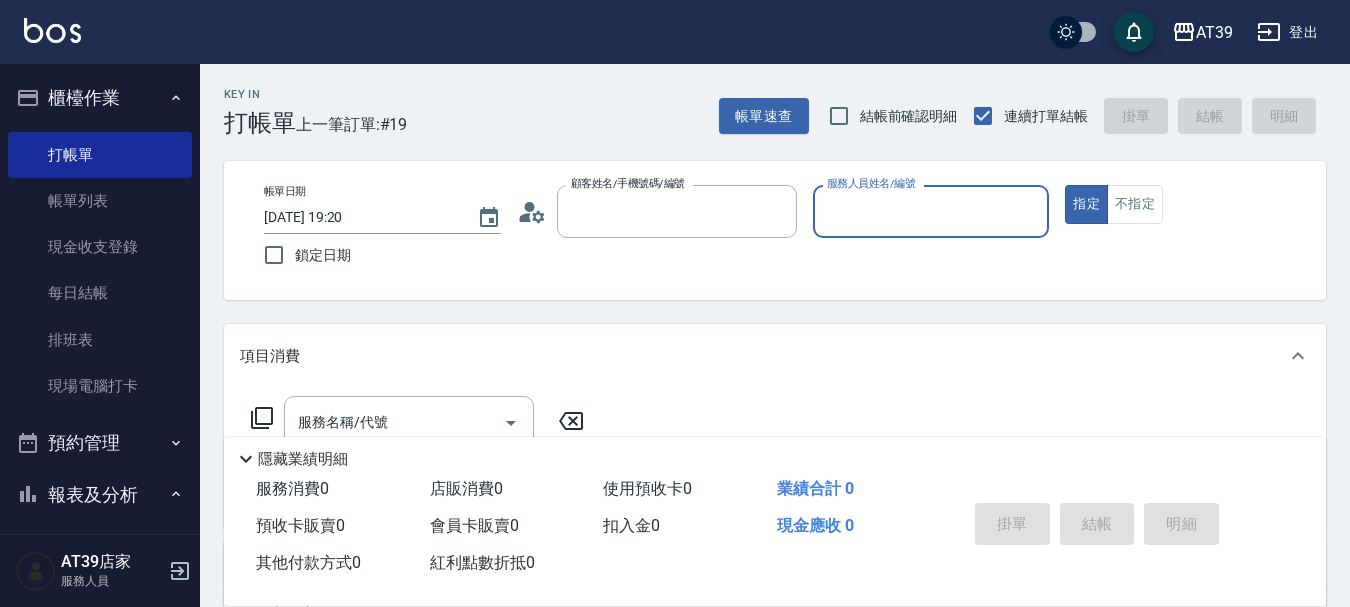 type on "[PERSON_NAME]/0903721250/5" 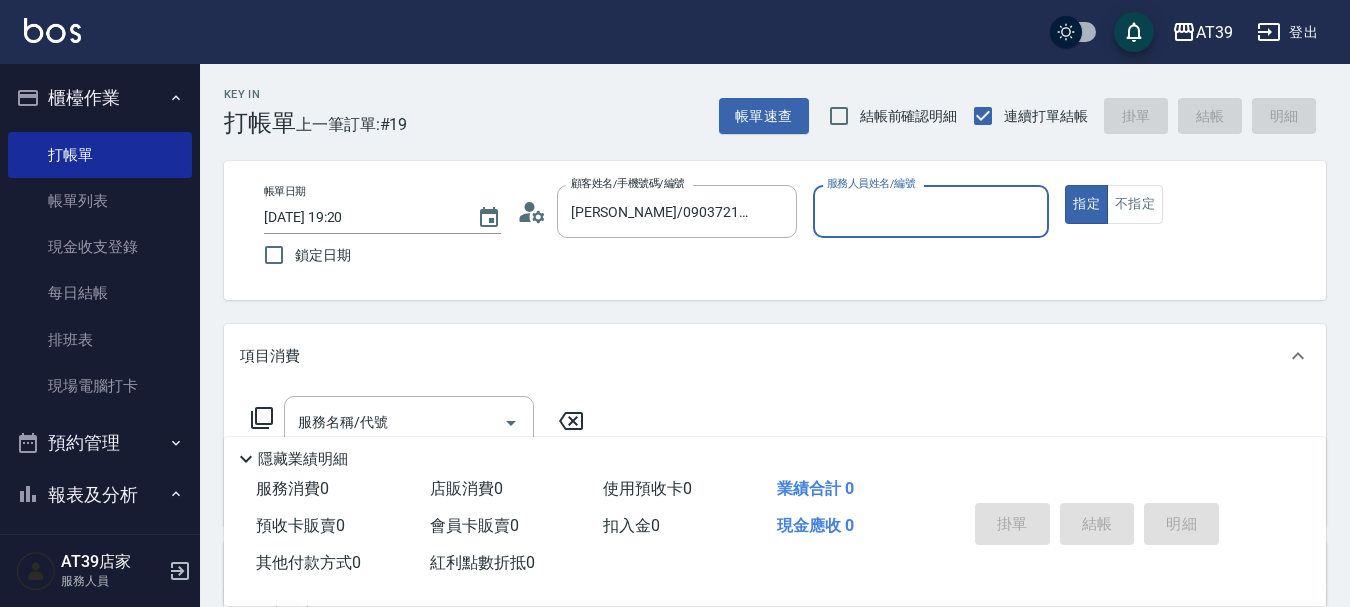 type on "愷爾-5" 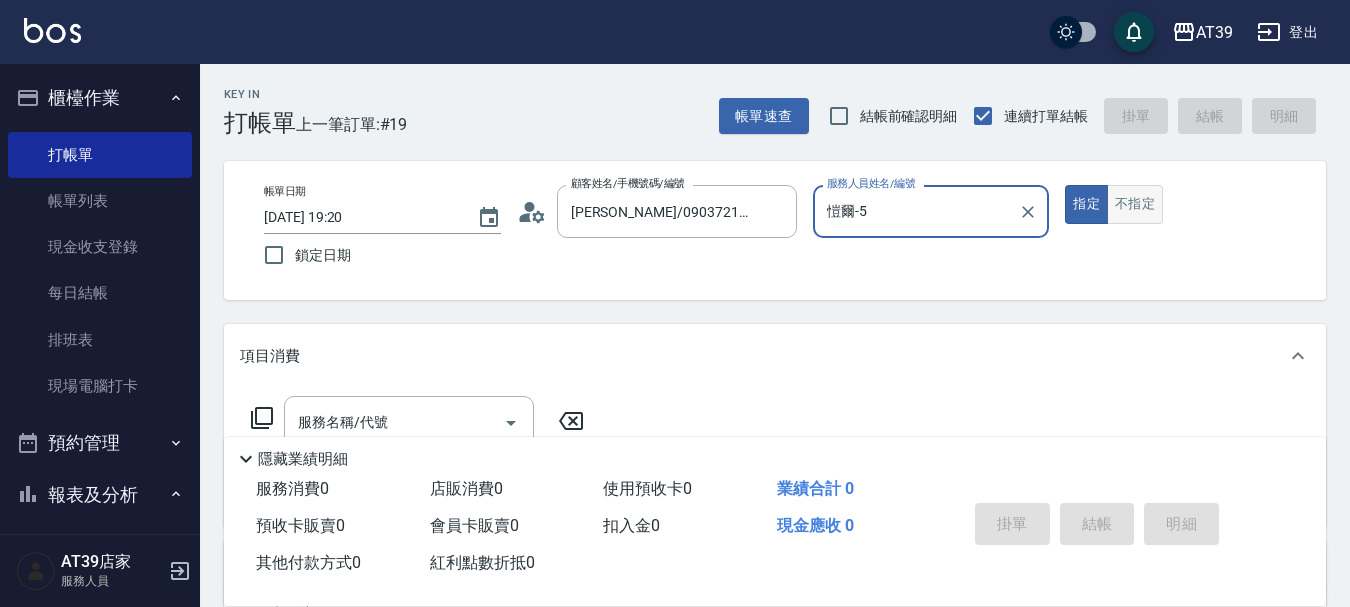 click on "不指定" at bounding box center [1135, 204] 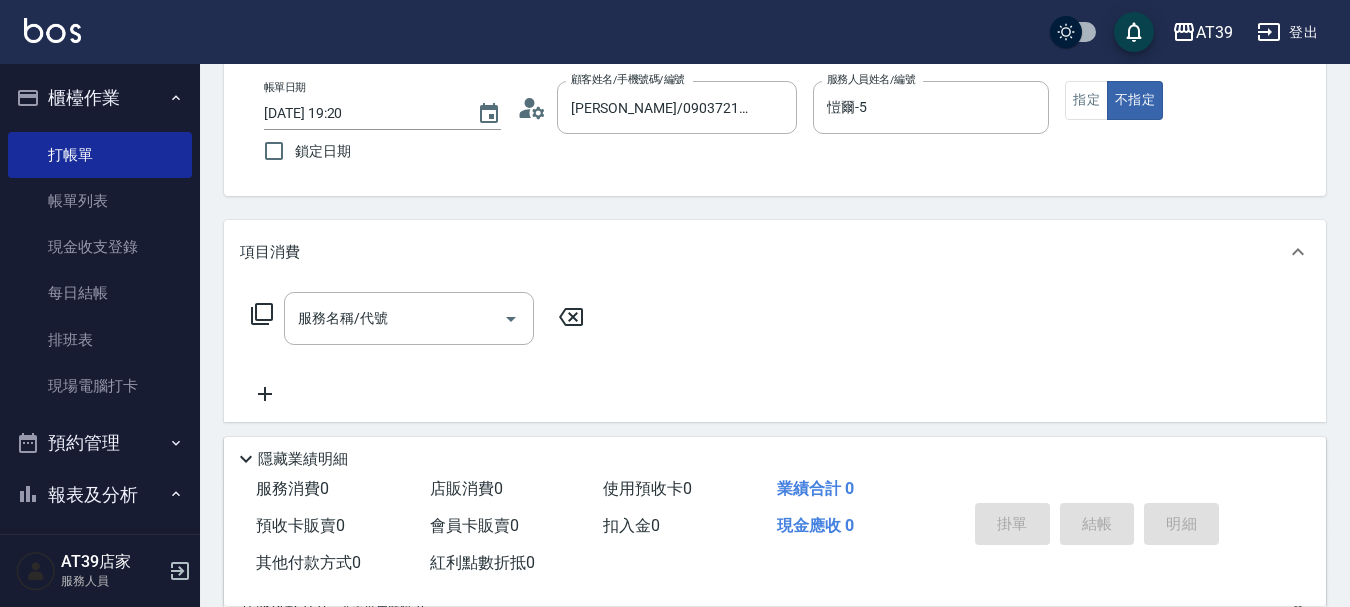 scroll, scrollTop: 200, scrollLeft: 0, axis: vertical 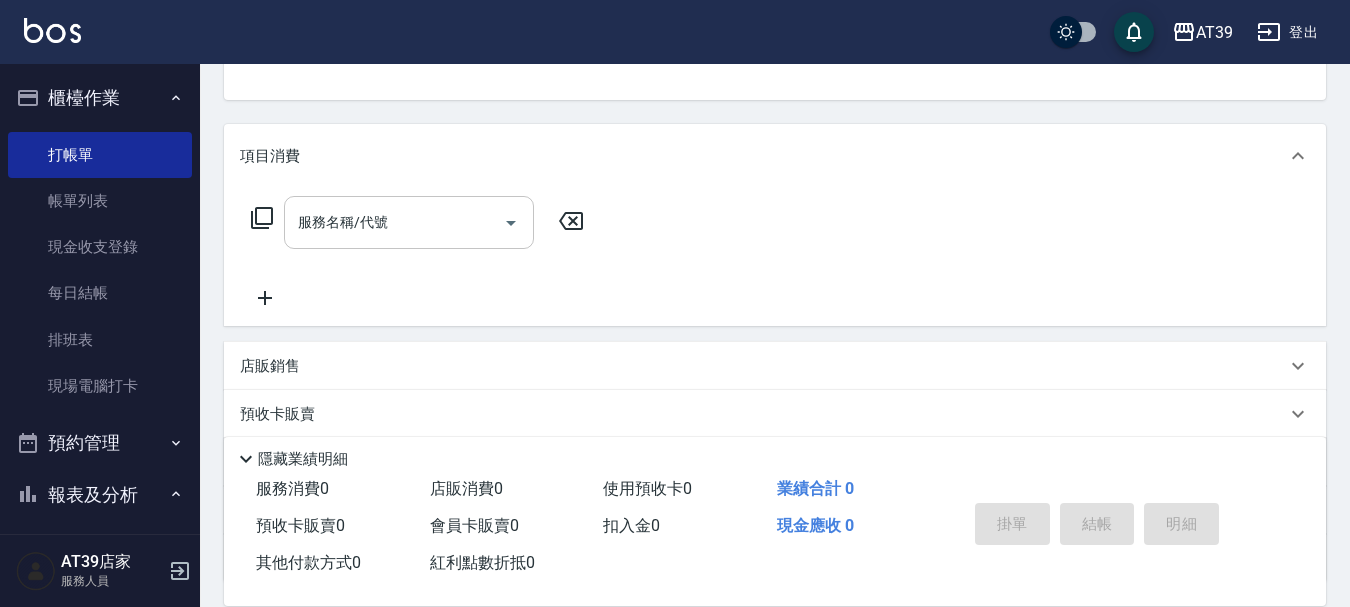 click on "服務名稱/代號" at bounding box center [394, 222] 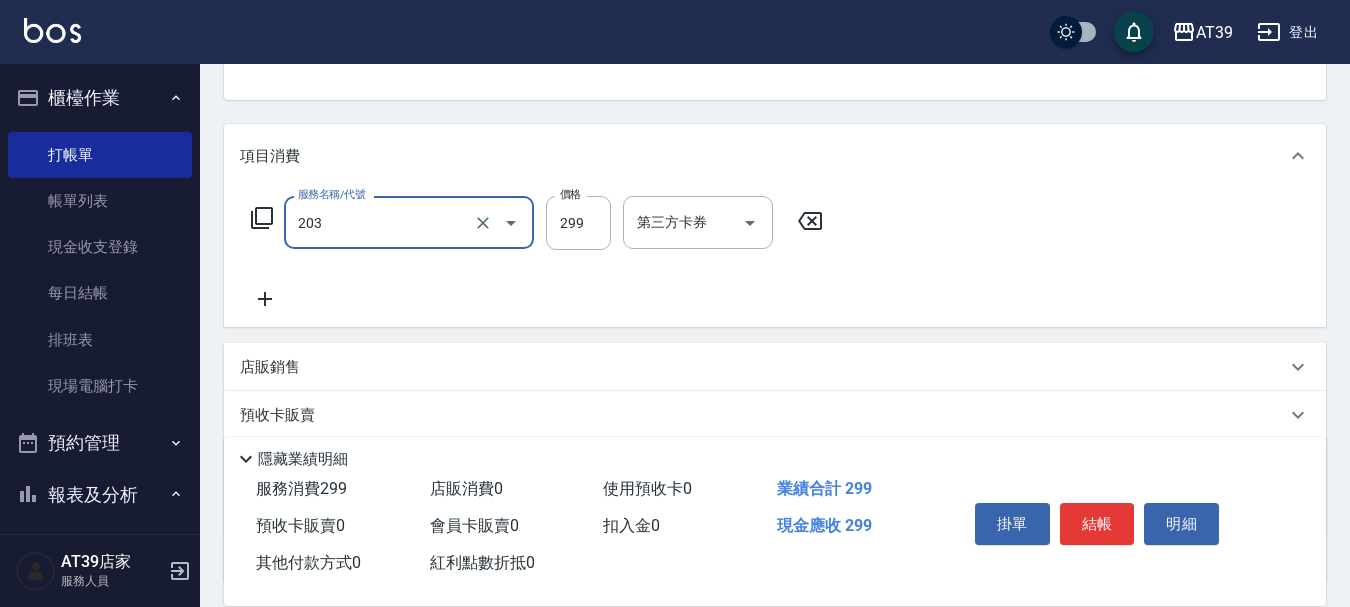 type on "B級洗+剪(203)" 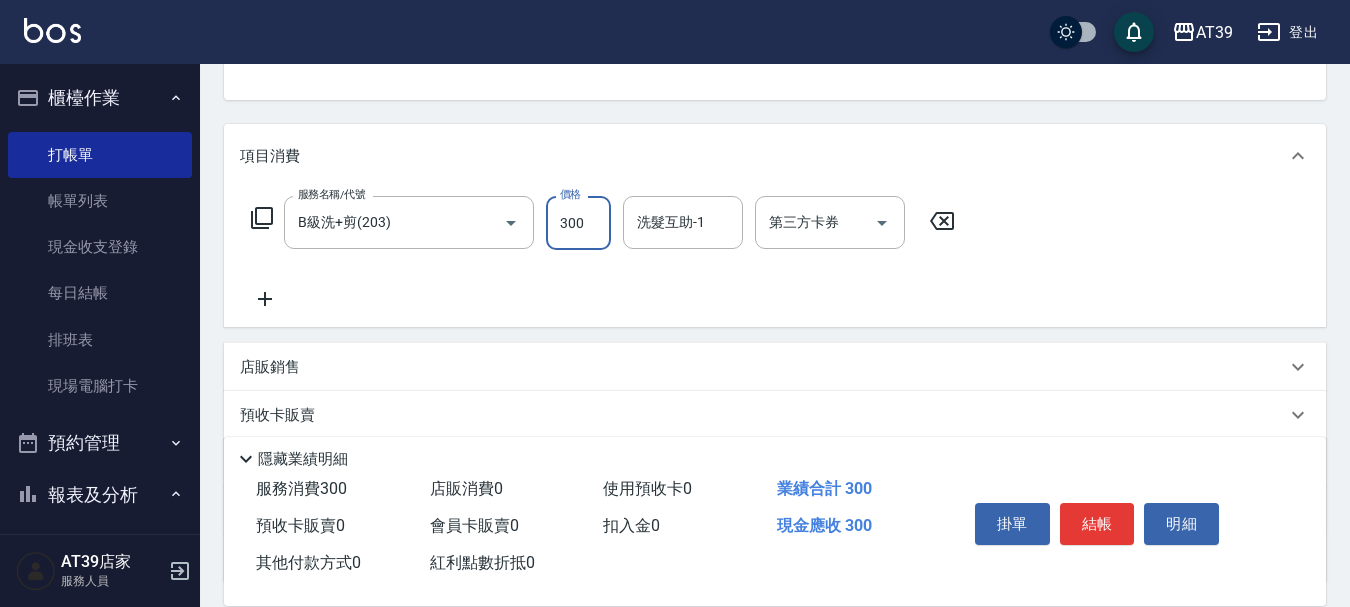 type on "300" 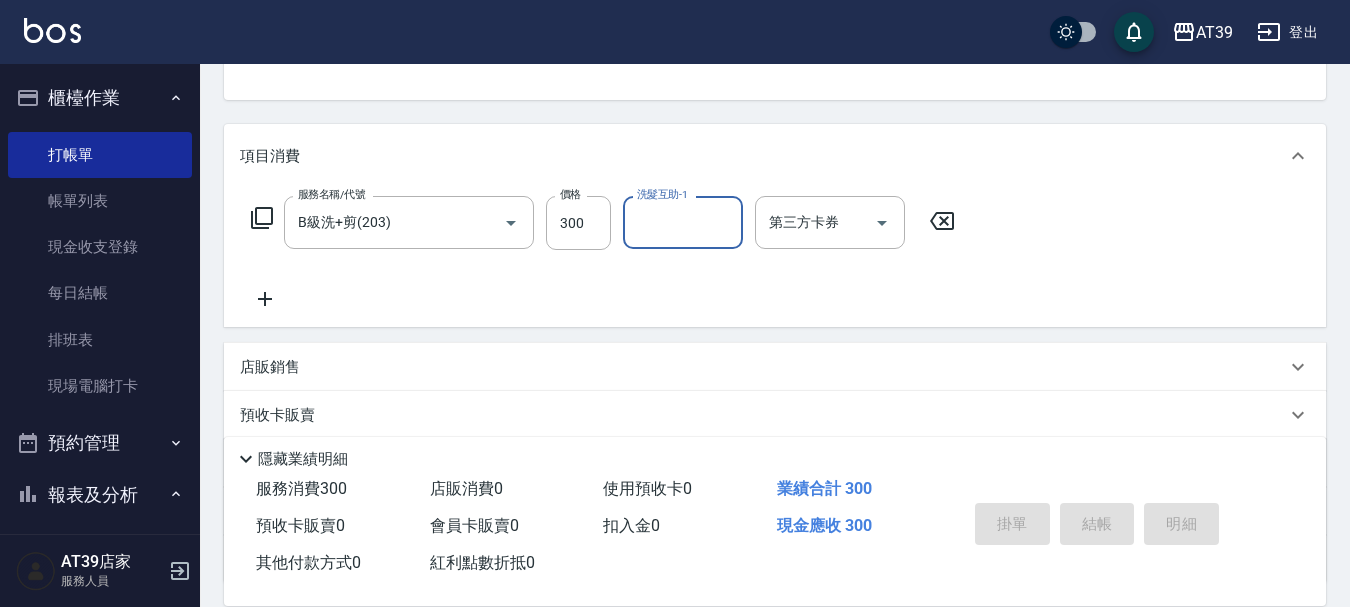 type on "[DATE] 19:21" 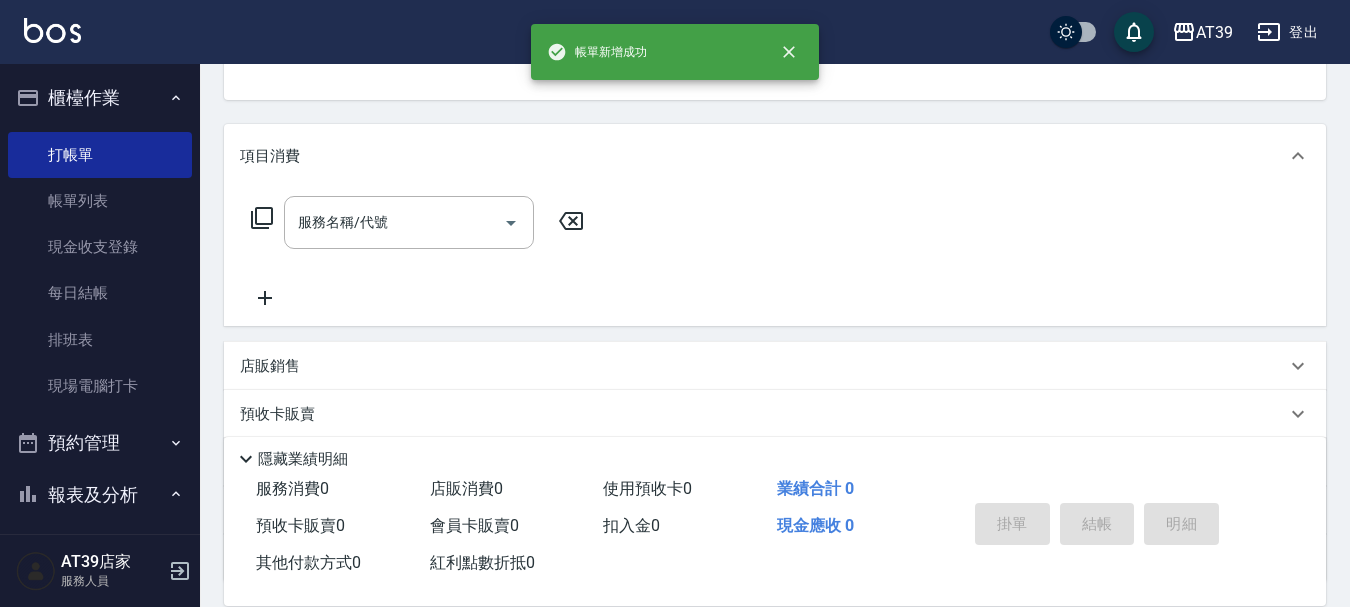 scroll, scrollTop: 194, scrollLeft: 0, axis: vertical 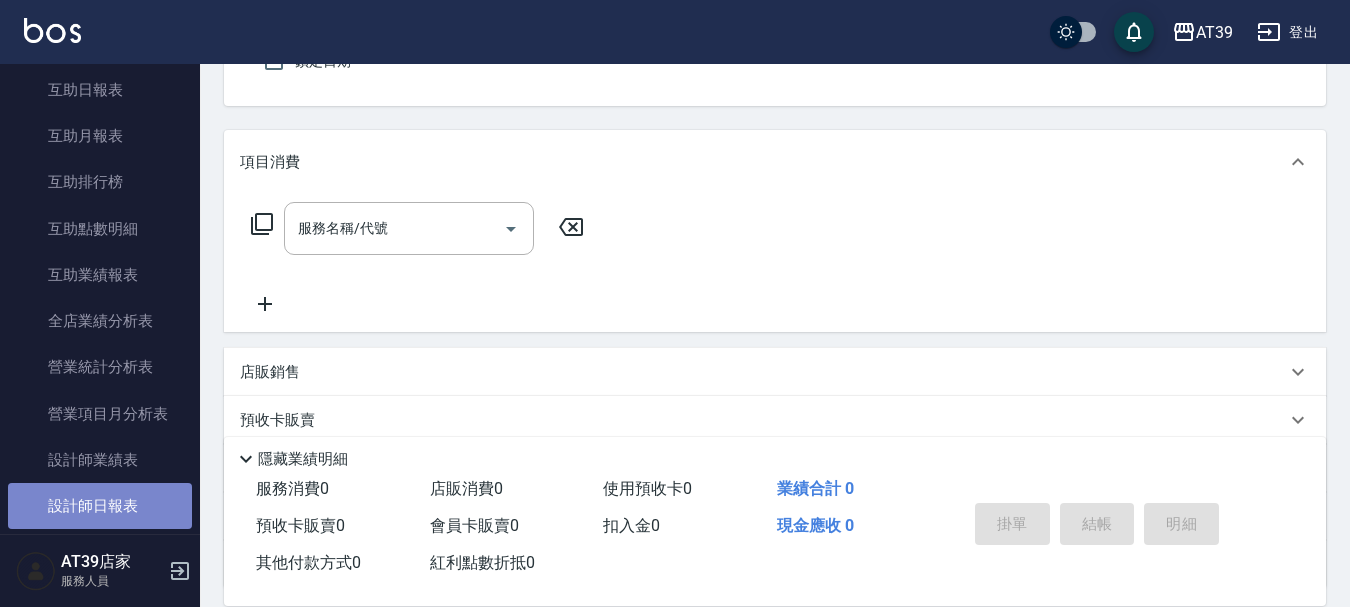 click on "設計師日報表" at bounding box center [100, 506] 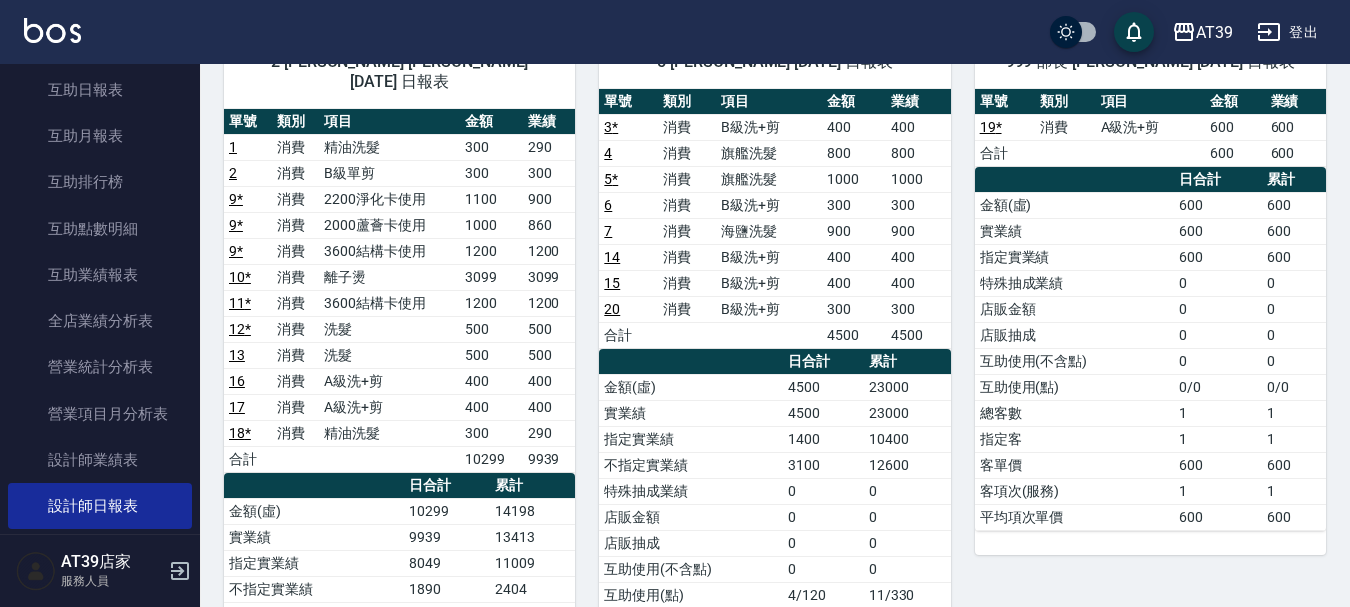 scroll, scrollTop: 0, scrollLeft: 0, axis: both 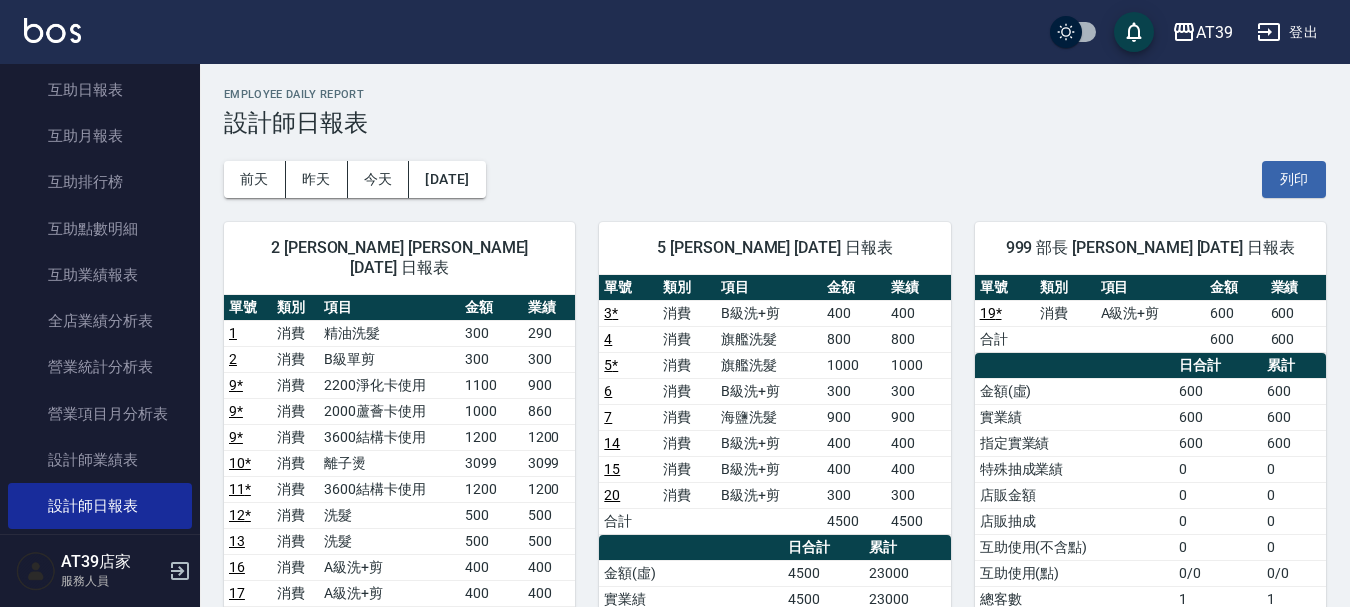 click at bounding box center (52, 30) 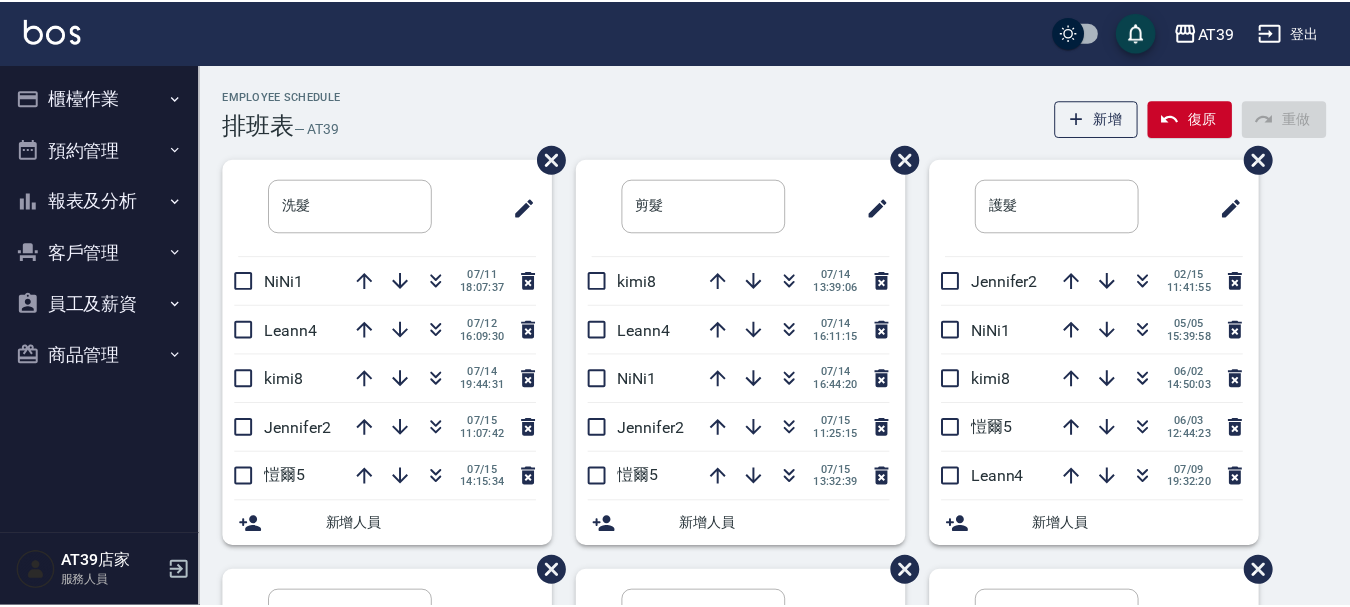scroll, scrollTop: 0, scrollLeft: 0, axis: both 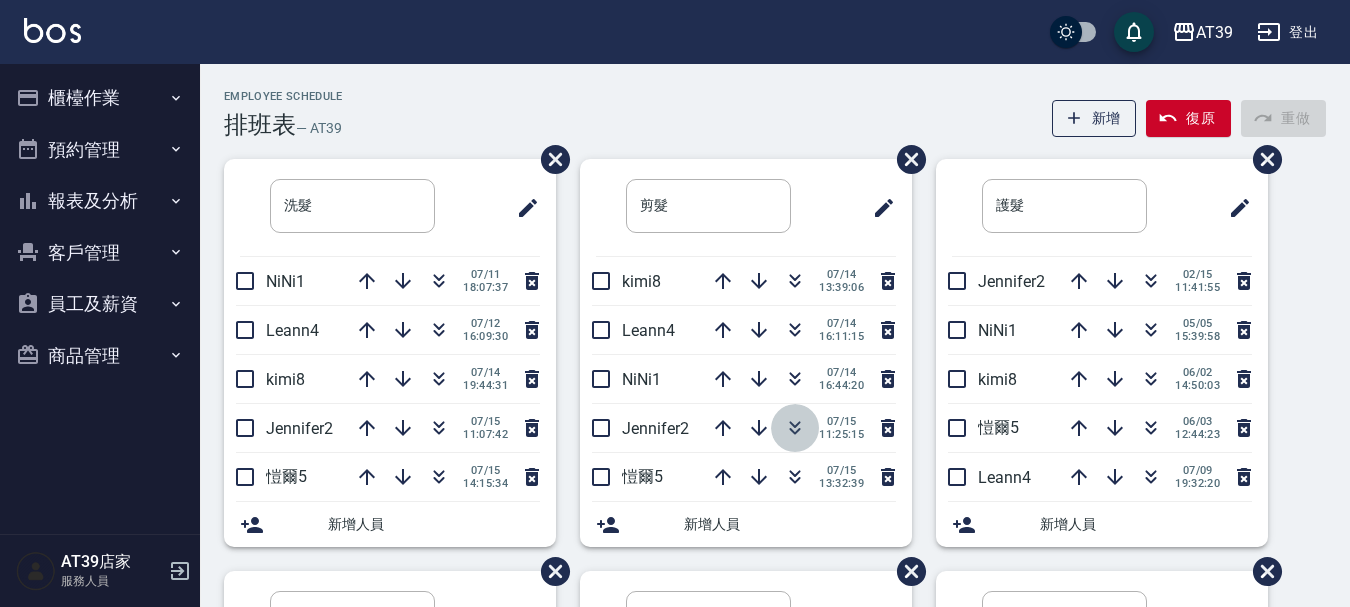 click 